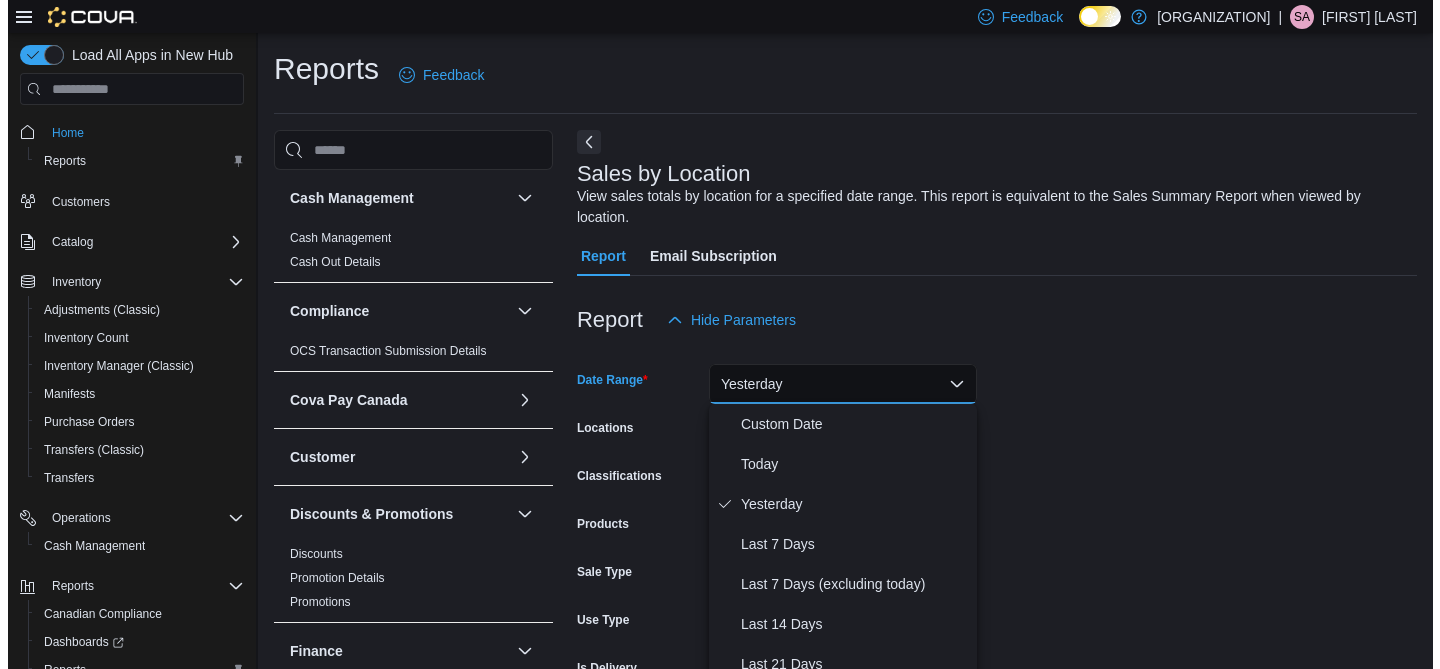 scroll, scrollTop: 67, scrollLeft: 0, axis: vertical 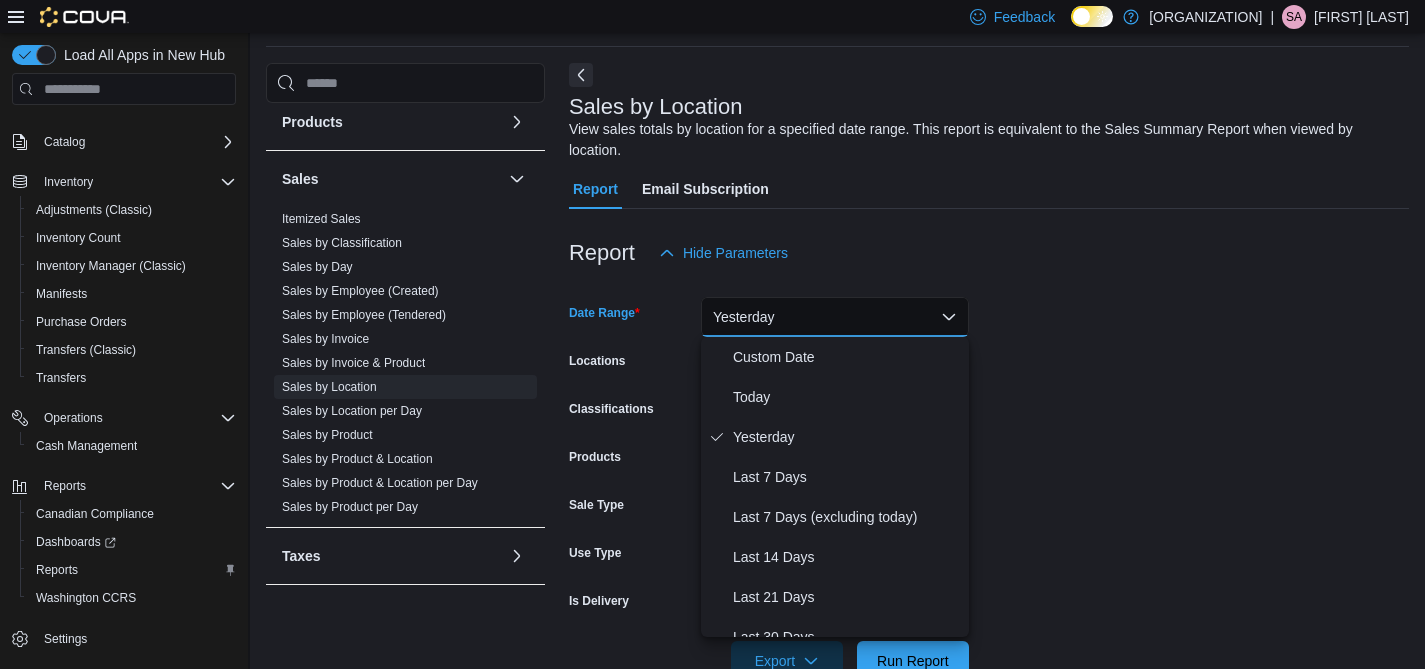 click on "Feedback Dark Mode [ORGANIZATION] | [FIRST] [LAST] Load All Apps in New Hub Home   Reports   Customers   Catalog   Inventory   Adjustments (Classic)   Inventory Count   Inventory Manager (Classic)   Manifests   Purchase Orders   Transfers (Classic)   Transfers   Operations   Cash Management   Reports   Canadian Compliance   Dashboards   Reports   Washington CCRS   Settings   Reports Feedback Cash Management Cash Management Cash Out Details Compliance OCS Transaction Submission Details Cova Pay Canada Fee and Settlement Summary - Online Fee and Settlement Summary - POS Merchant Statement Payment and Settlement Details Payout History Tips by Budtender per Day Transaction Details Customer Customer Queue Discounts & Promotions Discounts Promotion Details Promotions Finance GL Account Totals GL Transactions Inventory Inventory Adjustments Inventory by Product Historical Inventory Count Details Inventory On Hand by Package Inventory On Hand by Product Inventory Transactions Package Details Reorder OCM" at bounding box center [712, 267] 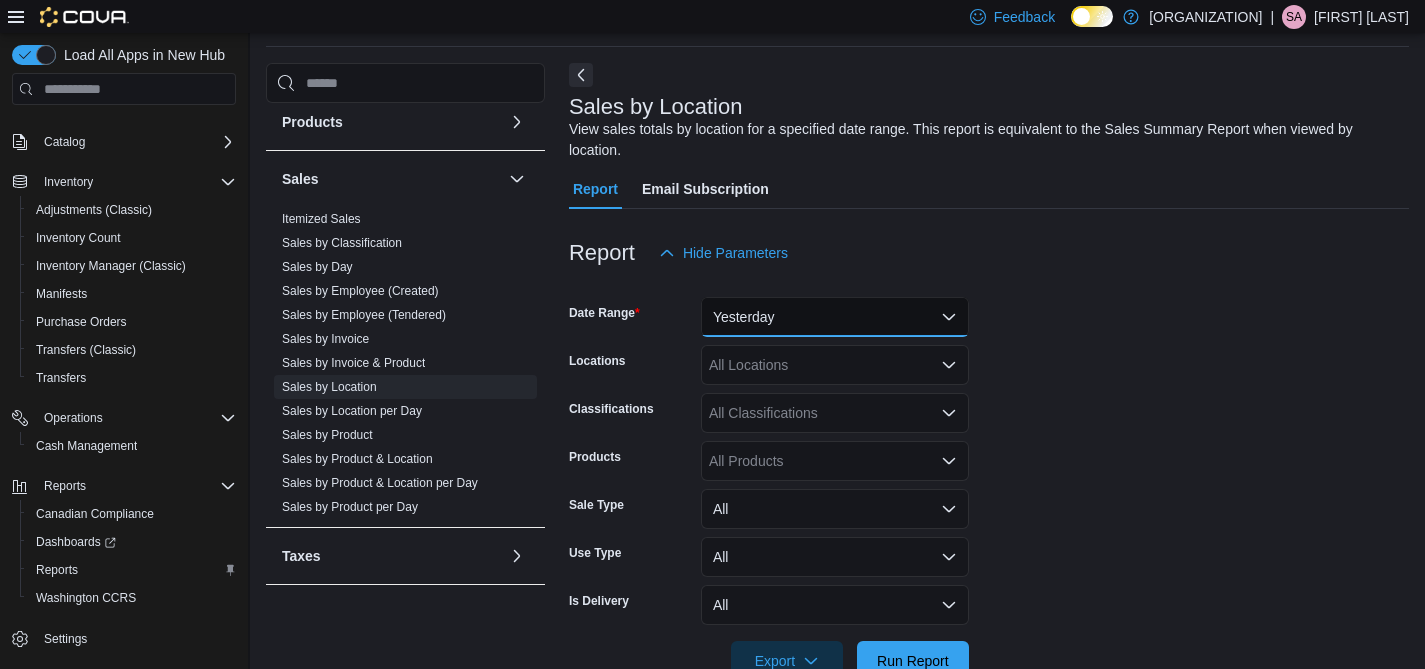 click on "Yesterday" at bounding box center [835, 317] 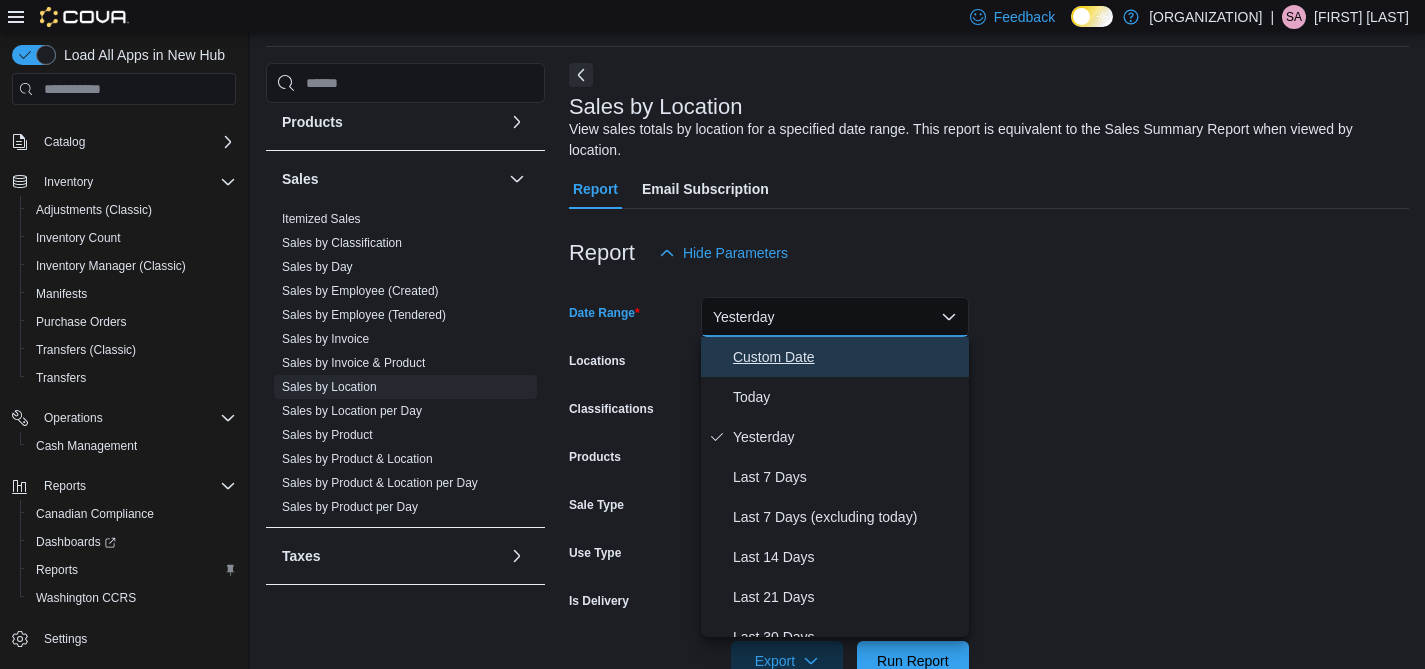 click on "Custom Date" at bounding box center [847, 357] 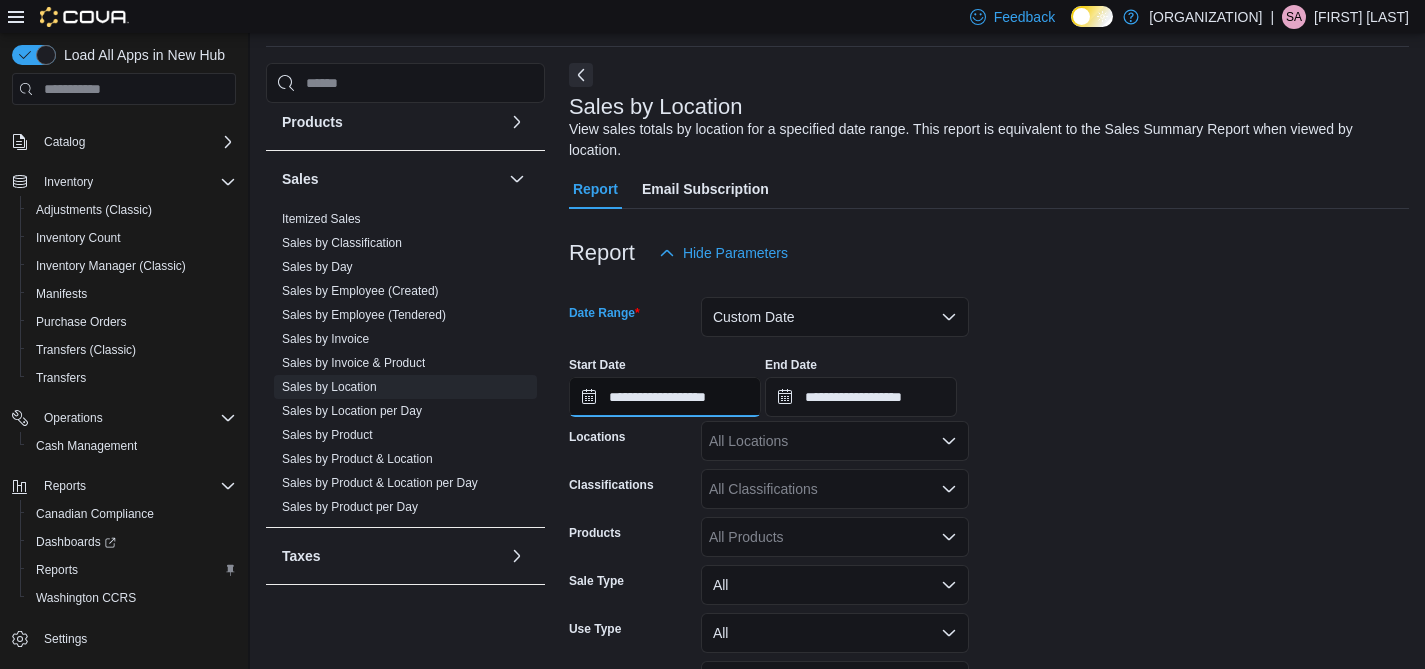 click on "**********" at bounding box center (665, 397) 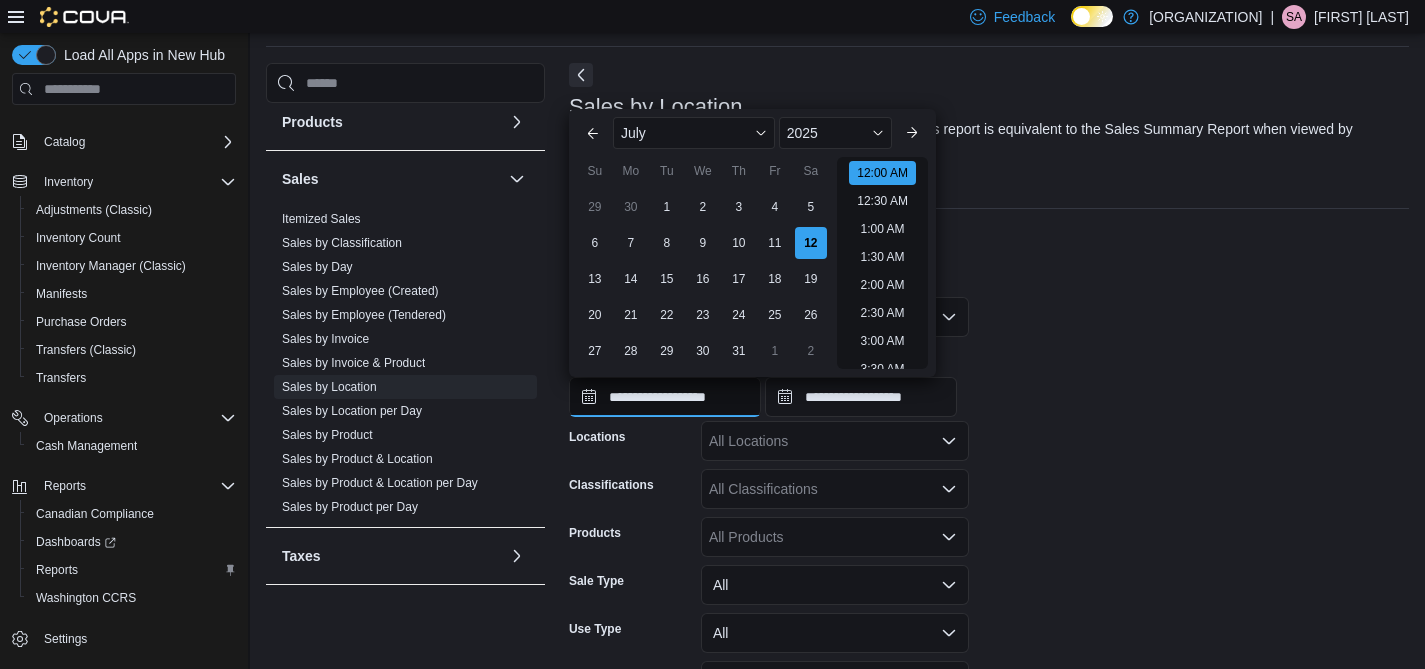 scroll, scrollTop: 62, scrollLeft: 0, axis: vertical 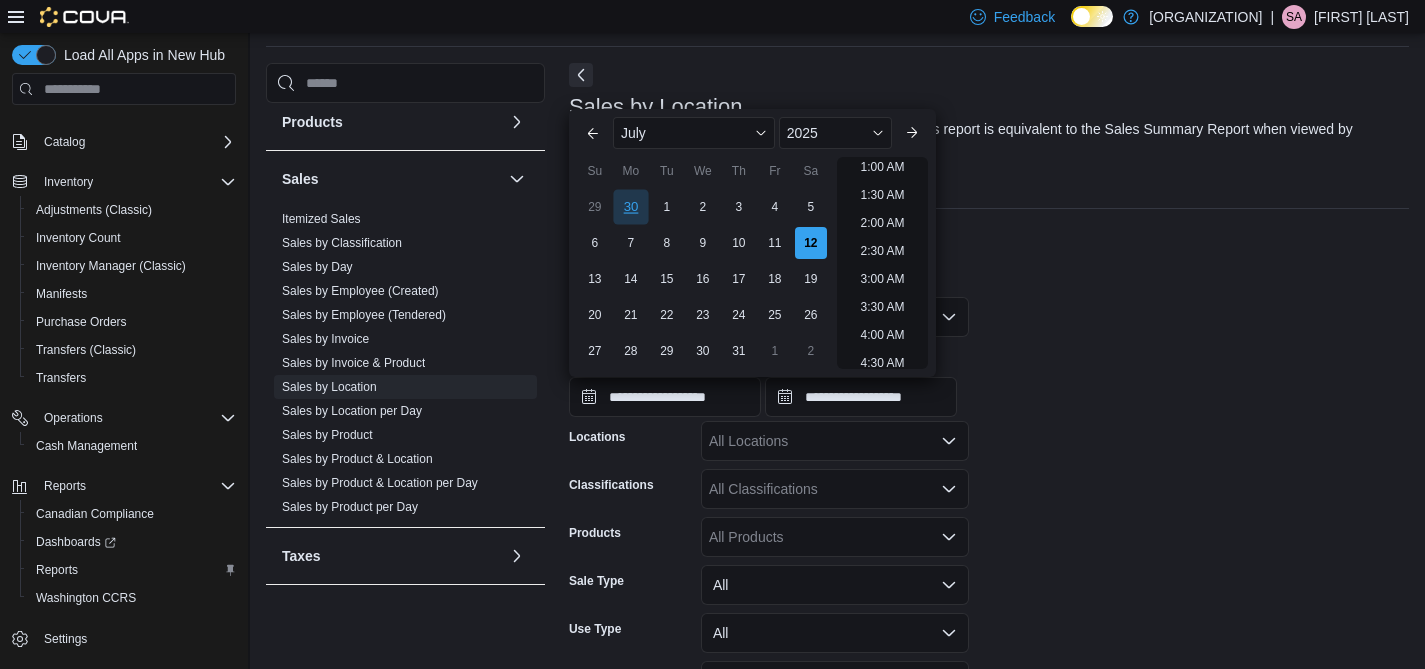 click on "30" at bounding box center (630, 207) 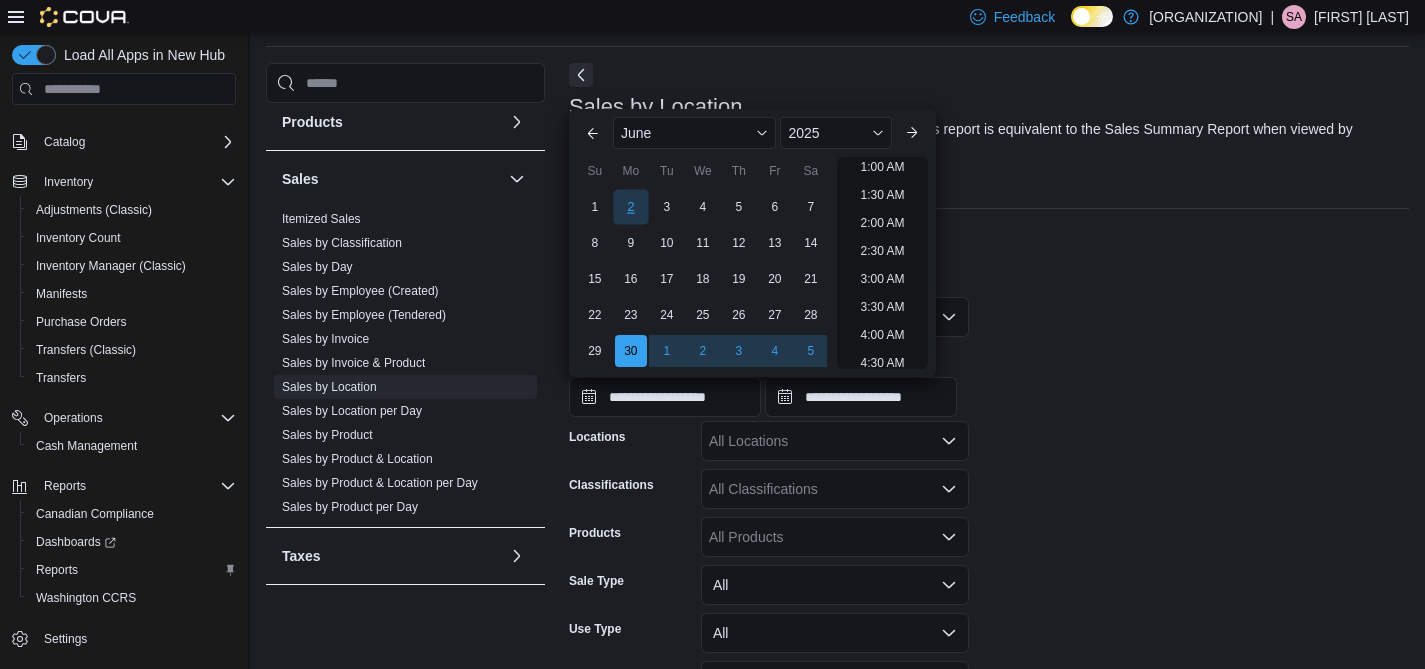 scroll, scrollTop: 4, scrollLeft: 0, axis: vertical 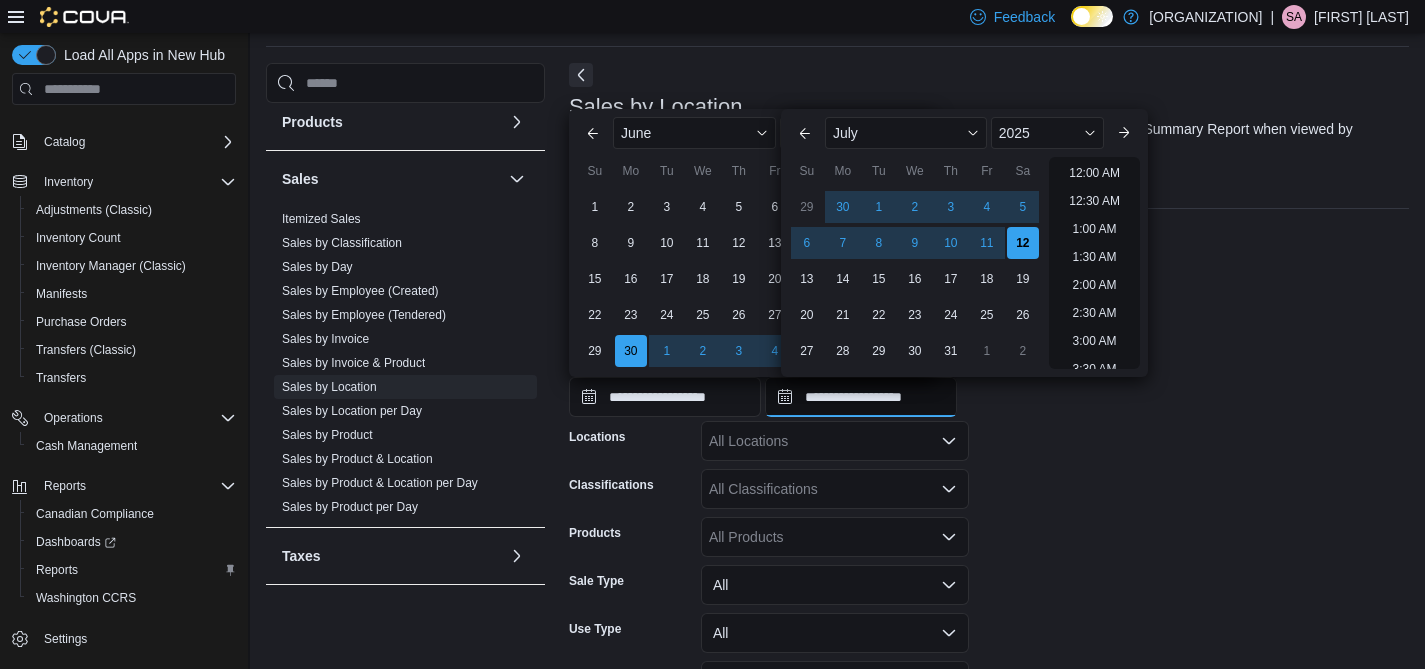 click on "**********" at bounding box center [861, 397] 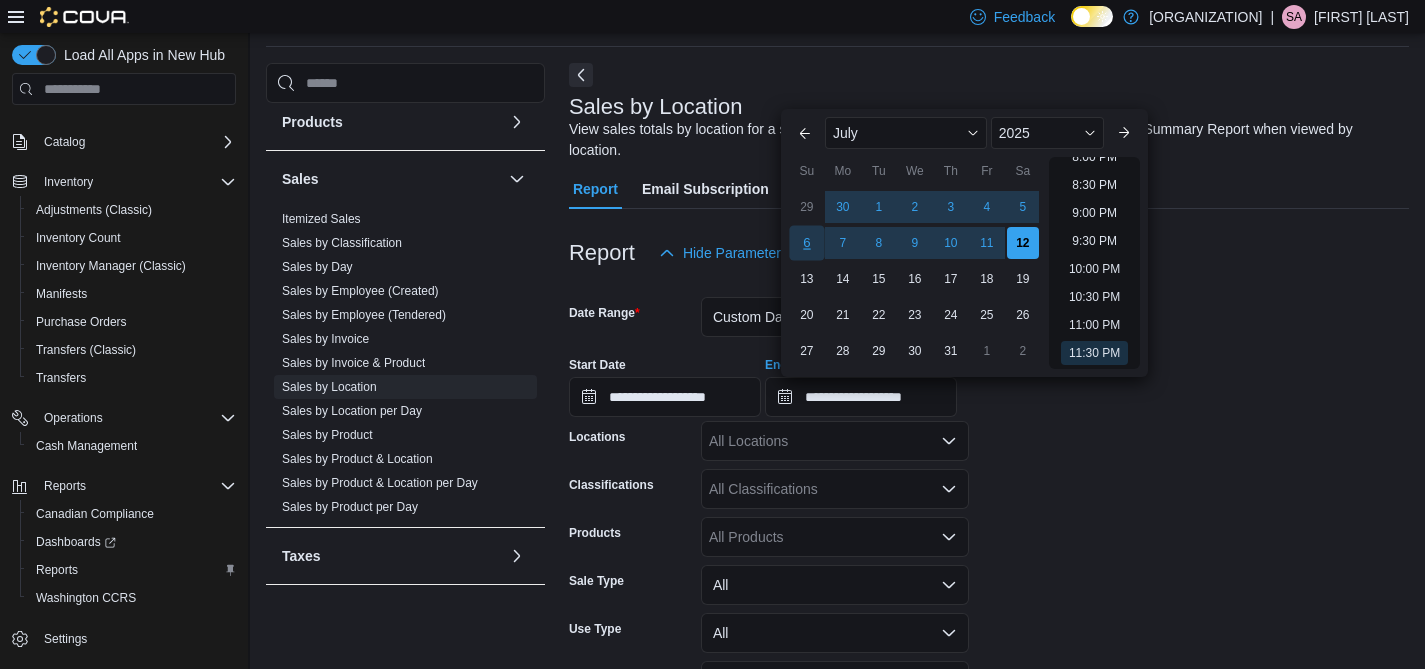 click on "6" at bounding box center (806, 243) 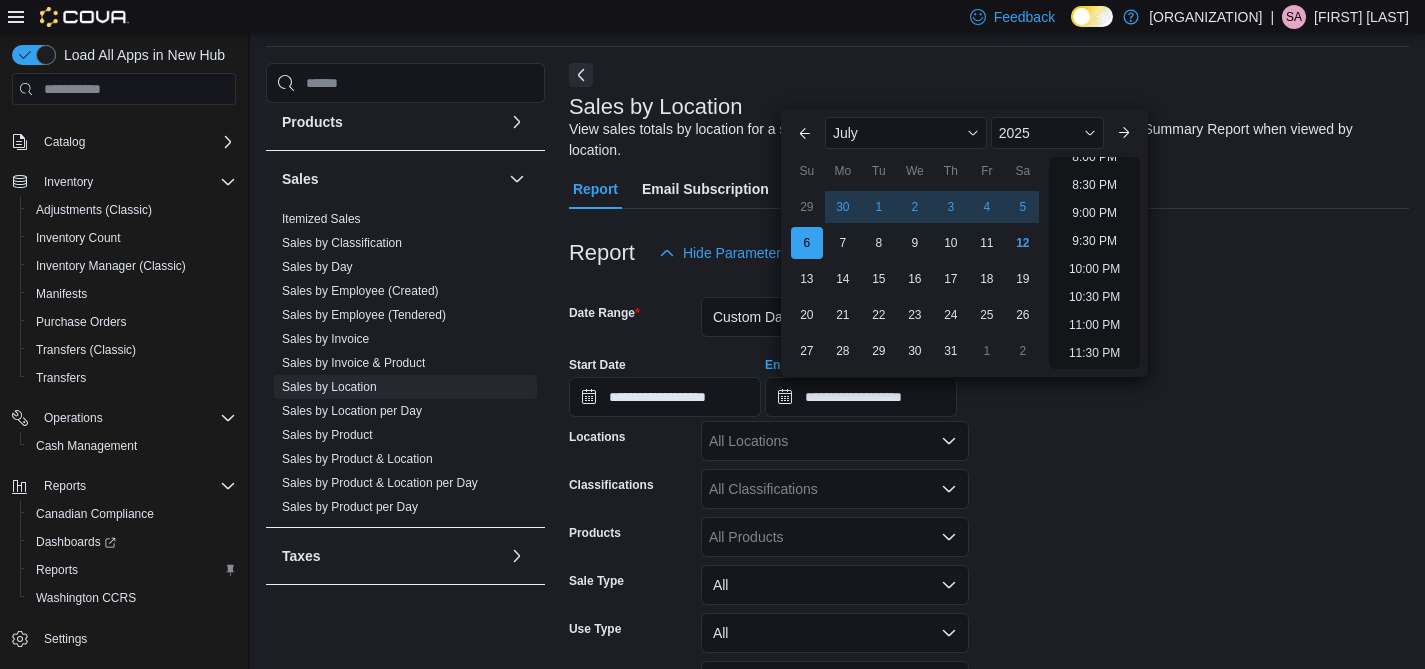 click on "**********" at bounding box center [989, 515] 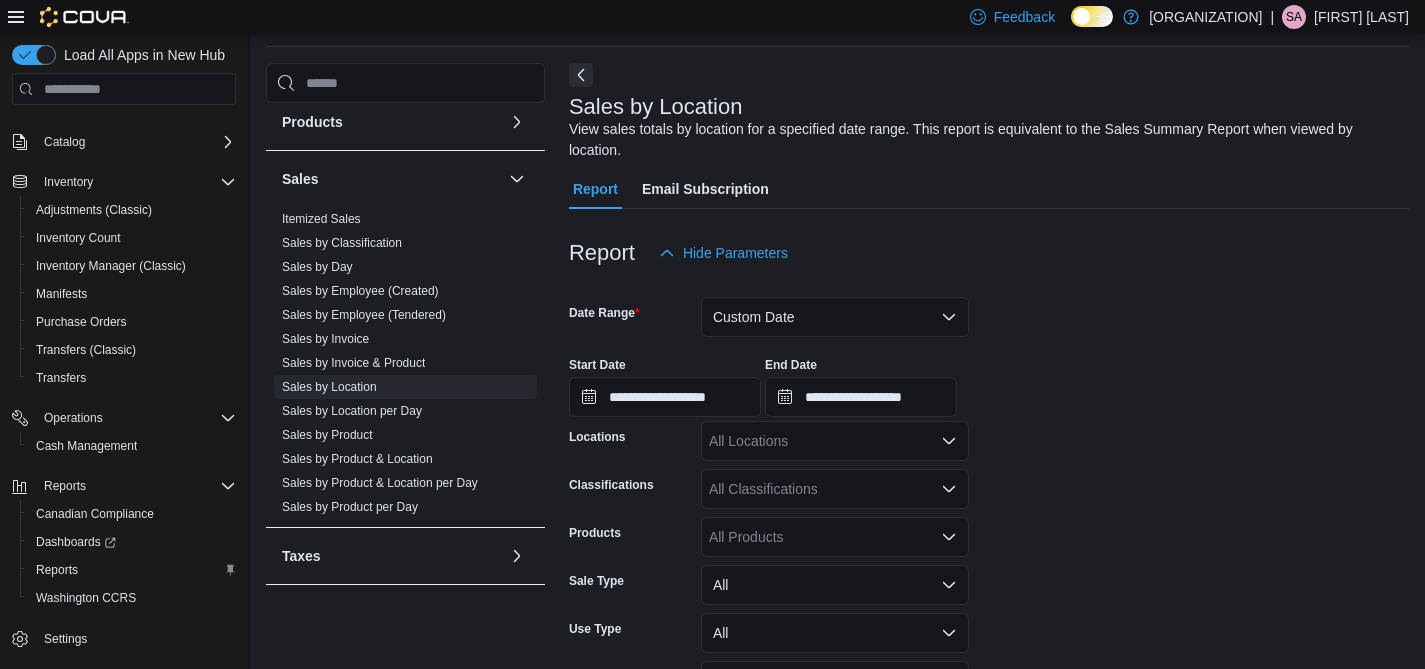 click on "**********" at bounding box center (989, 515) 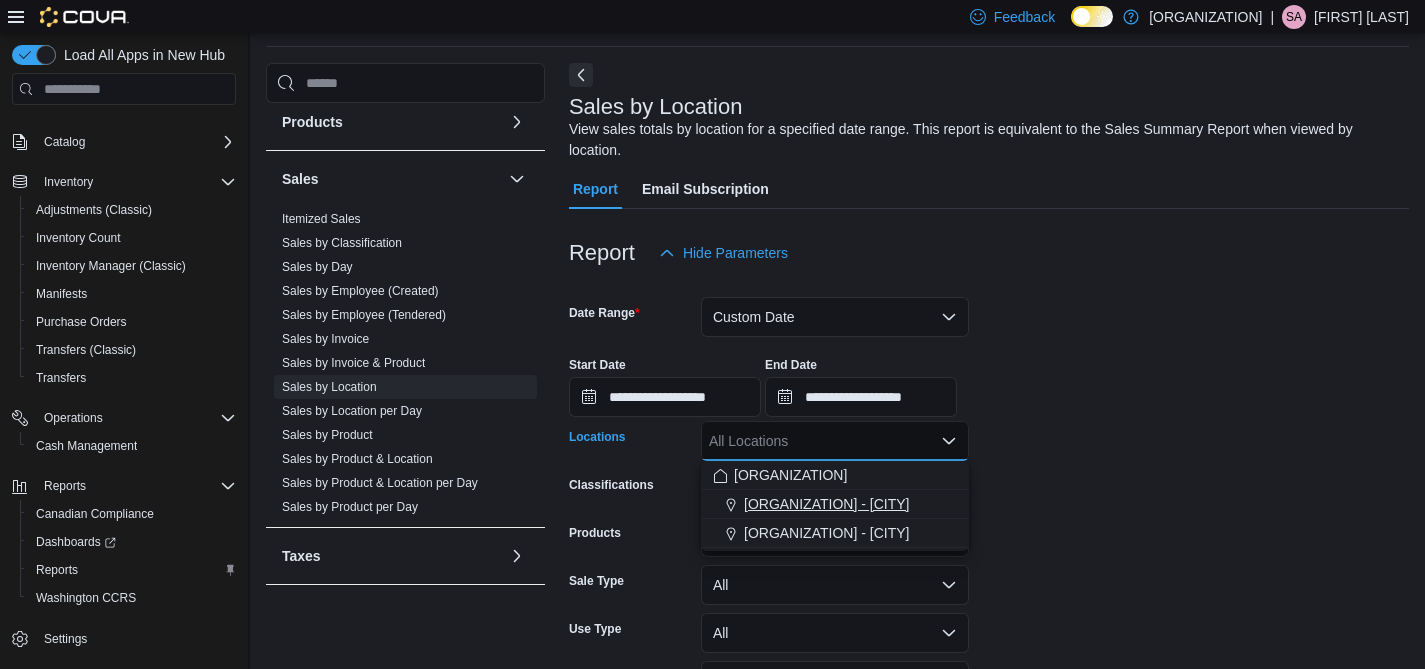 click on "[ORGANIZATION] - [CITY]" at bounding box center (826, 504) 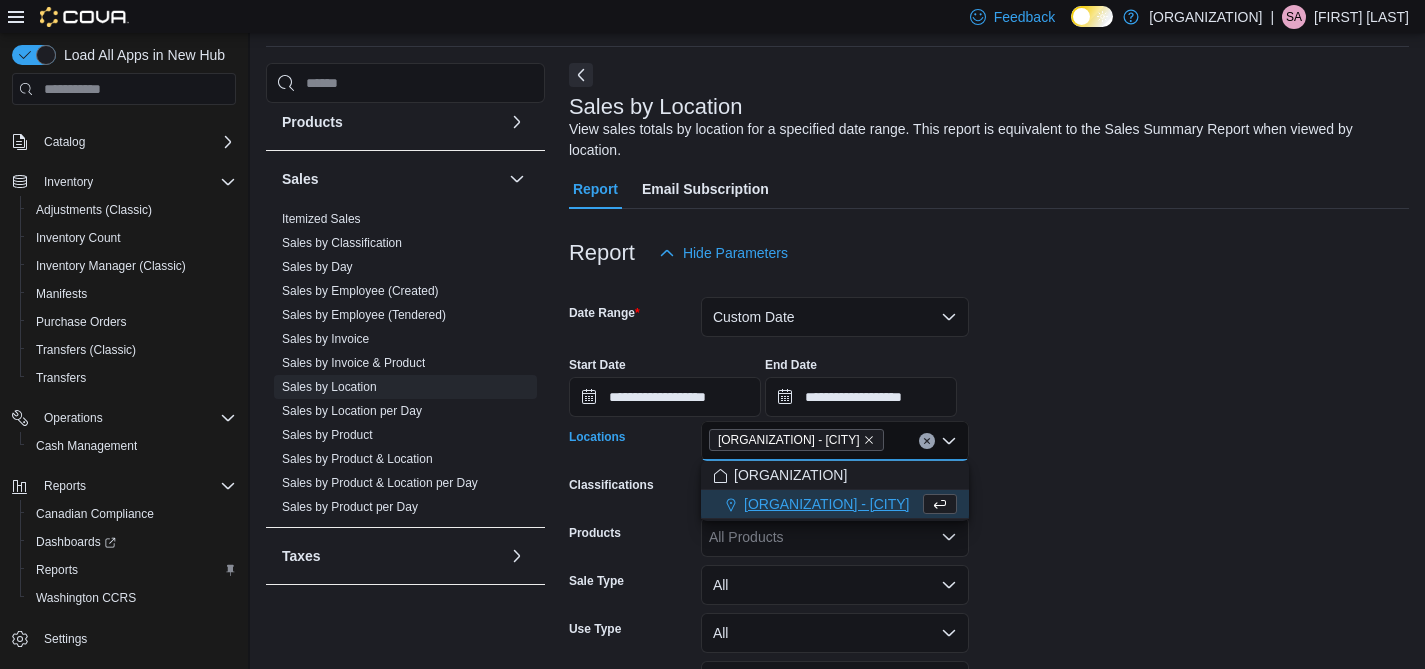click on "**********" at bounding box center [989, 515] 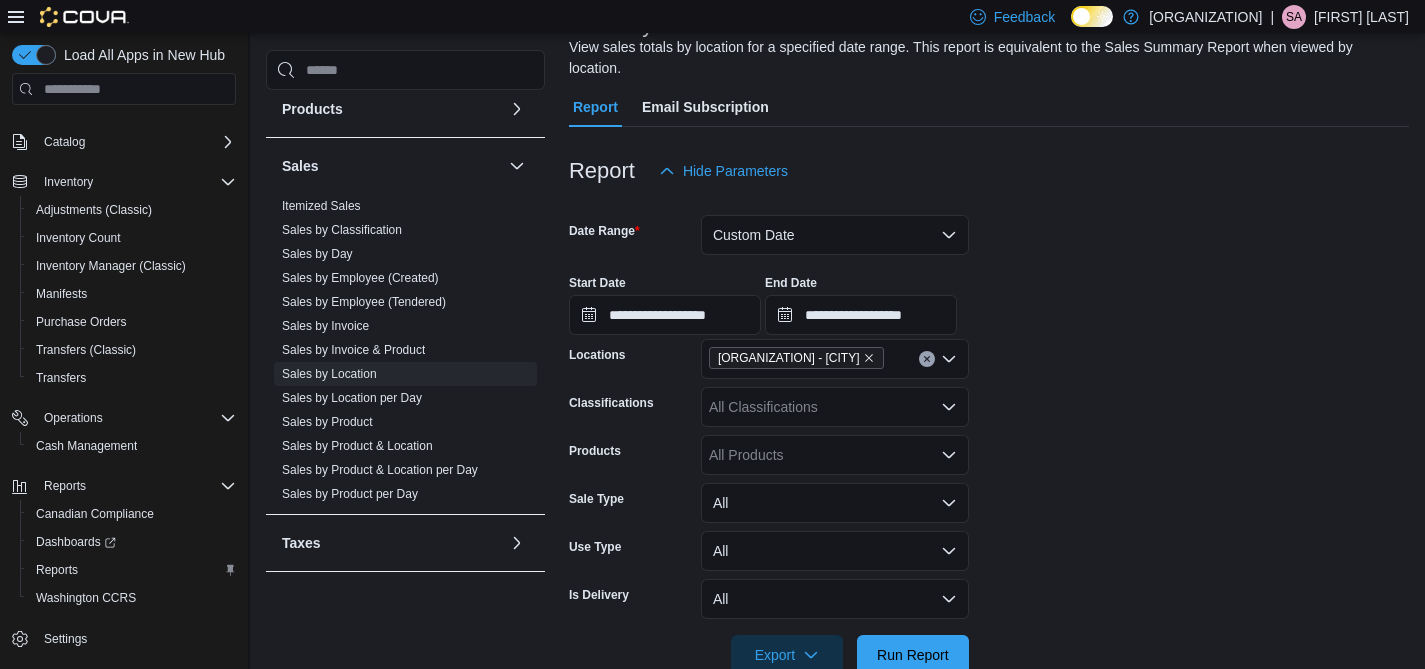 scroll, scrollTop: 195, scrollLeft: 0, axis: vertical 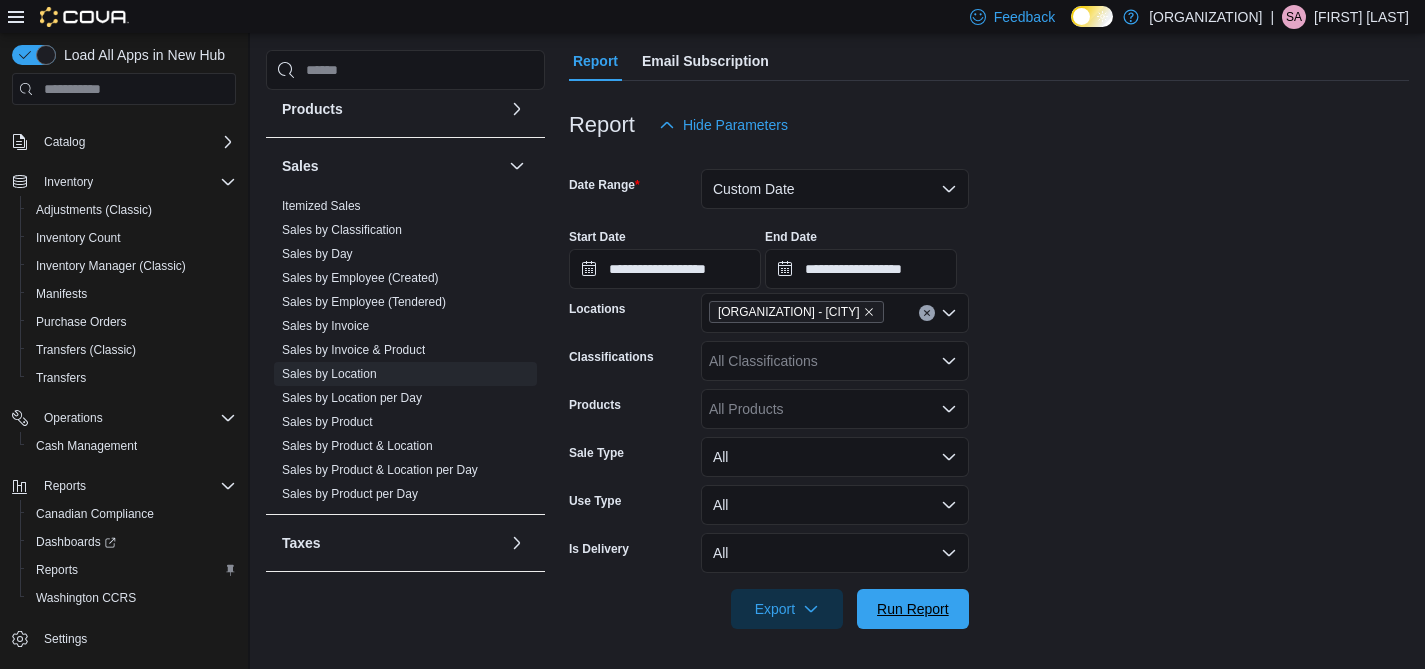 click on "Run Report" at bounding box center [913, 609] 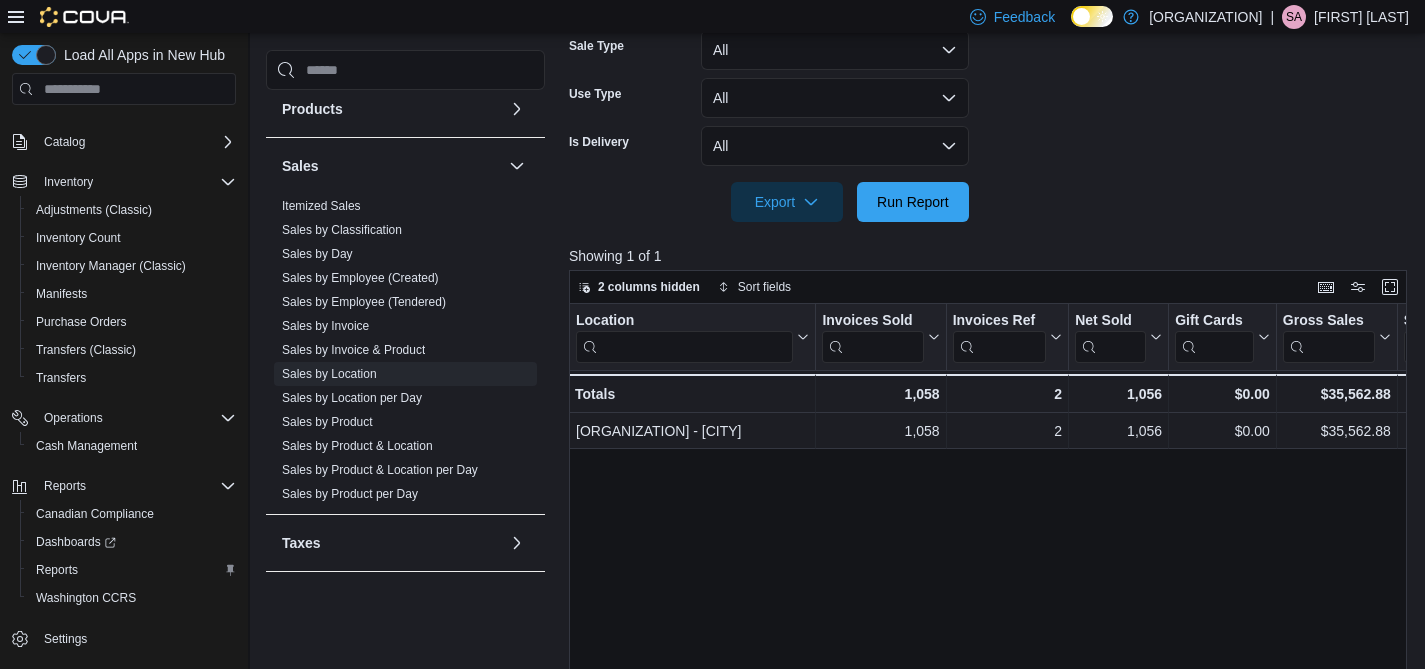 scroll, scrollTop: 754, scrollLeft: 0, axis: vertical 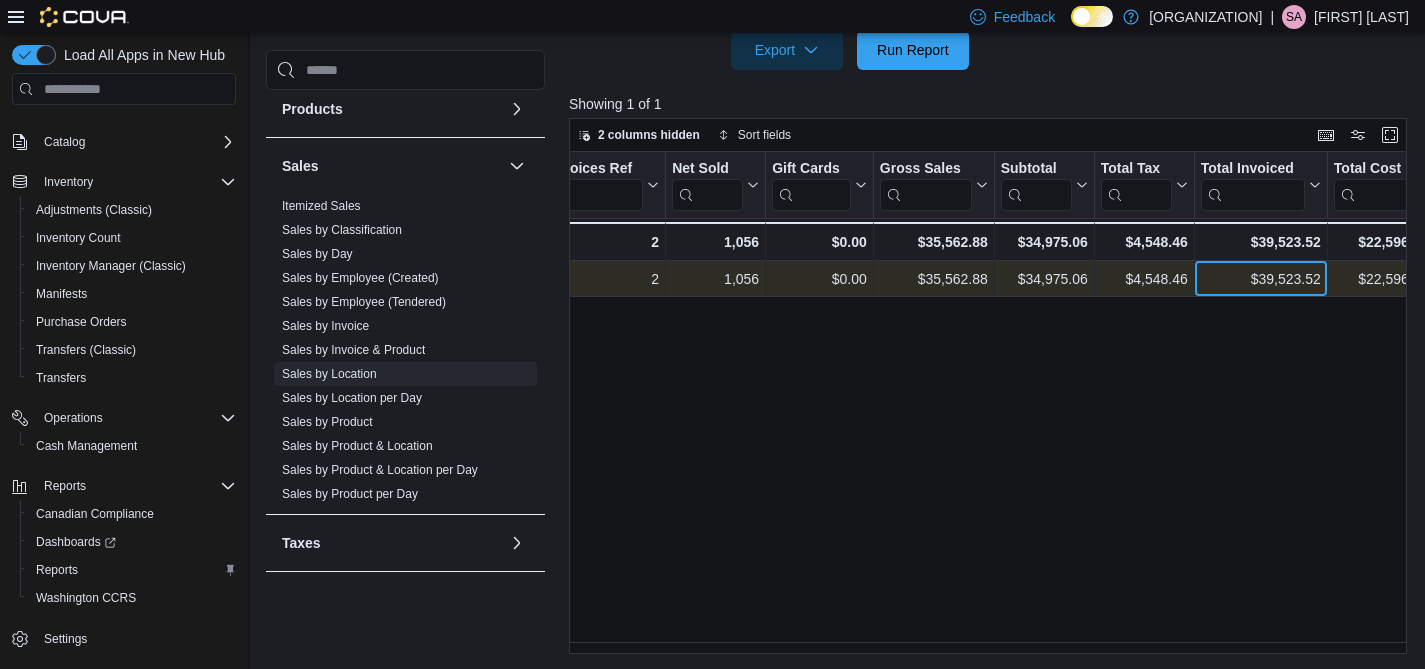 click on "$39,523.52" at bounding box center (1261, 280) 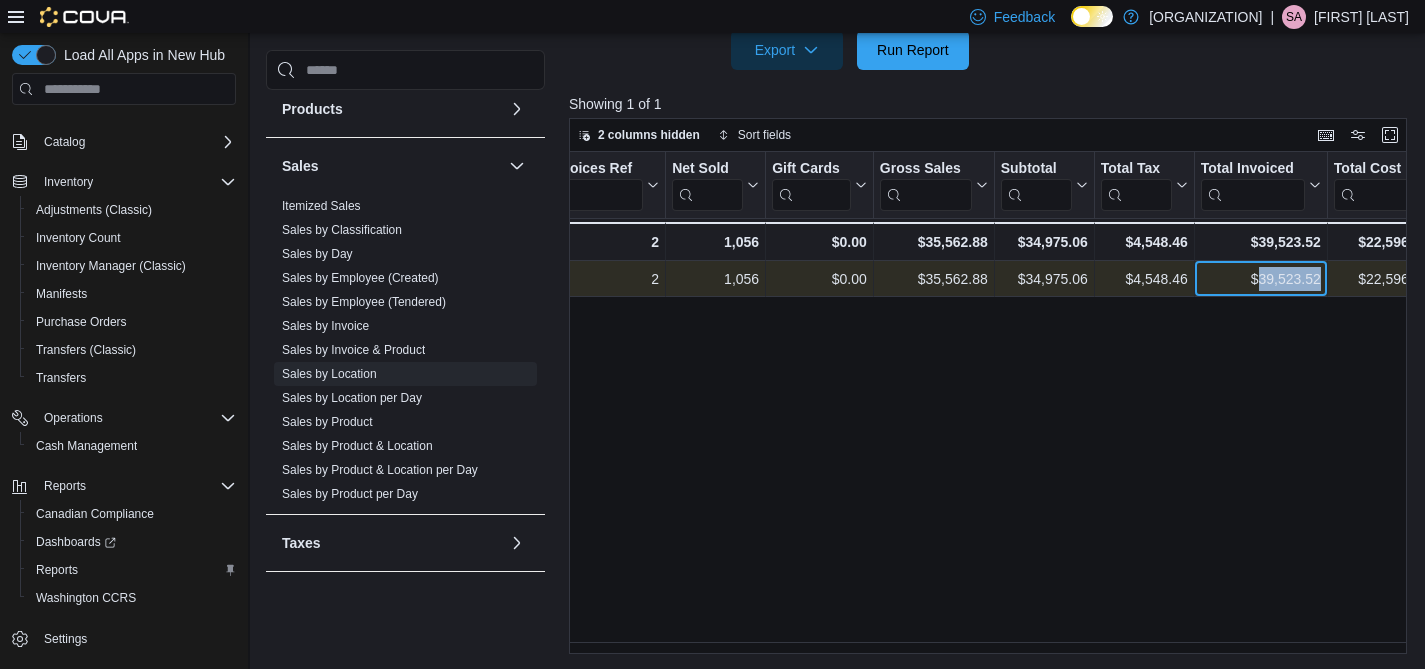 click on "$39,523.52" at bounding box center (1261, 280) 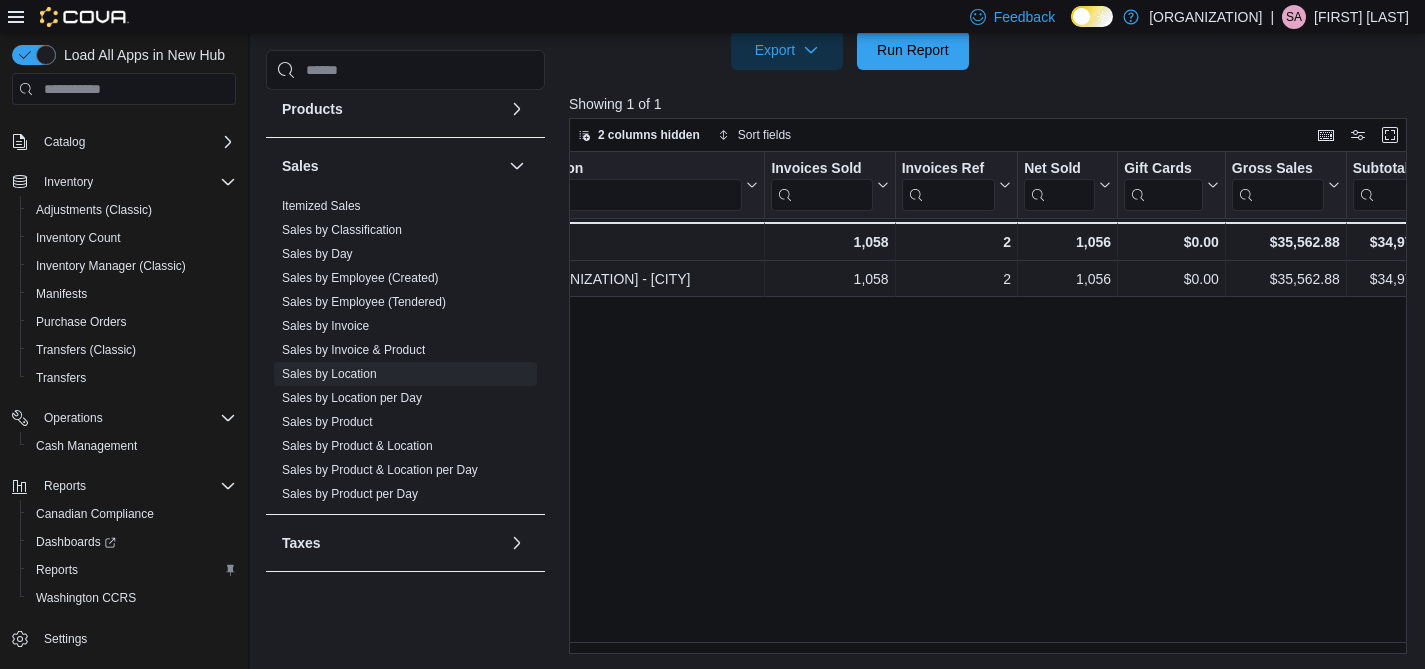 scroll, scrollTop: 0, scrollLeft: 51, axis: horizontal 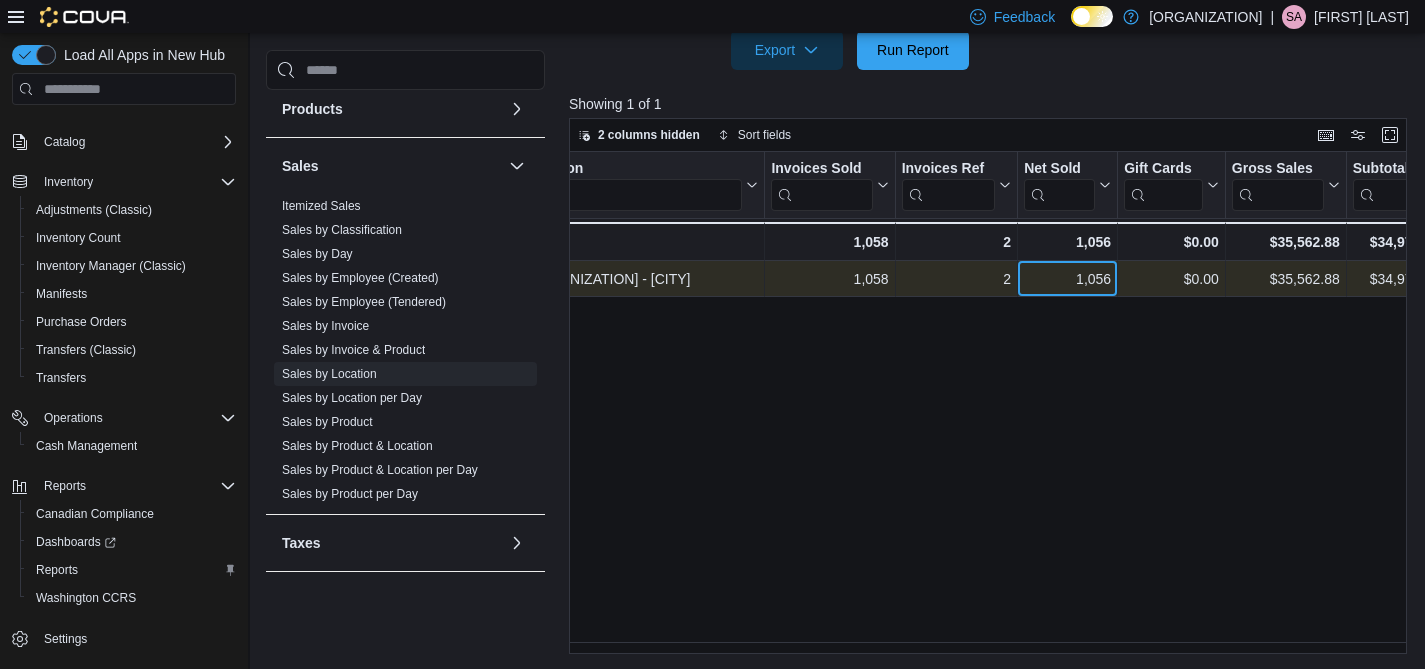click on "1,056" at bounding box center [1067, 280] 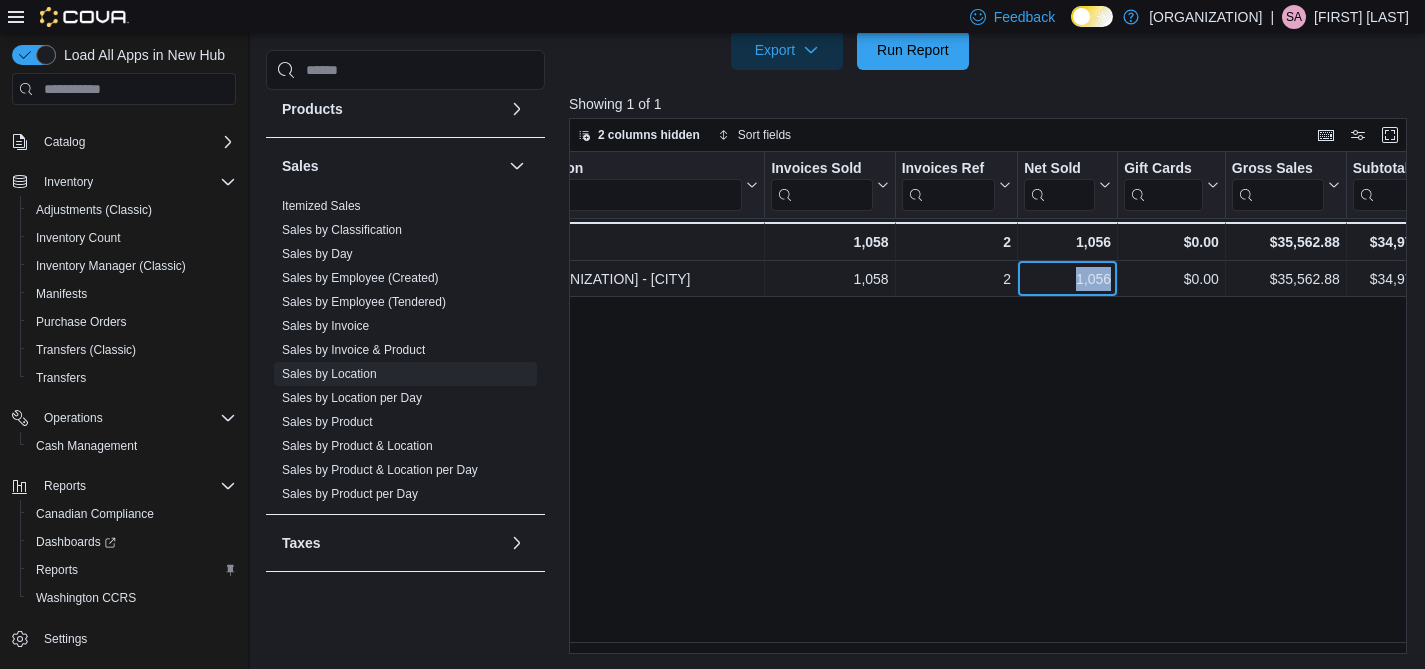 copy on "1,056" 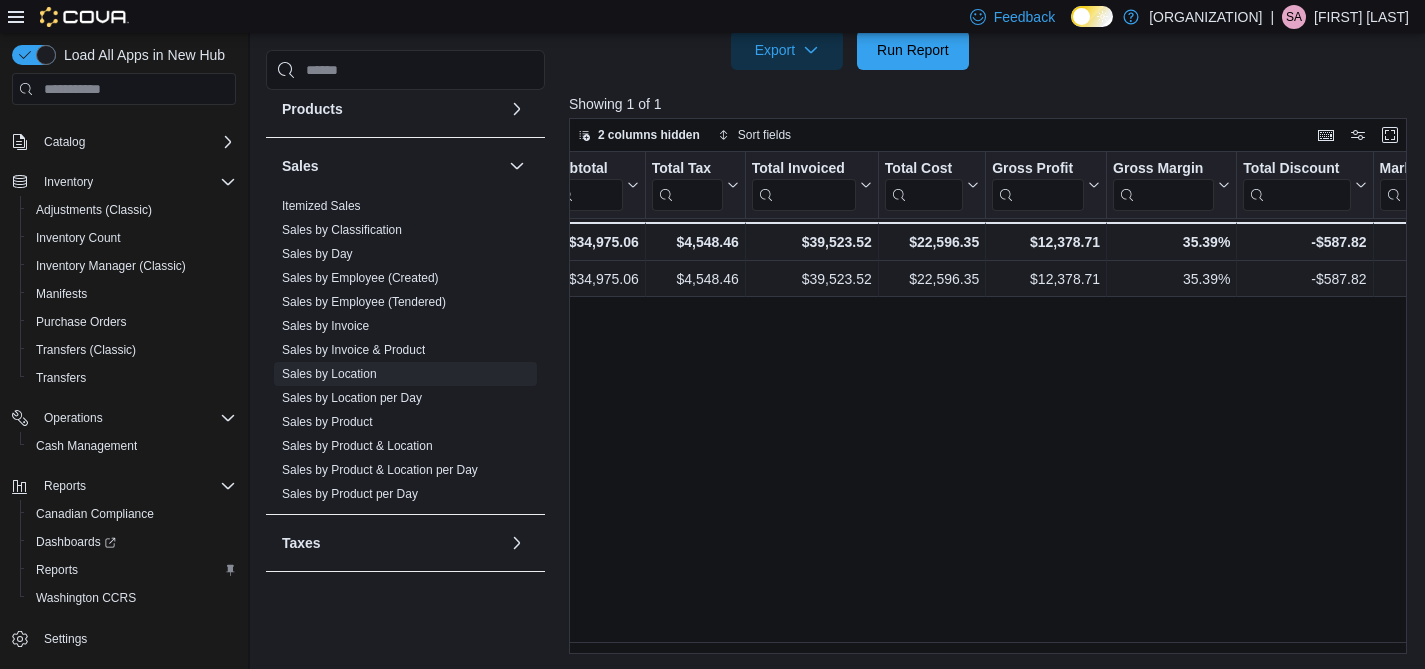 scroll, scrollTop: 0, scrollLeft: 855, axis: horizontal 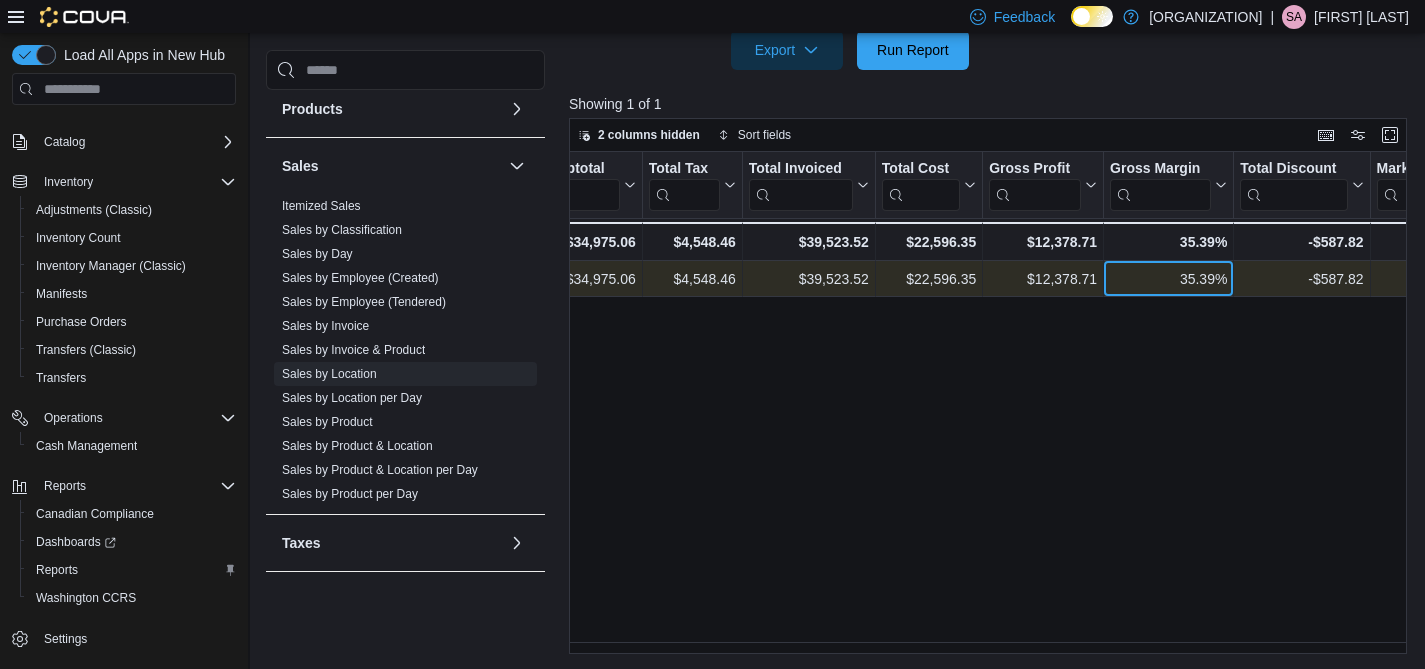 click on "35.39%" at bounding box center [1168, 280] 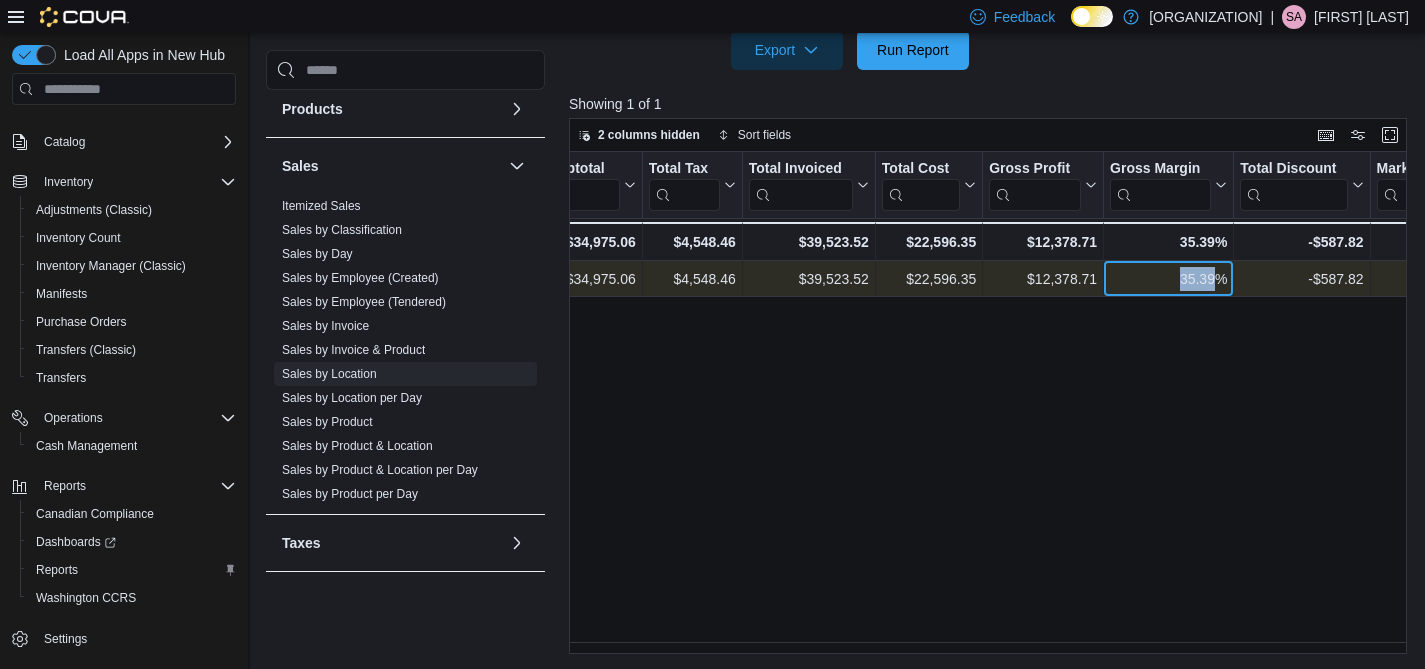 click on "35.39%" at bounding box center (1168, 280) 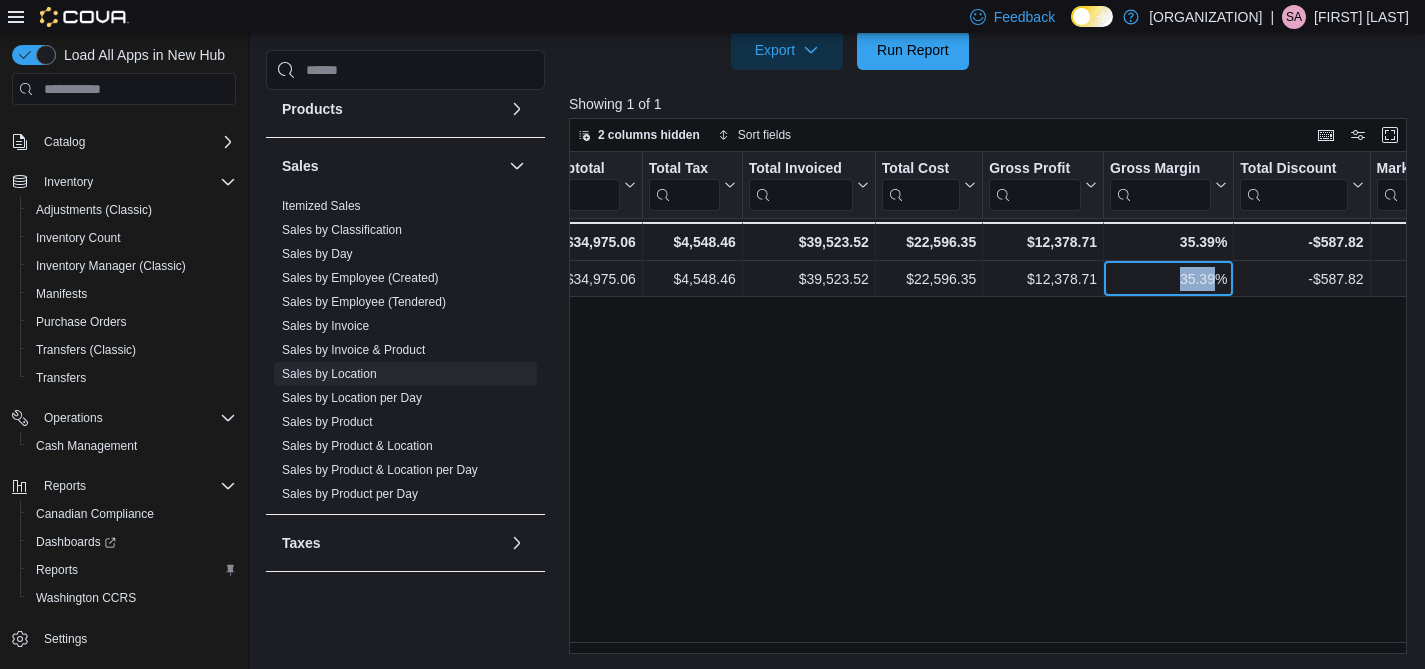 copy on "35.39" 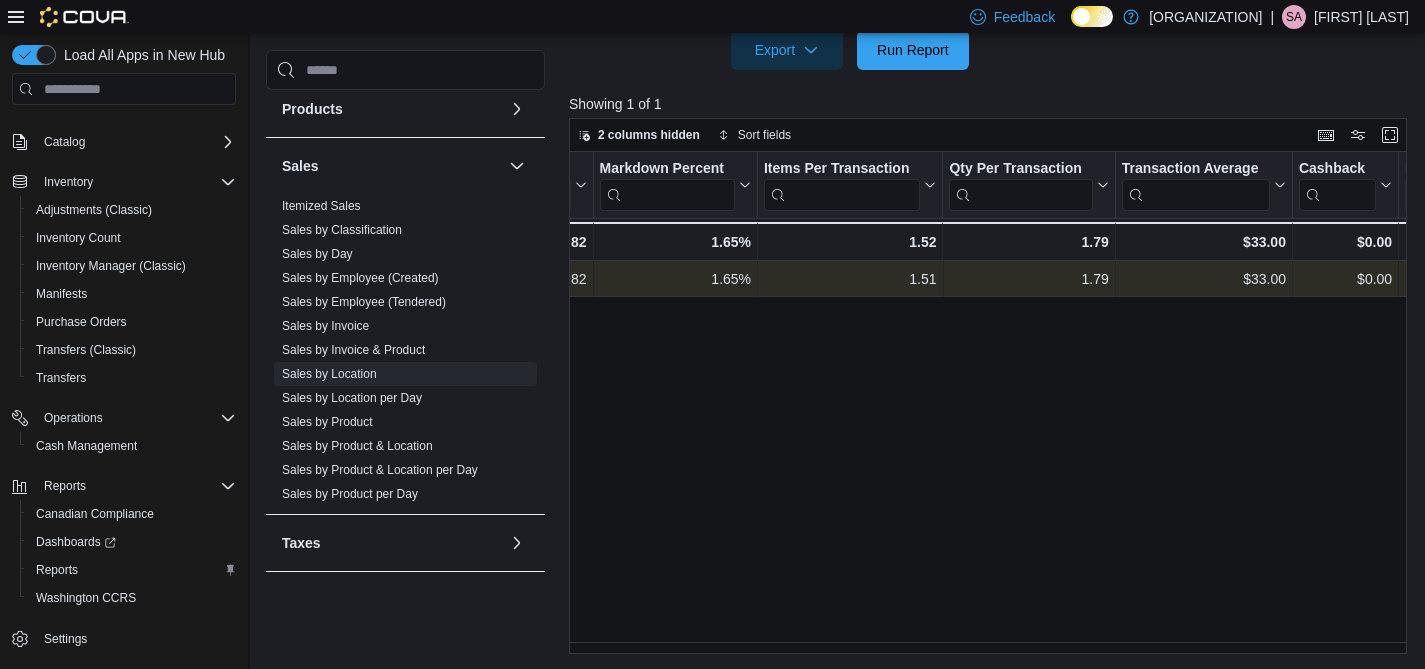 click on "Location Click to view column header actions Invoices Sold Click to view column header actions Invoices Ref Click to view column header actions Net Sold Click to view column header actions Gift Cards Click to view column header actions Gross Sales Click to view column header actions Subtotal Click to view column header actions Total Tax Click to view column header actions Total Invoiced Click to view column header actions Total Cost Click to view column header actions Gross Profit Click to view column header actions Gross Margin Click to view column header actions Total Discount Click to view column header actions Markdown Percent Click to view column header actions Items Per Transaction Click to view column header actions Qty Per Transaction Click to view column header actions Transaction Average Click to view column header actions Cashback Click to view column header actions Loyalty Redemptions Click to view column header actions Cash Click to view column header actions Debit MasterCard Visa HST Tips 35.39%" at bounding box center [992, 402] 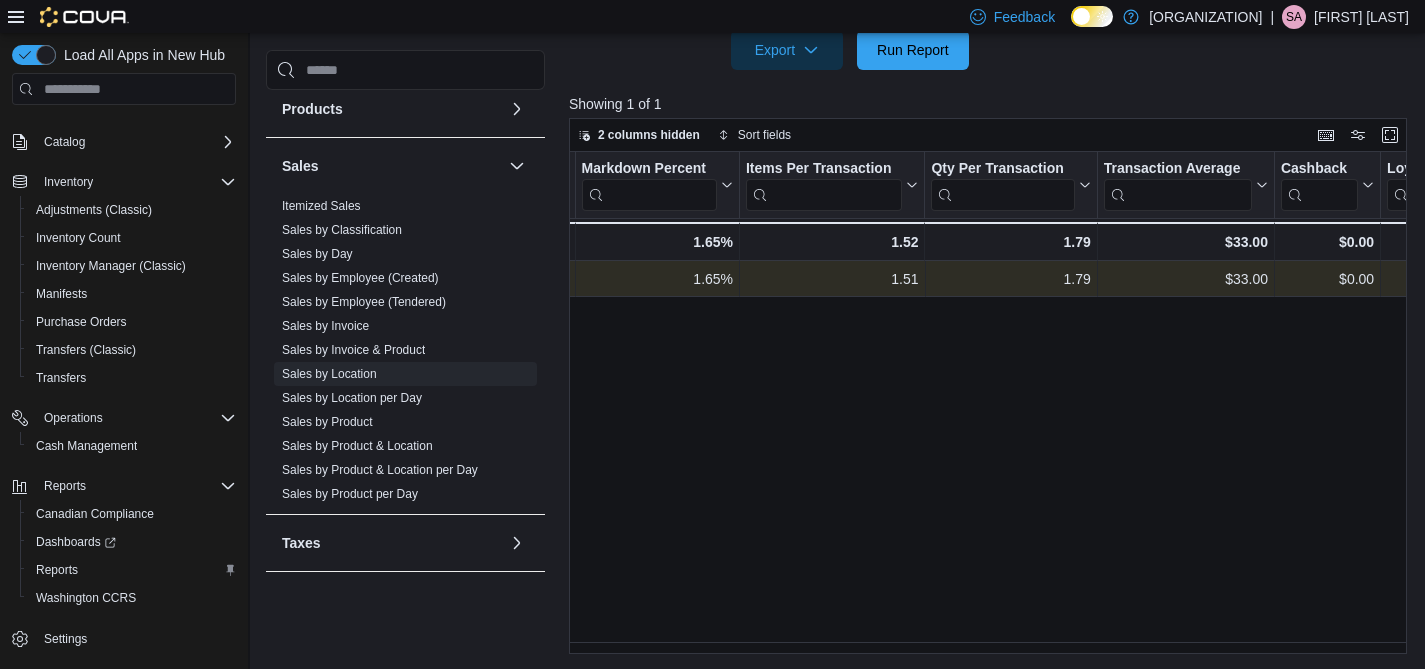 scroll, scrollTop: 0, scrollLeft: 1630, axis: horizontal 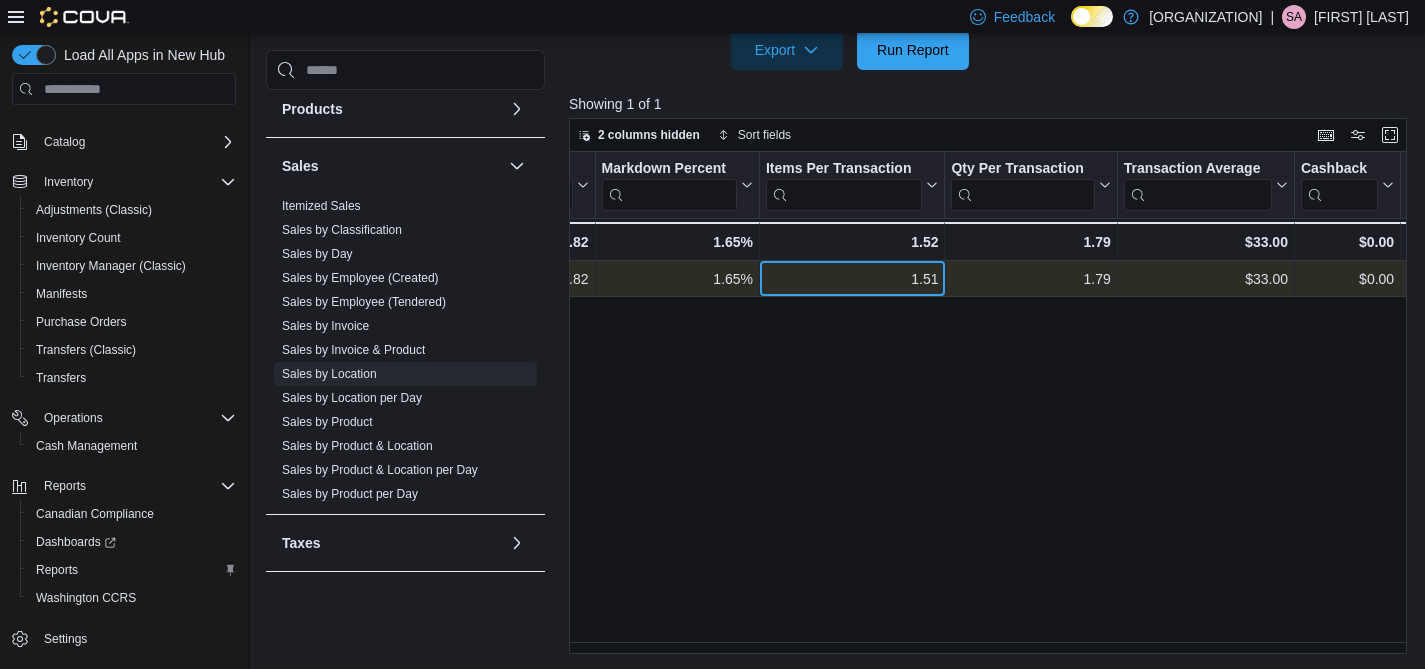 click on "1.51" at bounding box center (852, 280) 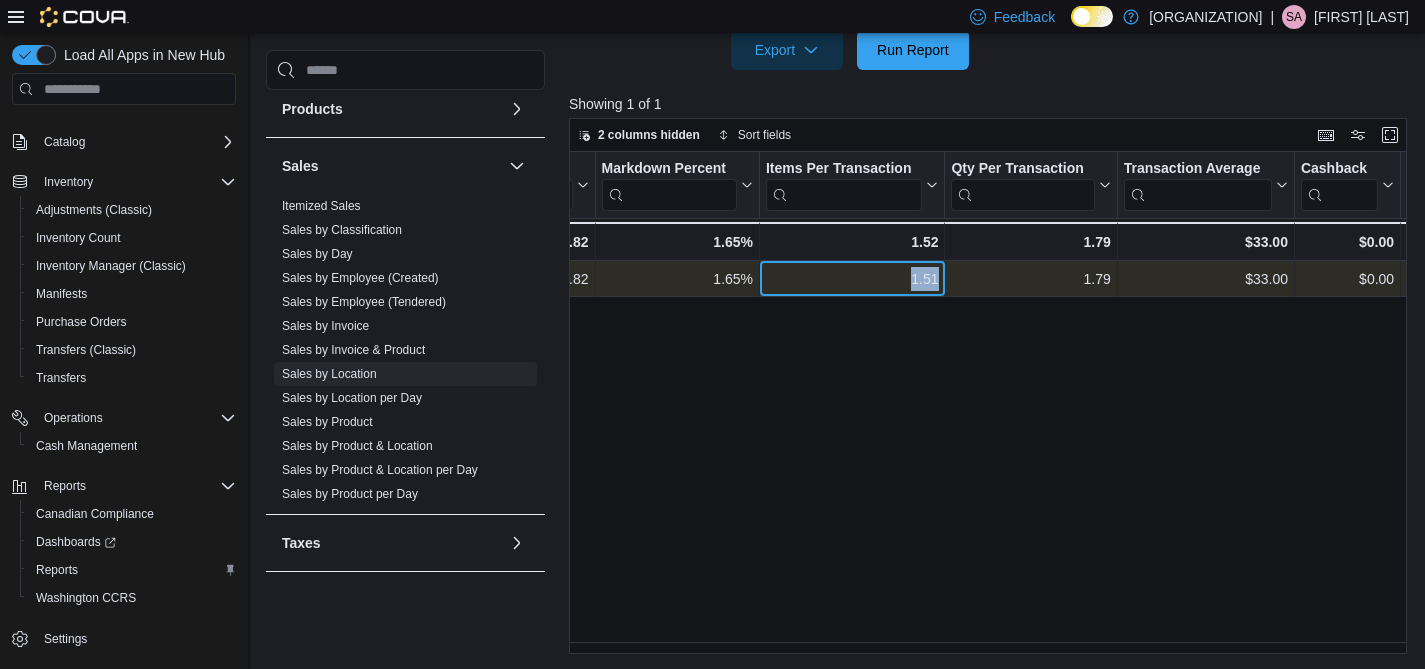 click on "1.51" at bounding box center (852, 280) 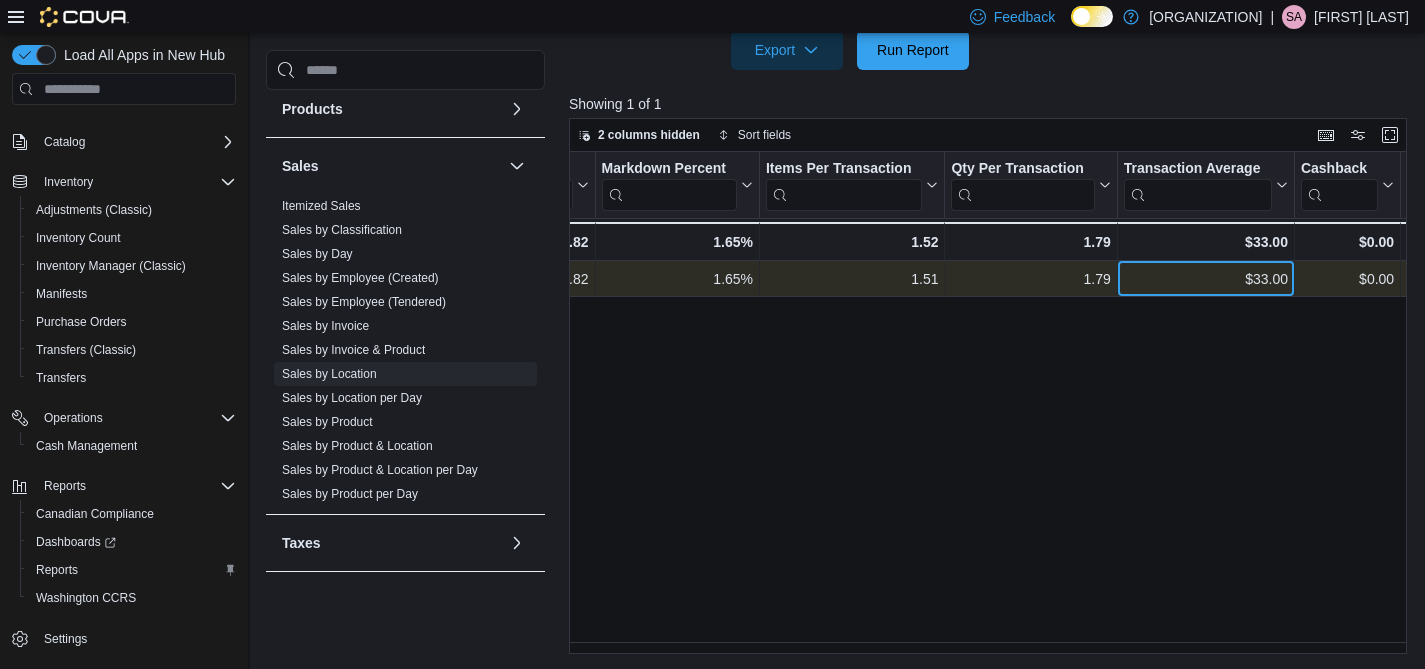 click on "$33.00" at bounding box center (1206, 280) 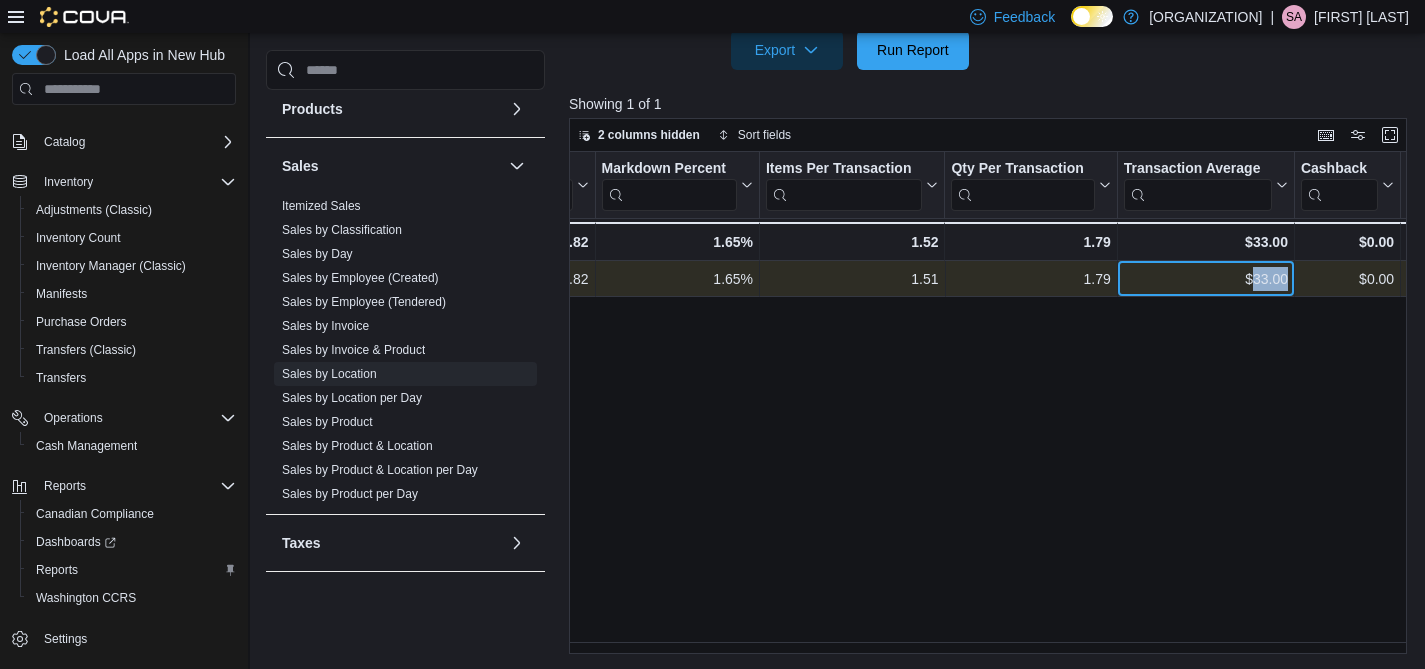 click on "$33.00" at bounding box center (1206, 280) 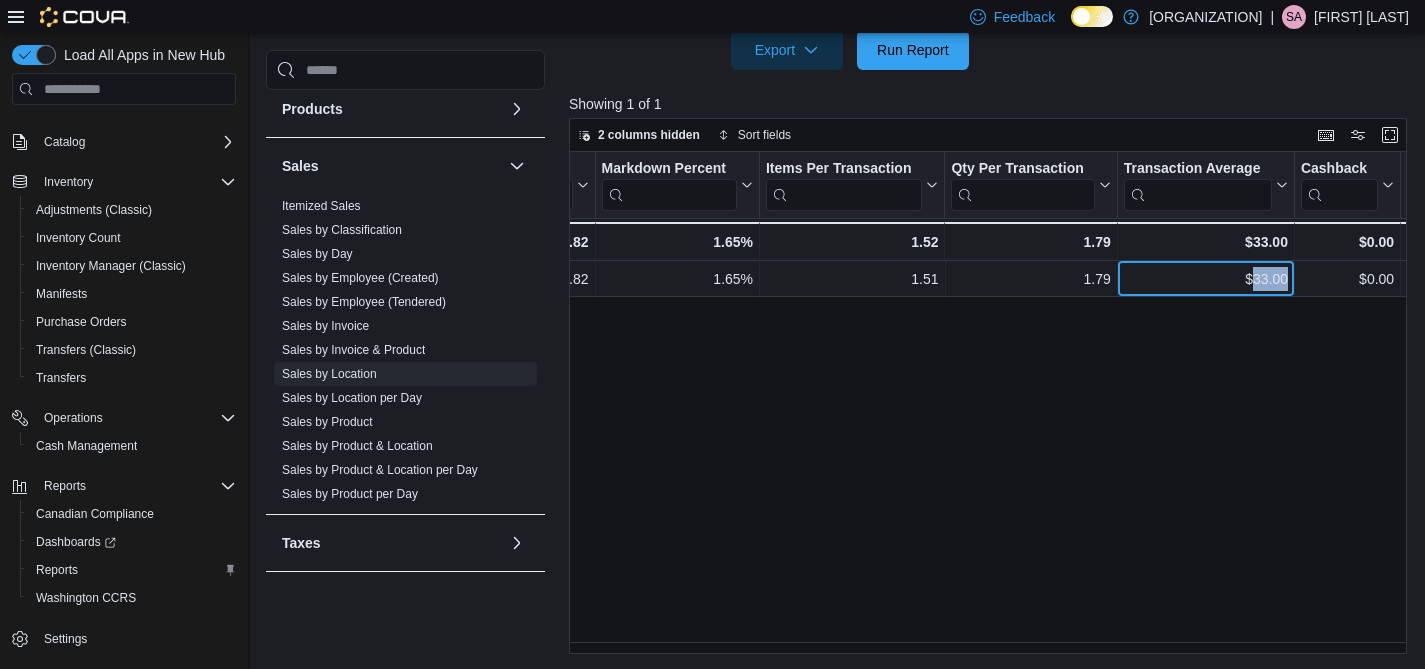 copy on "33.00" 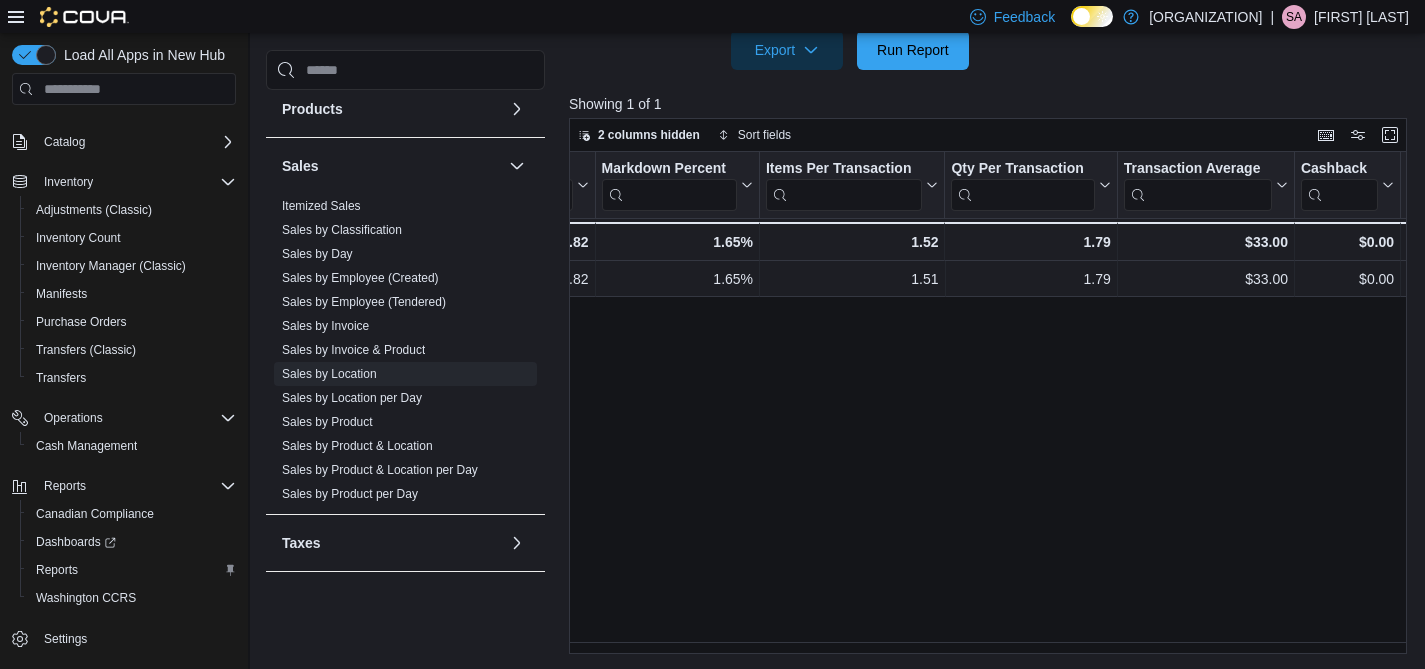 click on "Location Click to view column header actions Invoices Sold Click to view column header actions Invoices Ref Click to view column header actions Net Sold Click to view column header actions Gift Cards Click to view column header actions Gross Sales Click to view column header actions Subtotal Click to view column header actions Total Tax Click to view column header actions Total Invoiced Click to view column header actions Total Cost Click to view column header actions Gross Profit Click to view column header actions Gross Margin Click to view column header actions Total Discount Click to view column header actions Markdown Percent Click to view column header actions Items Per Transaction Click to view column header actions Qty Per Transaction Click to view column header actions Transaction Average Click to view column header actions Cashback Click to view column header actions Loyalty Redemptions Click to view column header actions Cash Click to view column header actions Debit MasterCard Visa HST Tips -  -" at bounding box center [992, 402] 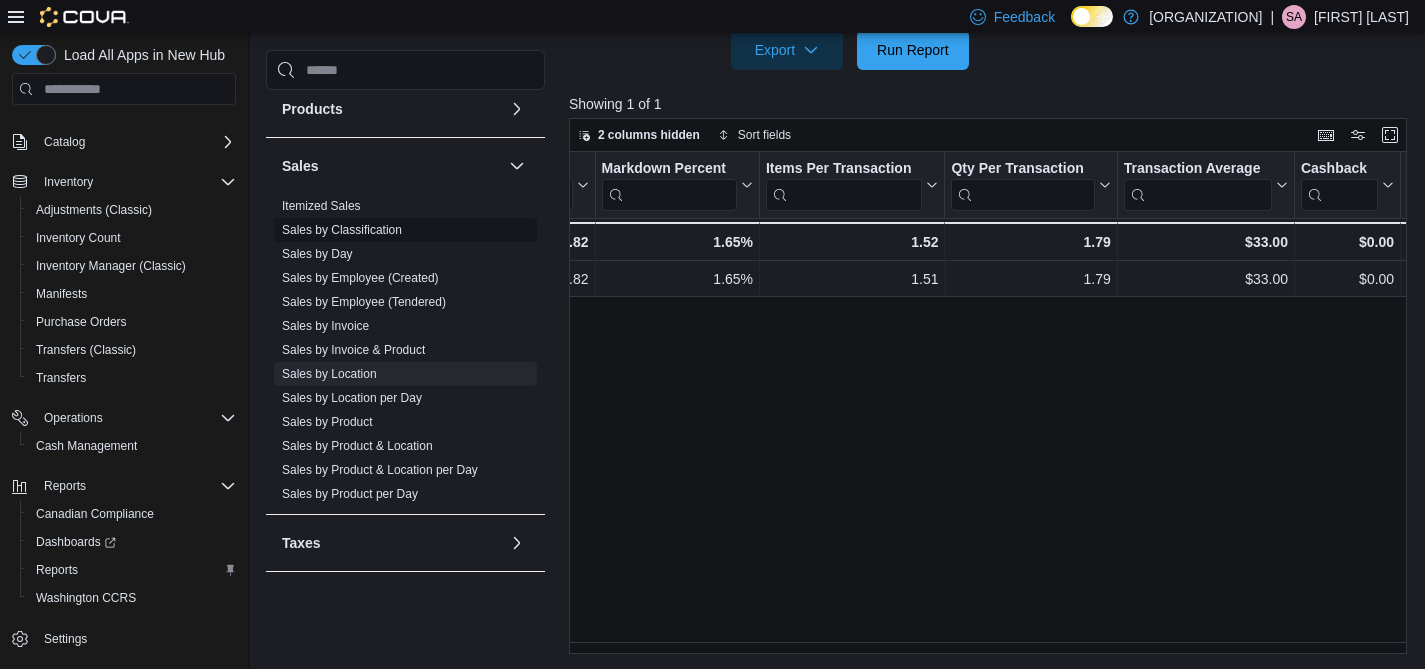 click on "Sales by Classification" at bounding box center (342, 230) 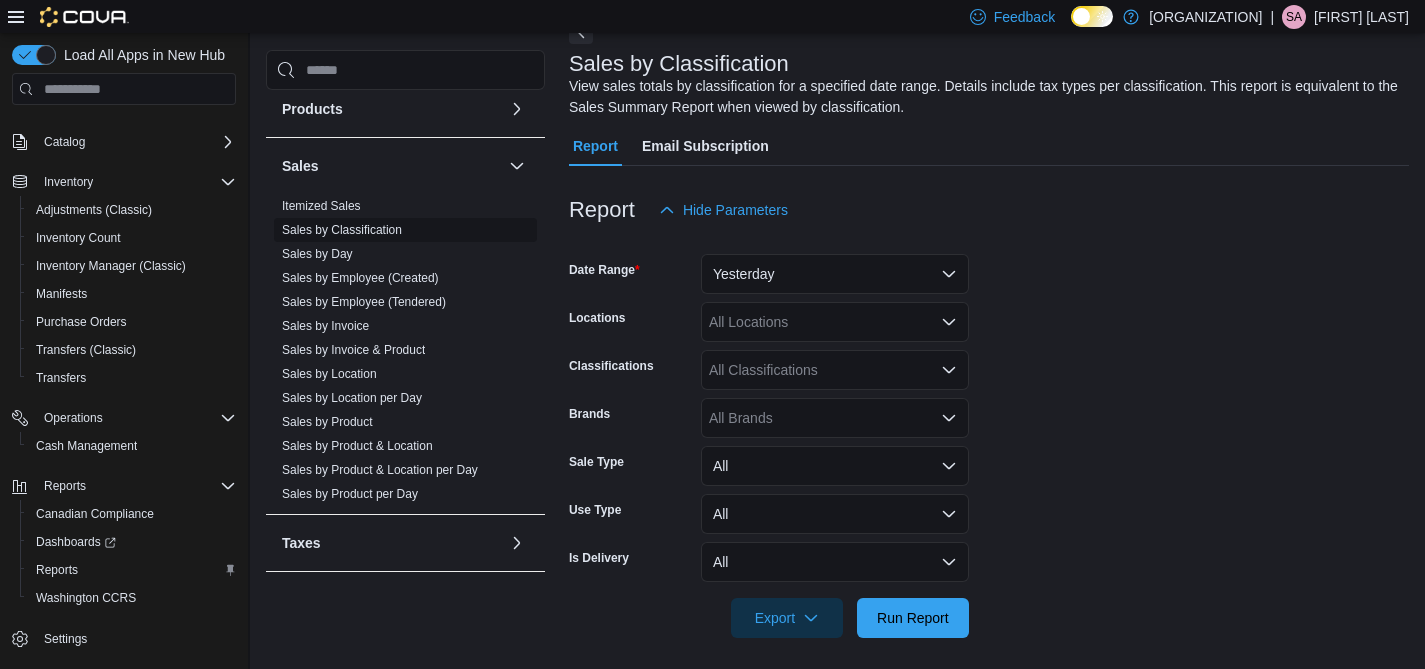 scroll, scrollTop: 67, scrollLeft: 0, axis: vertical 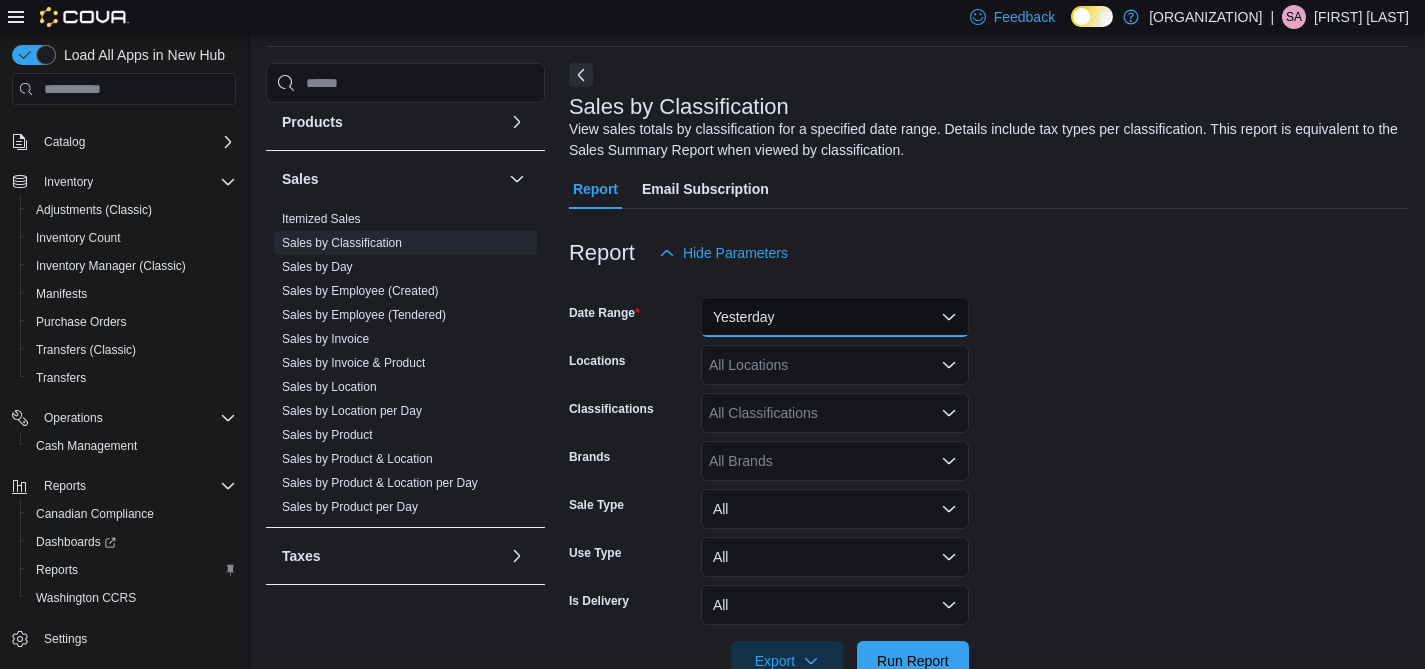 click on "Yesterday" at bounding box center (835, 317) 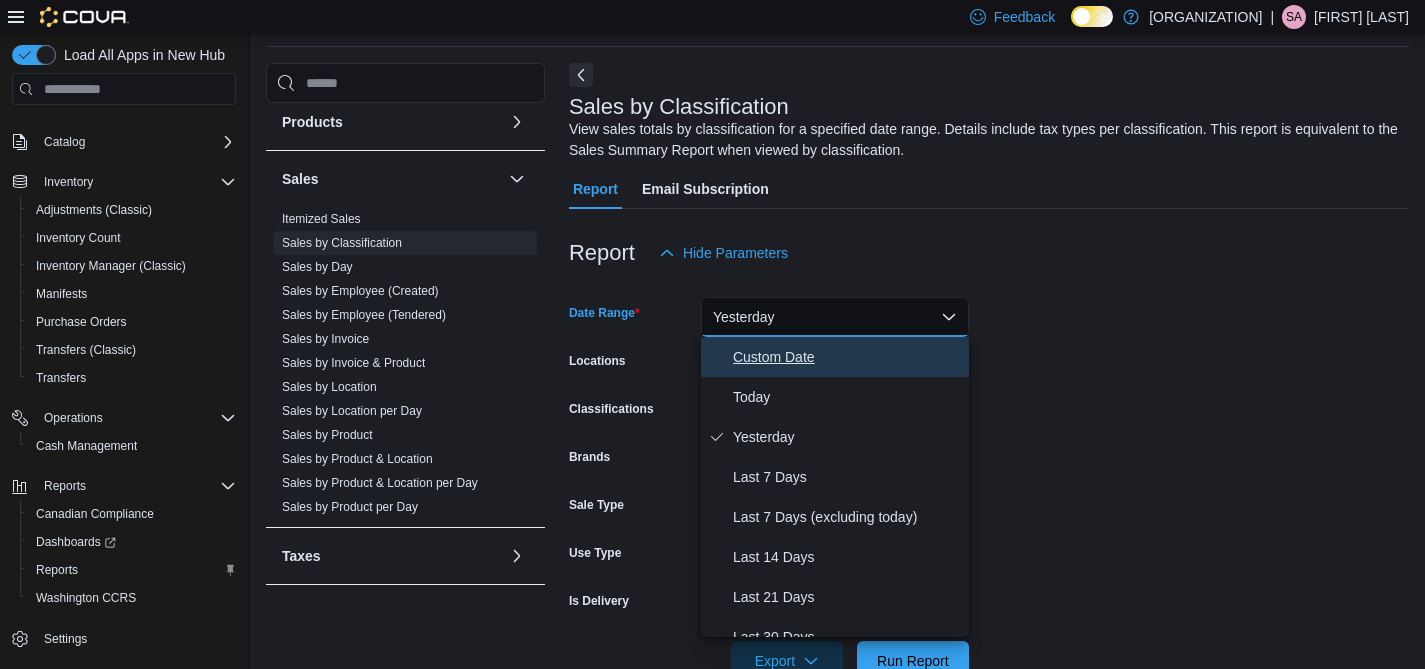click on "Custom Date" at bounding box center (847, 357) 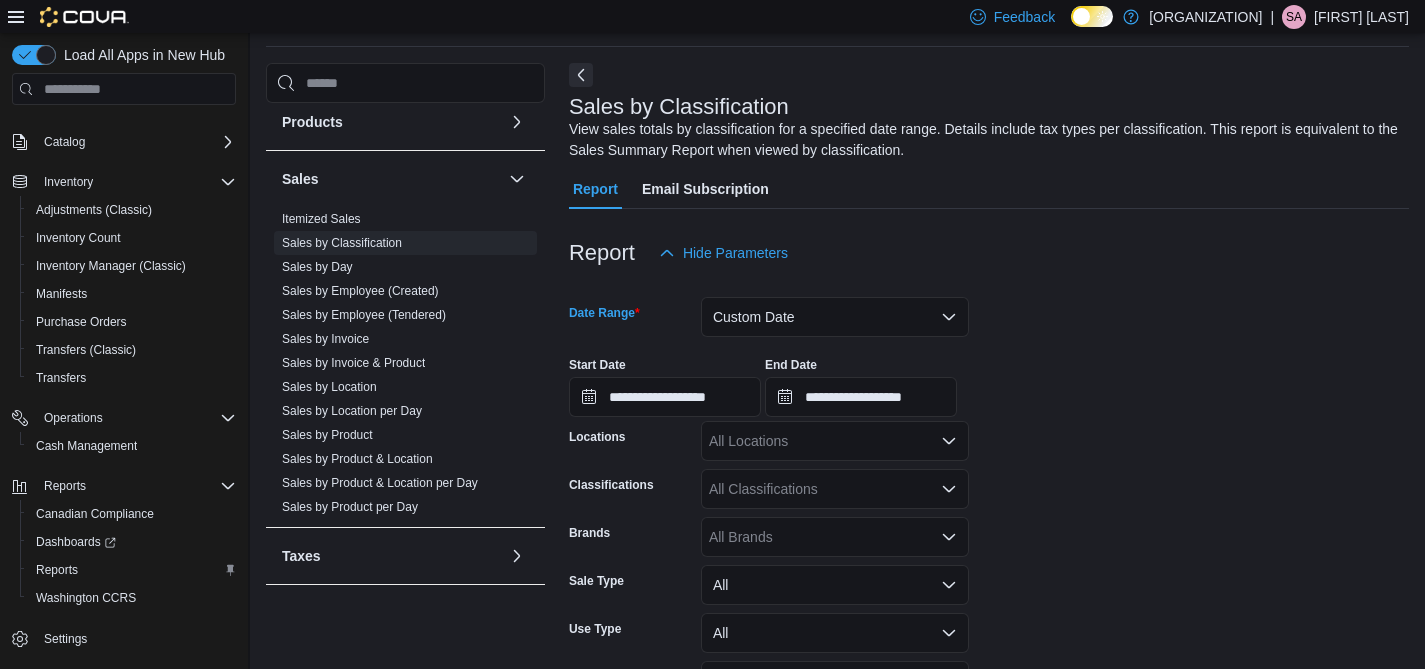 click on "End Date" at bounding box center [861, 365] 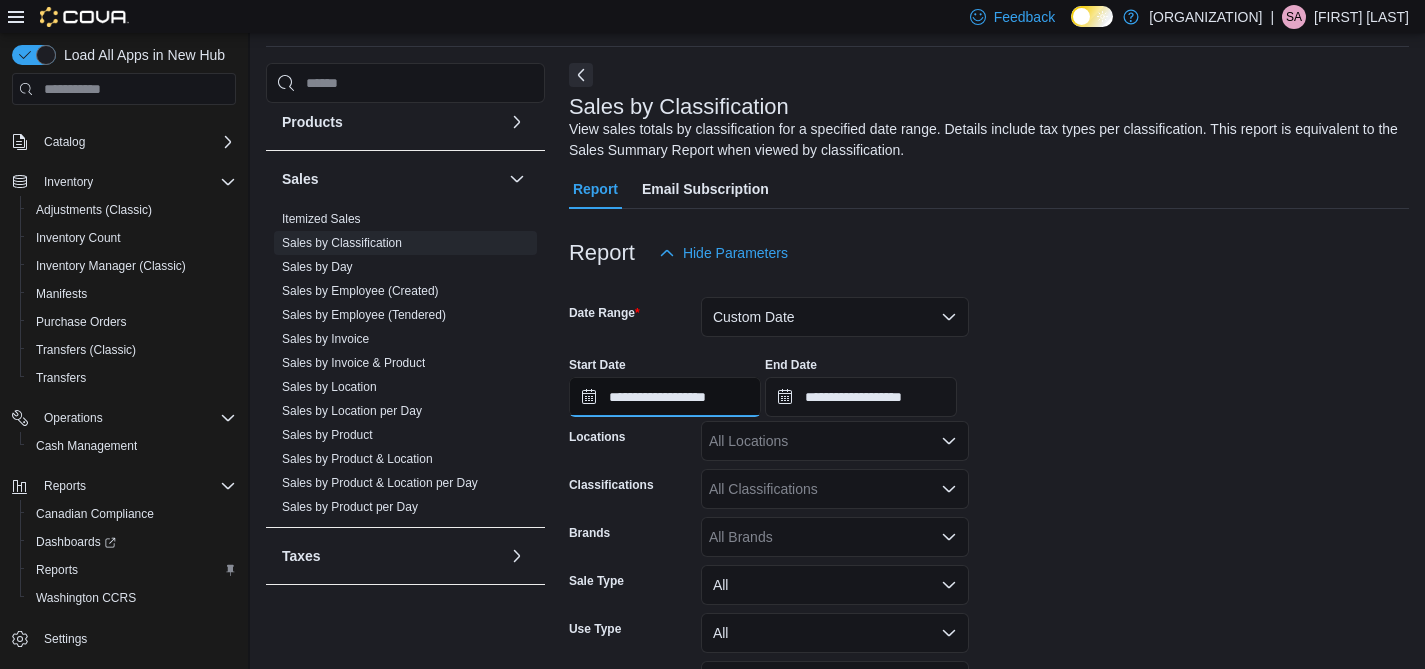 click on "**********" at bounding box center (665, 397) 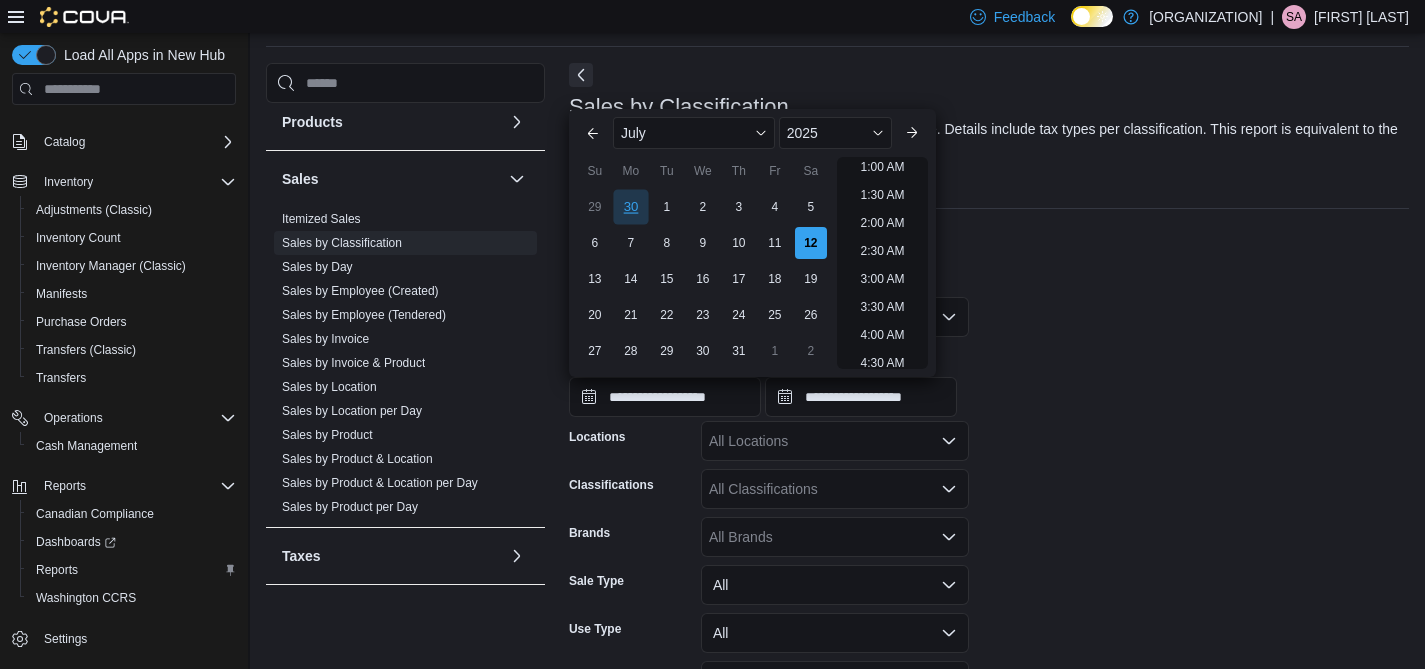click on "30" at bounding box center [630, 207] 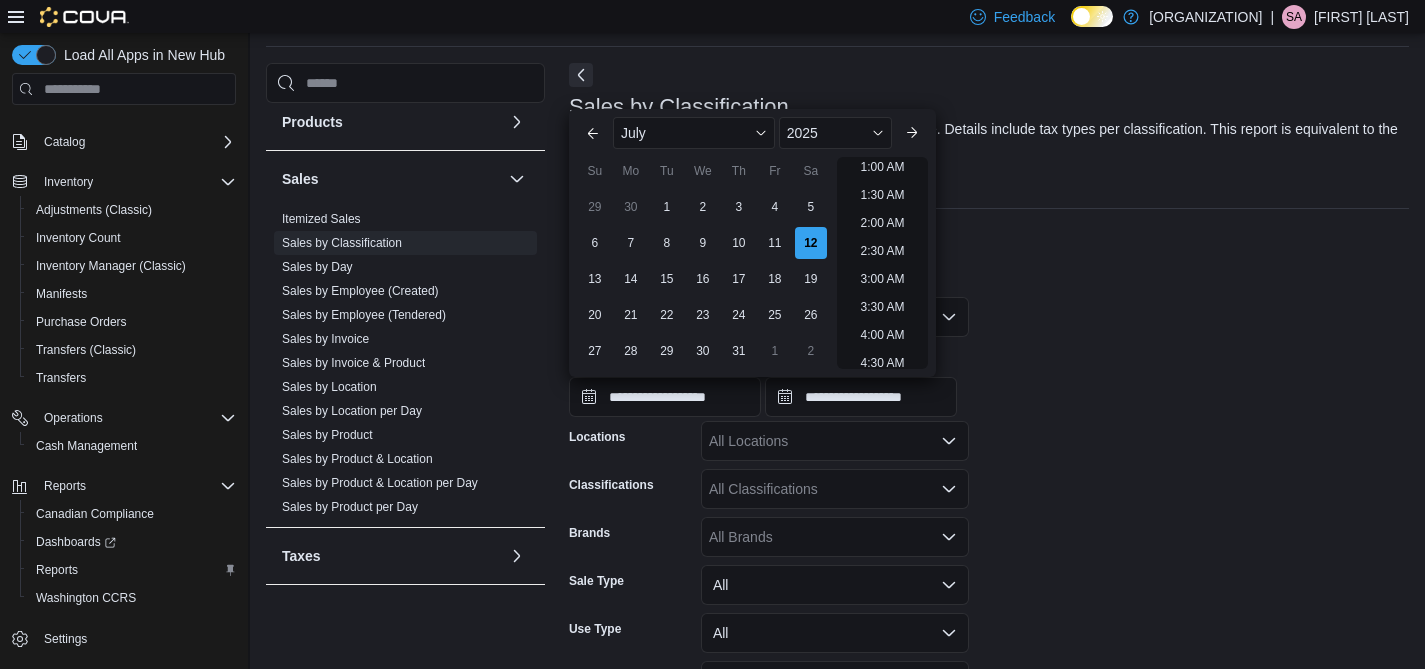 scroll, scrollTop: 4, scrollLeft: 0, axis: vertical 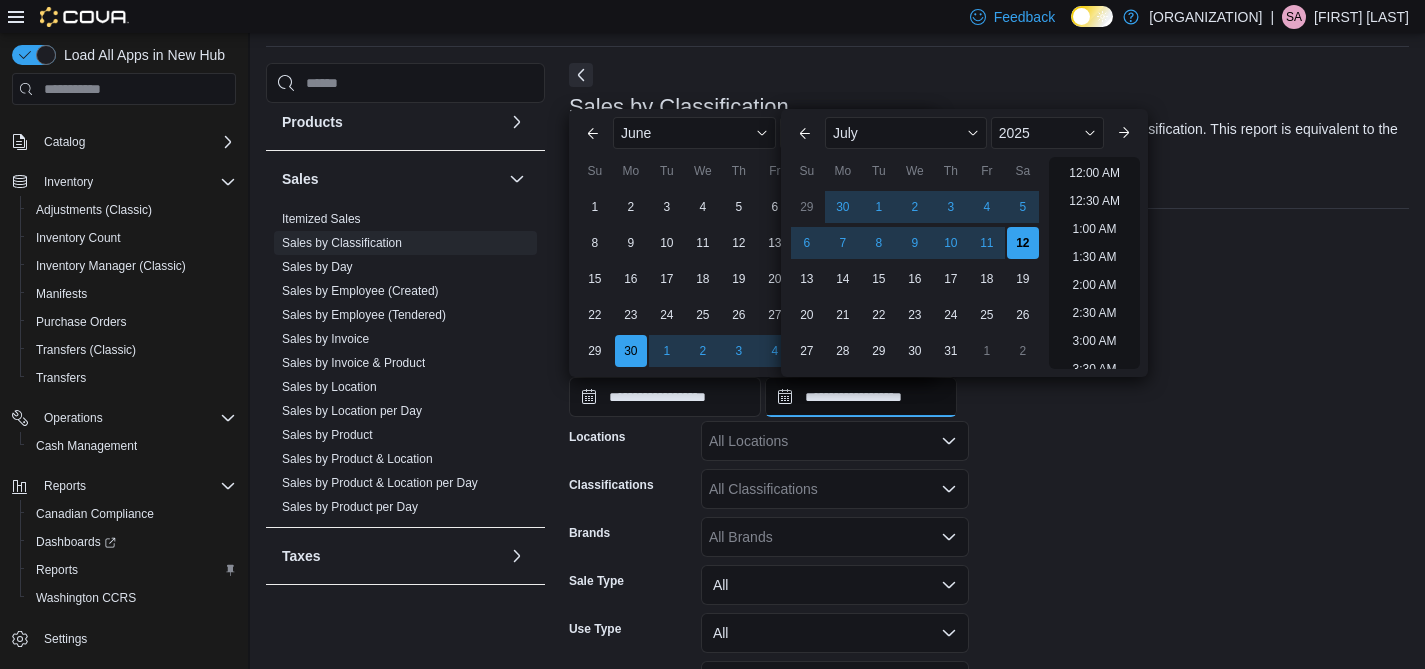 click on "**********" at bounding box center (861, 397) 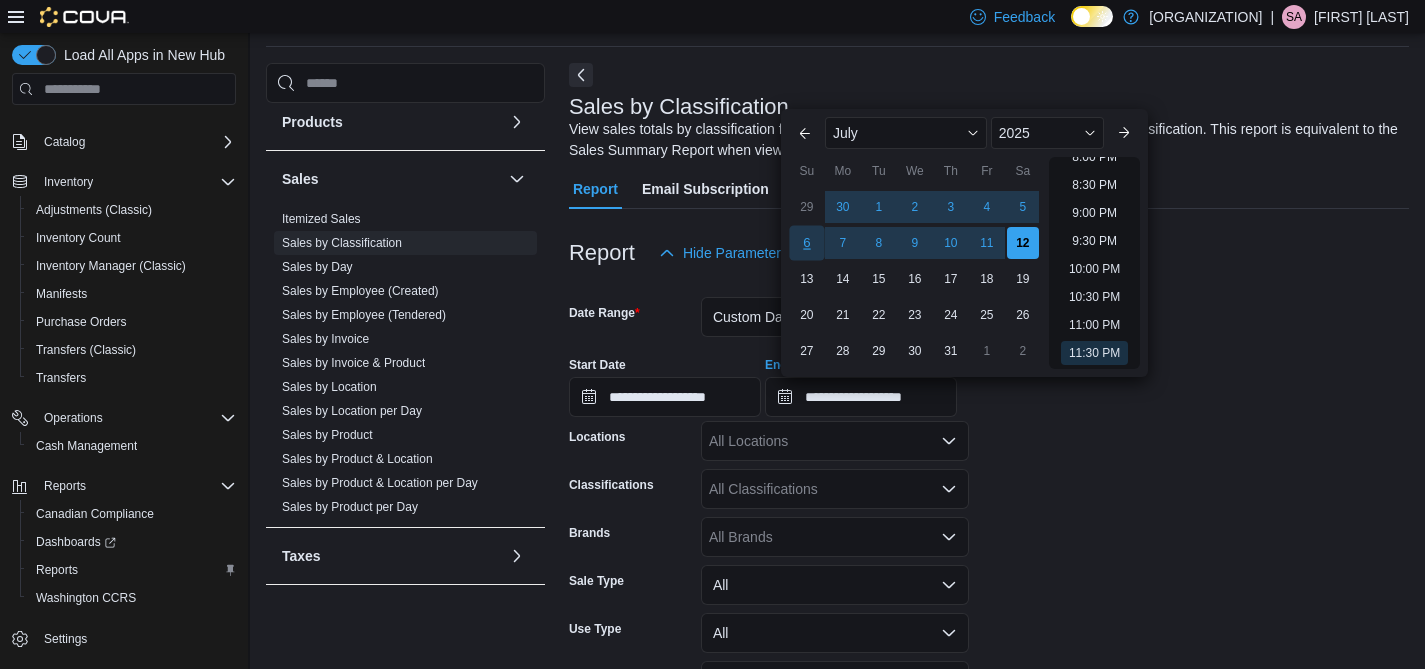 click on "6" at bounding box center (806, 243) 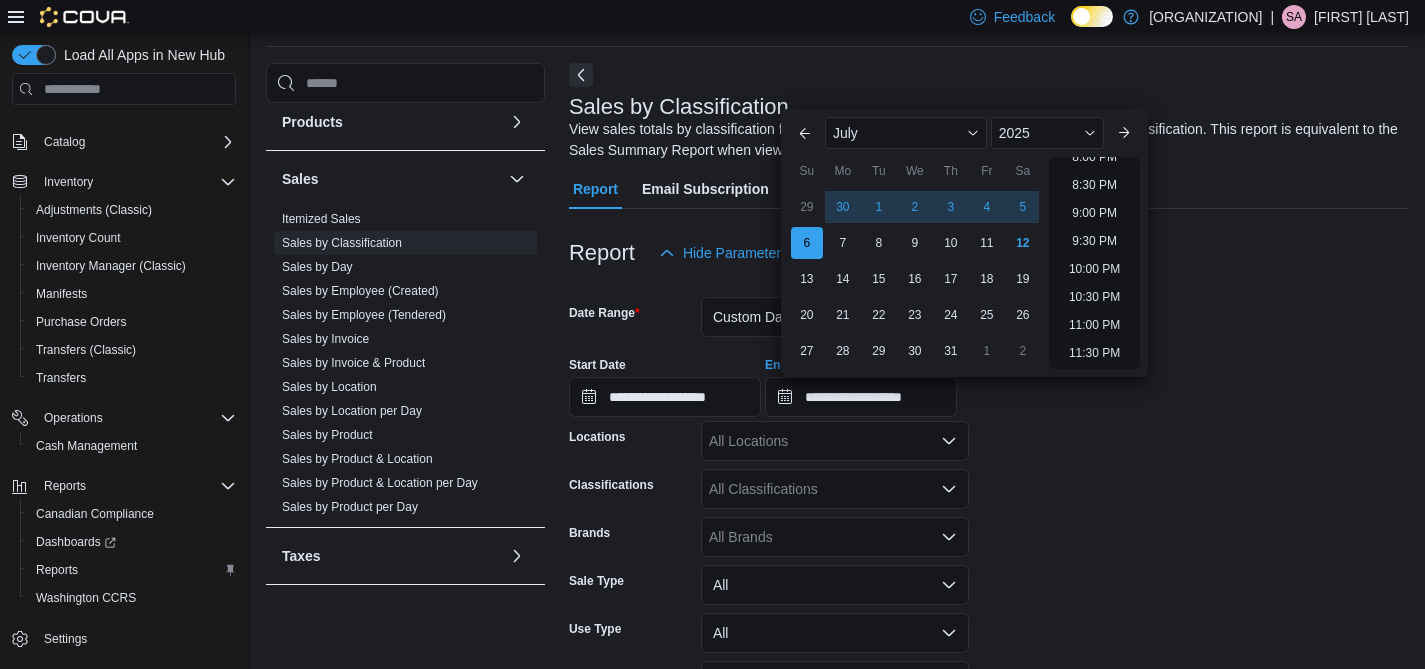 click on "**********" at bounding box center [989, 515] 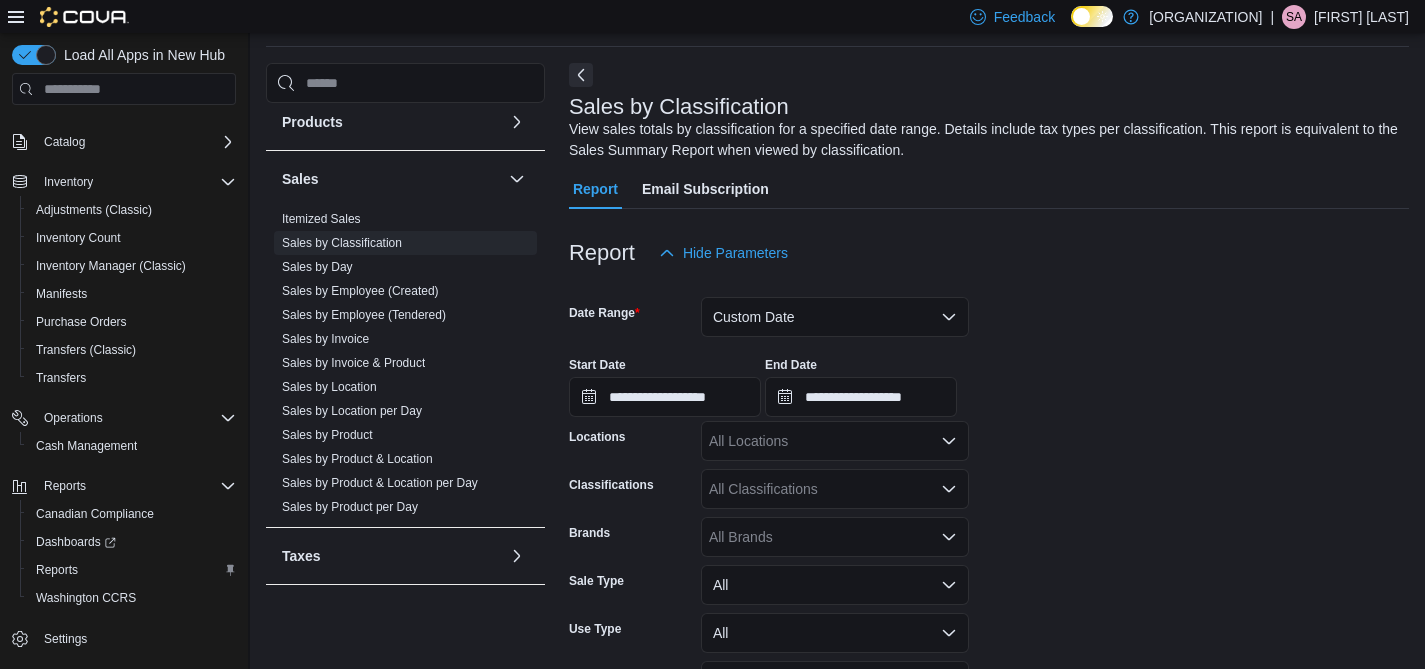 click on "All Locations" at bounding box center [835, 441] 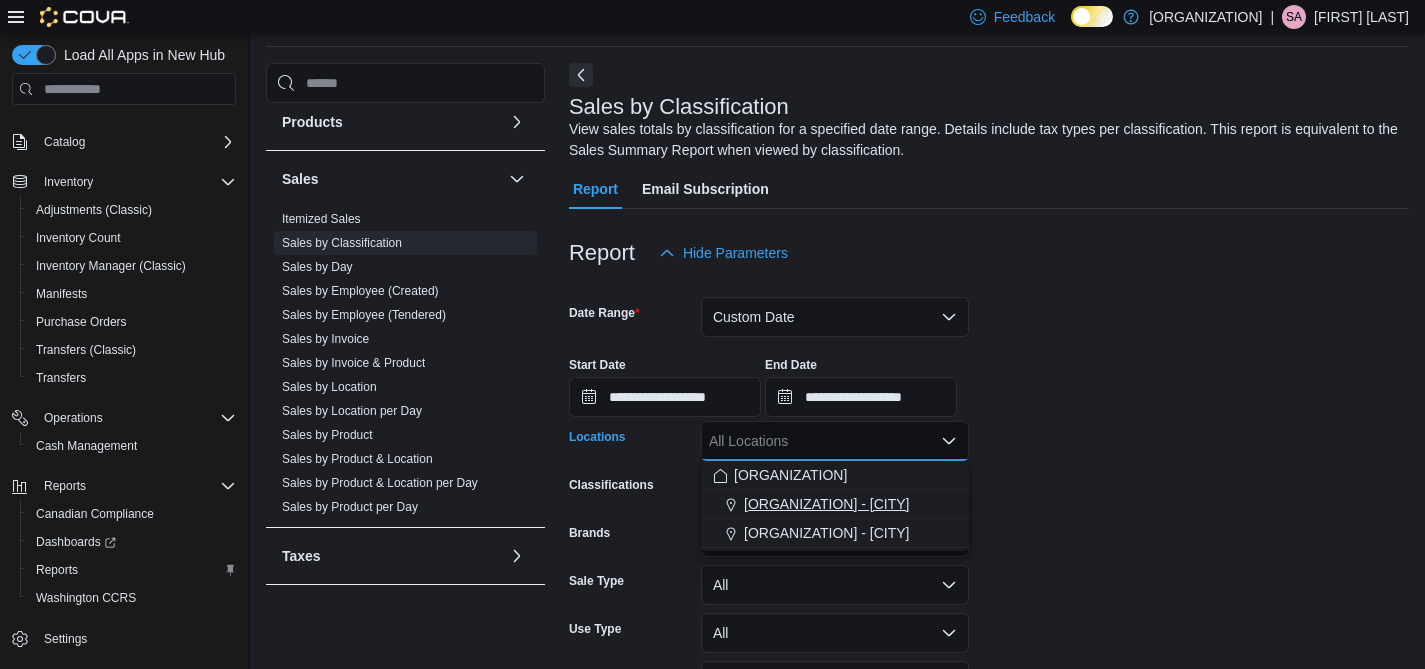 click on "[ORGANIZATION] - [CITY]" at bounding box center (826, 504) 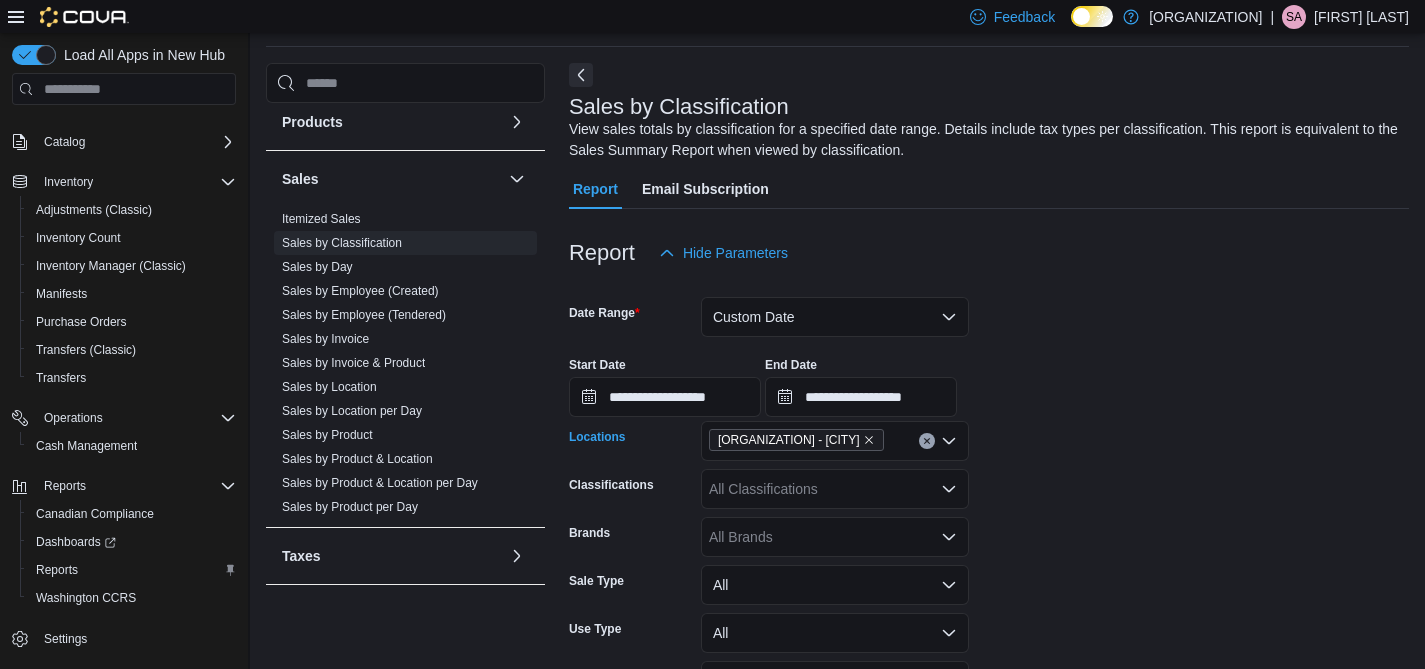 scroll, scrollTop: 195, scrollLeft: 0, axis: vertical 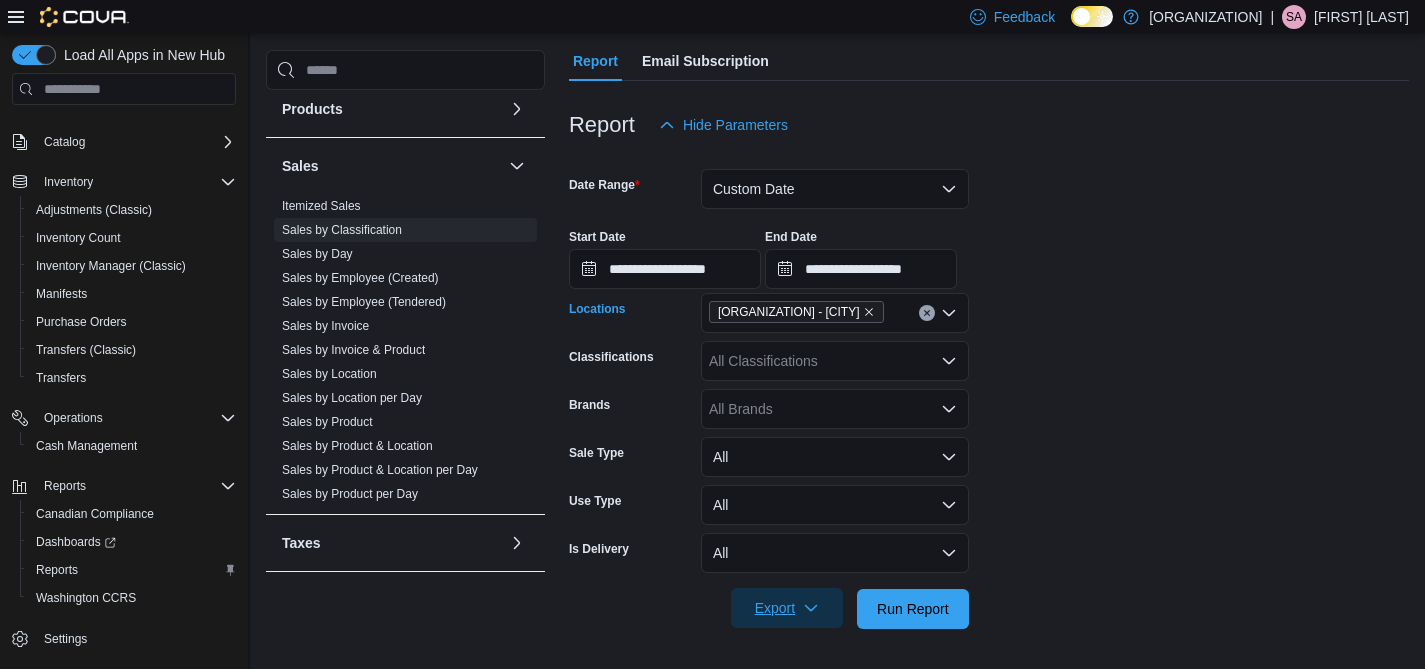 click on "Export" at bounding box center (787, 608) 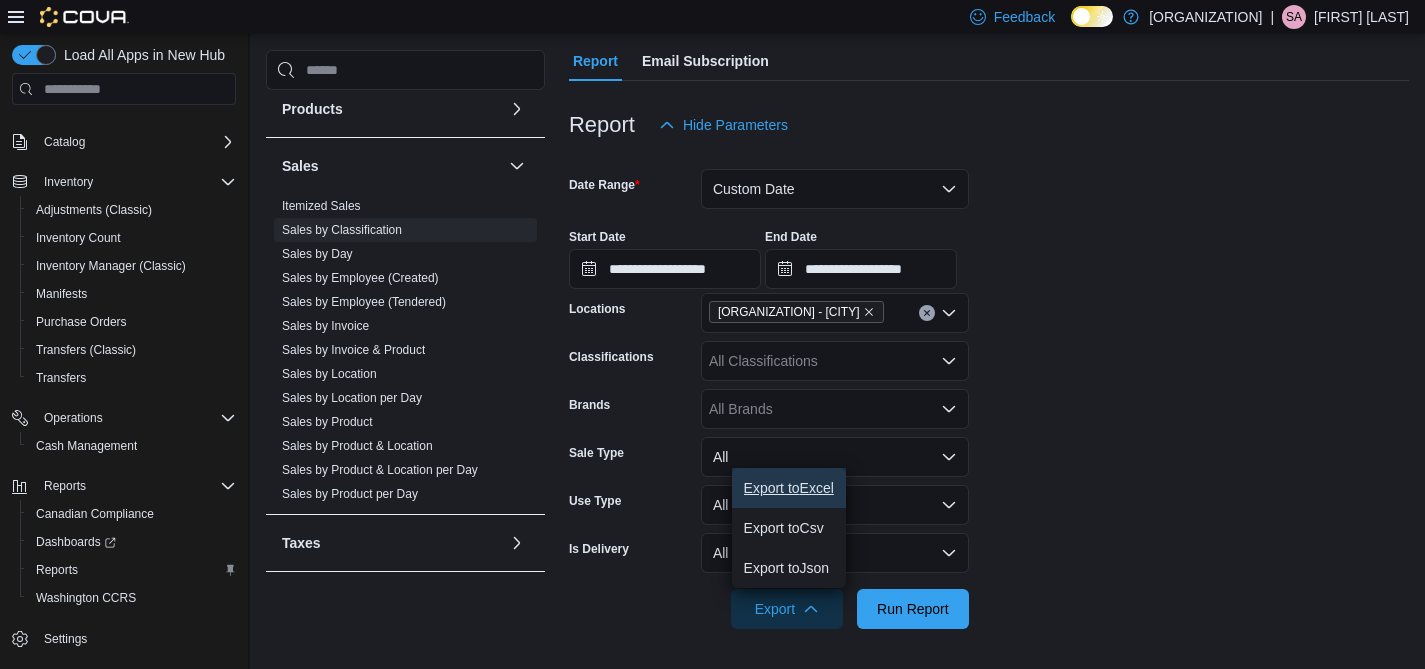 click on "Export to  Excel" at bounding box center [789, 488] 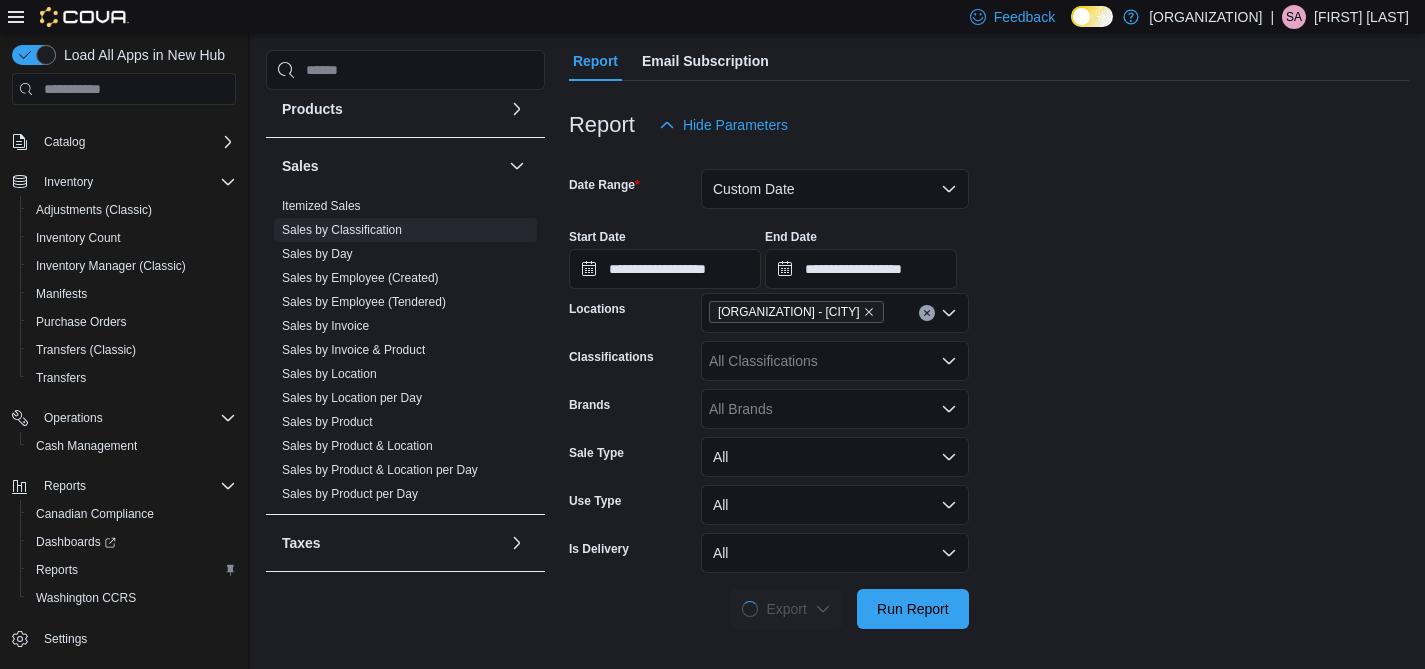 click on "**********" at bounding box center [989, 387] 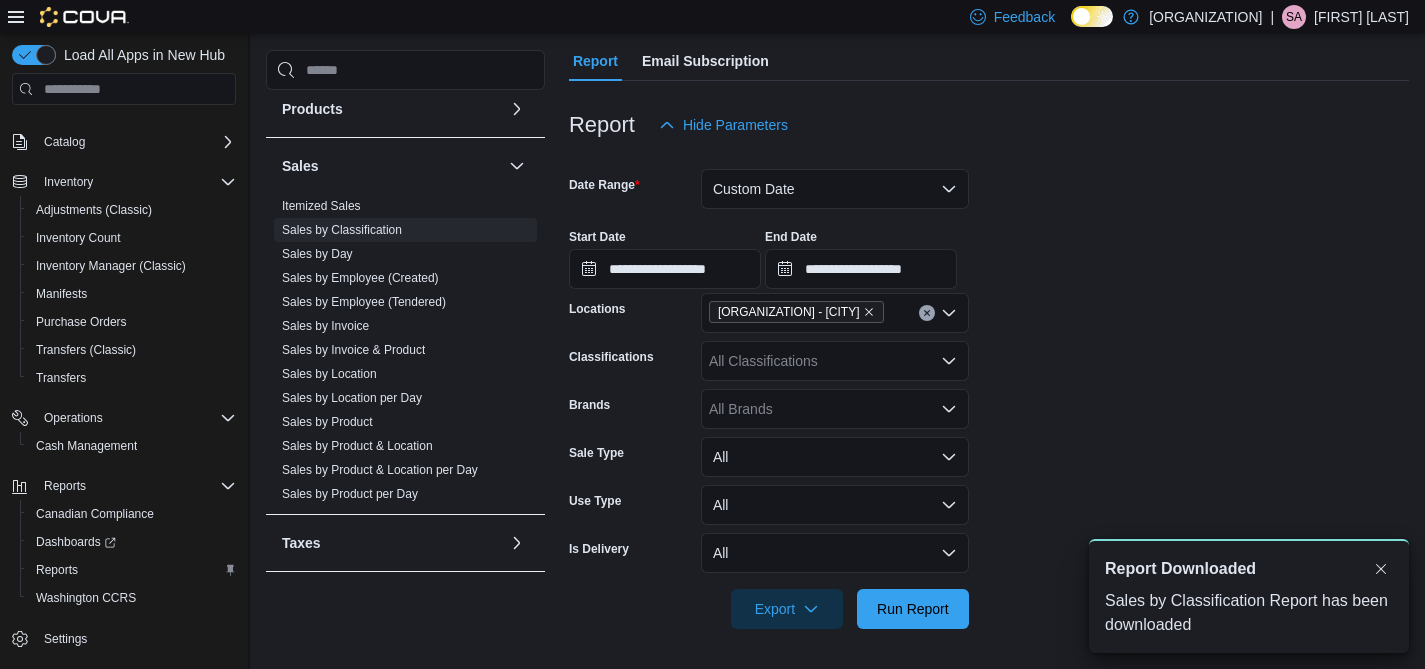 scroll, scrollTop: 0, scrollLeft: 0, axis: both 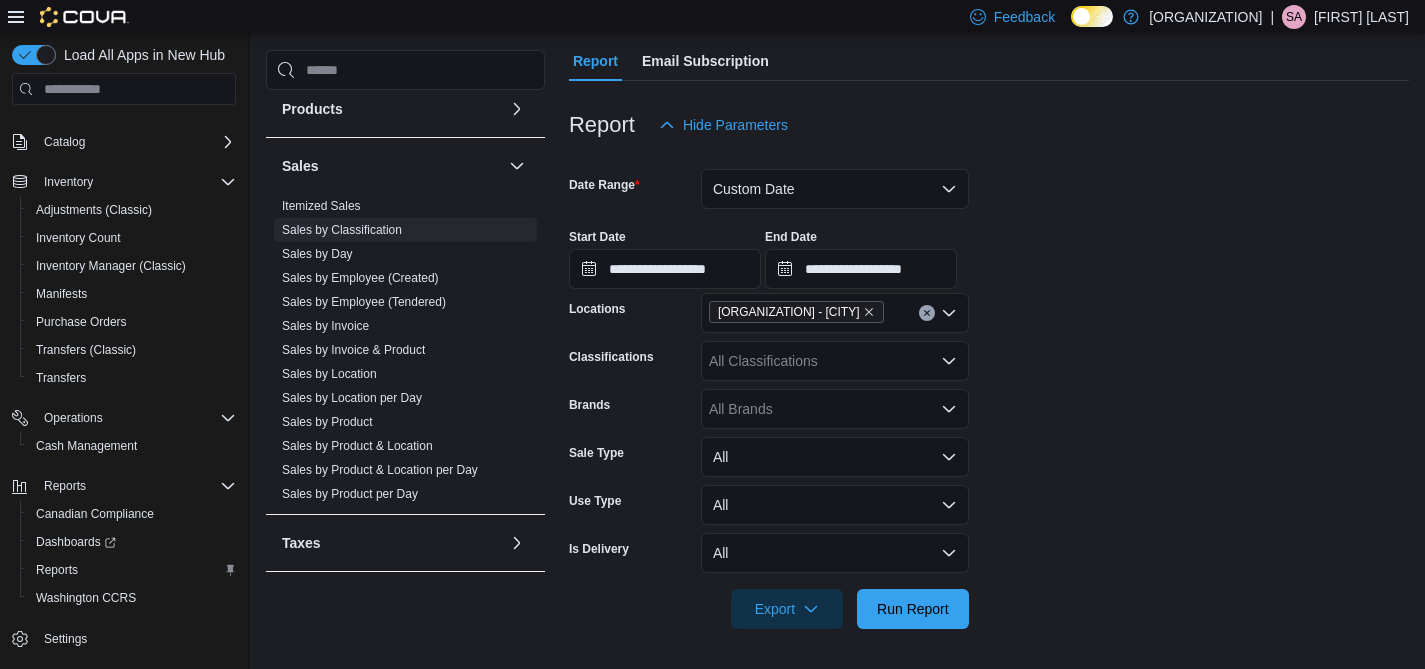 click on "**********" at bounding box center (989, 387) 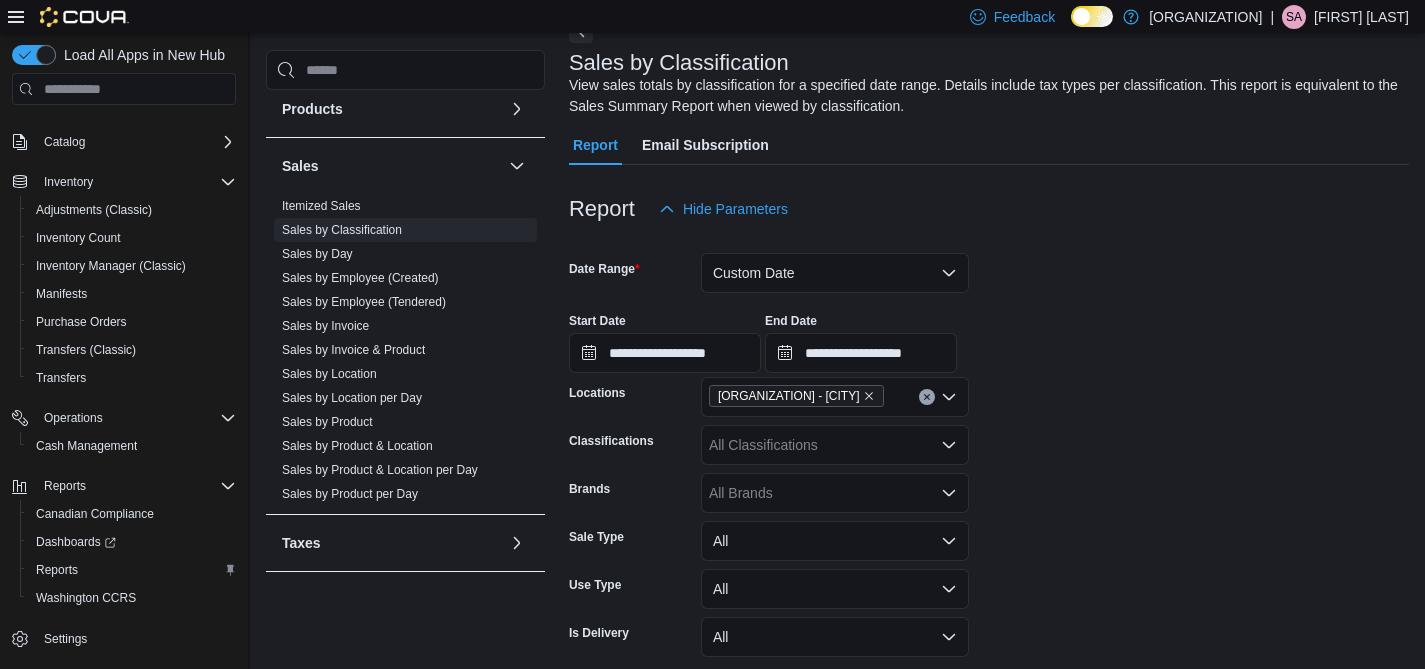 scroll, scrollTop: 195, scrollLeft: 0, axis: vertical 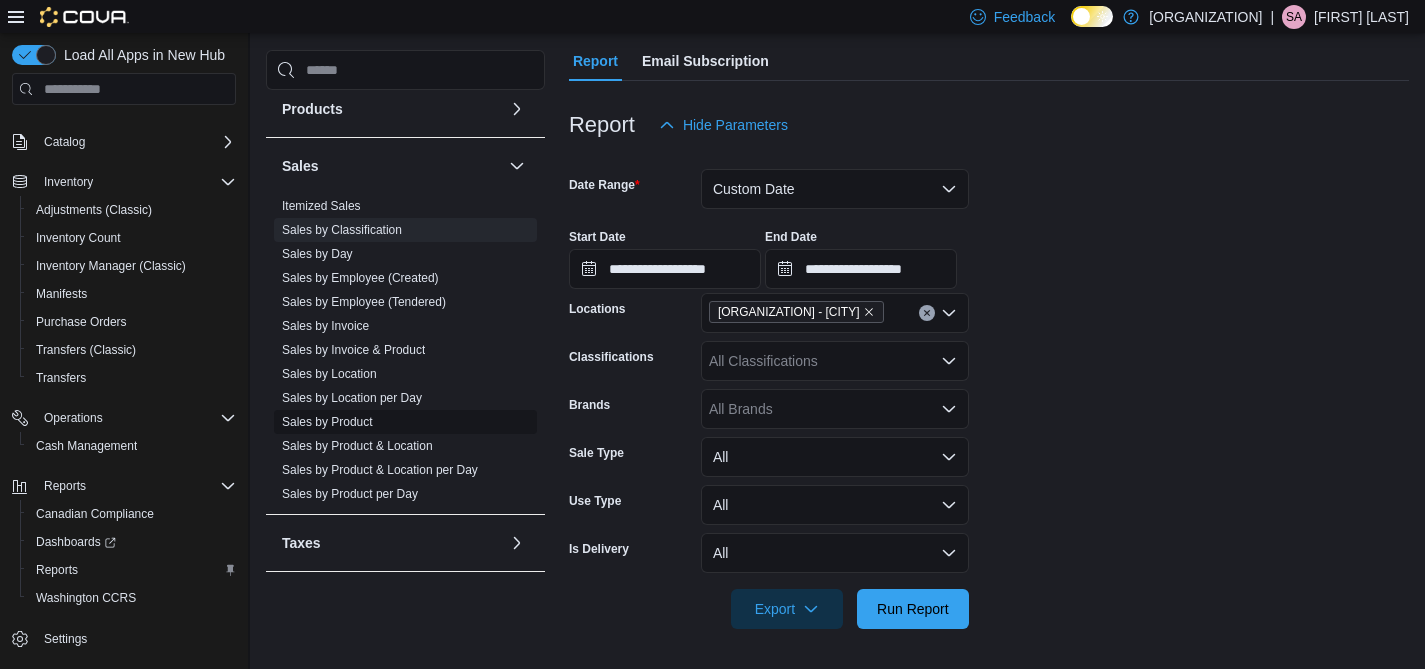 click on "Sales by Product" at bounding box center (327, 422) 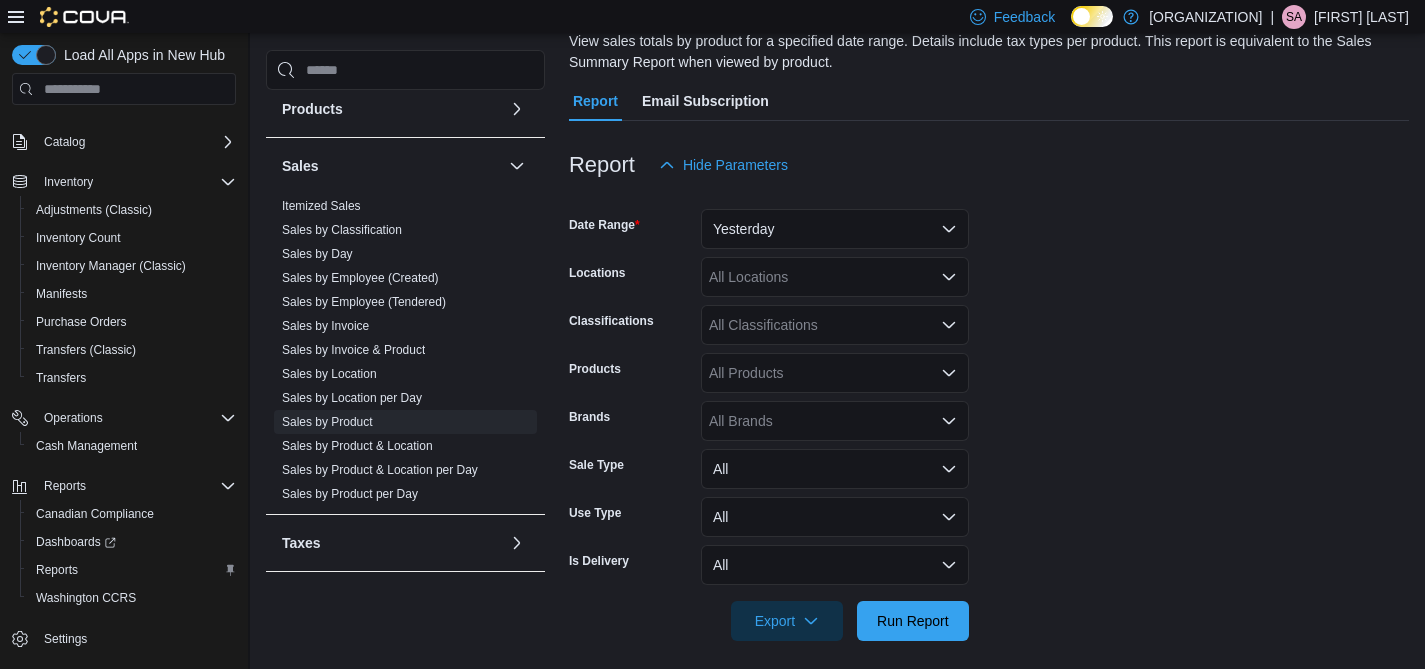 scroll, scrollTop: 167, scrollLeft: 0, axis: vertical 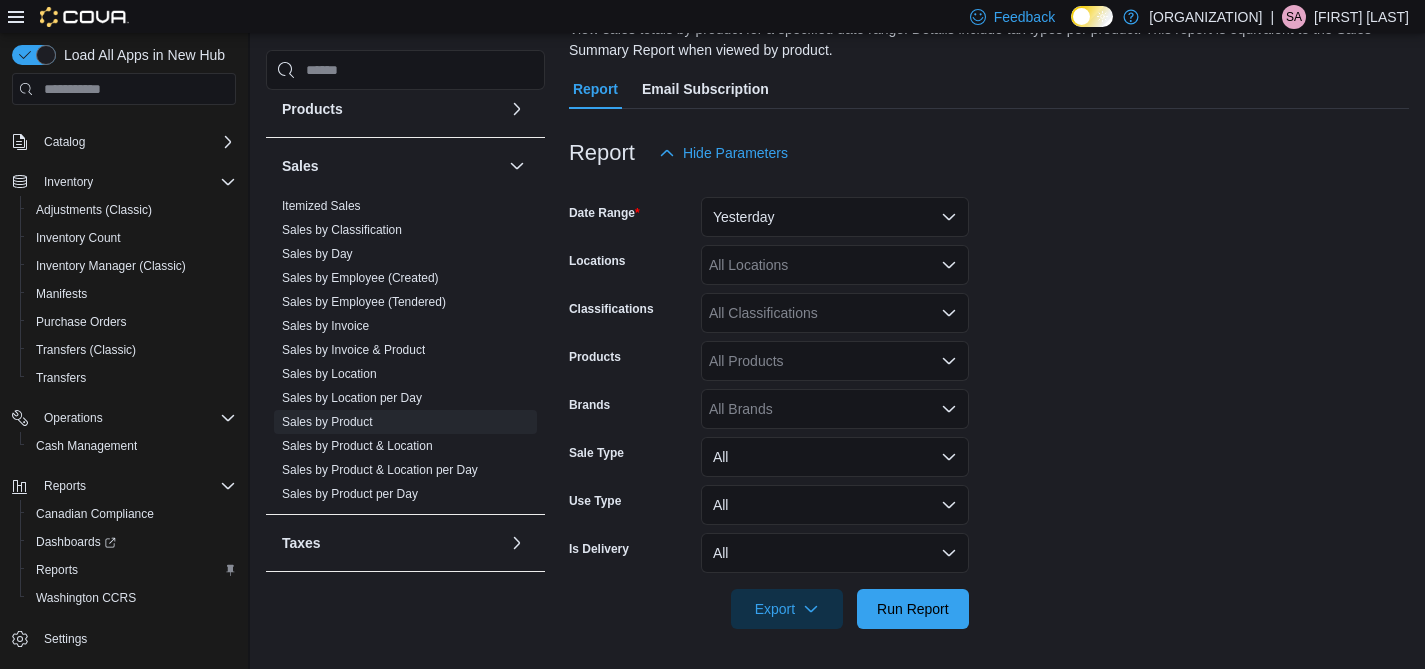 click 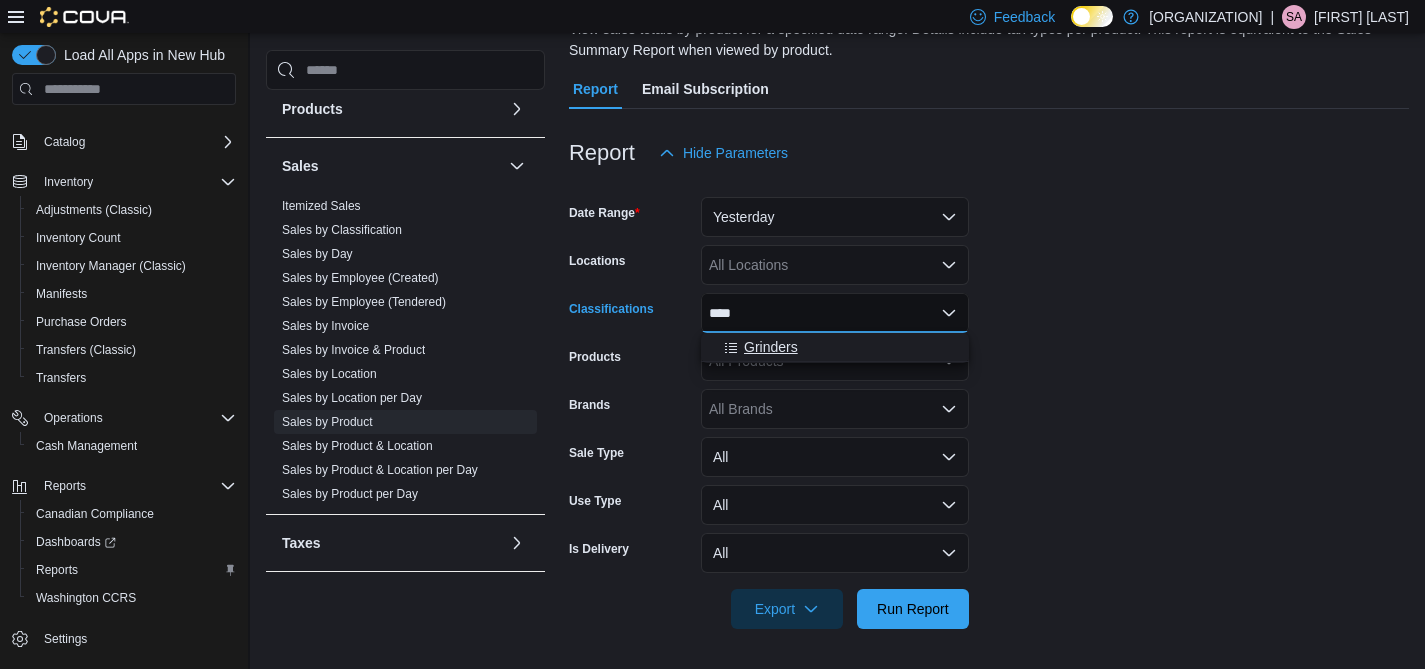 type on "****" 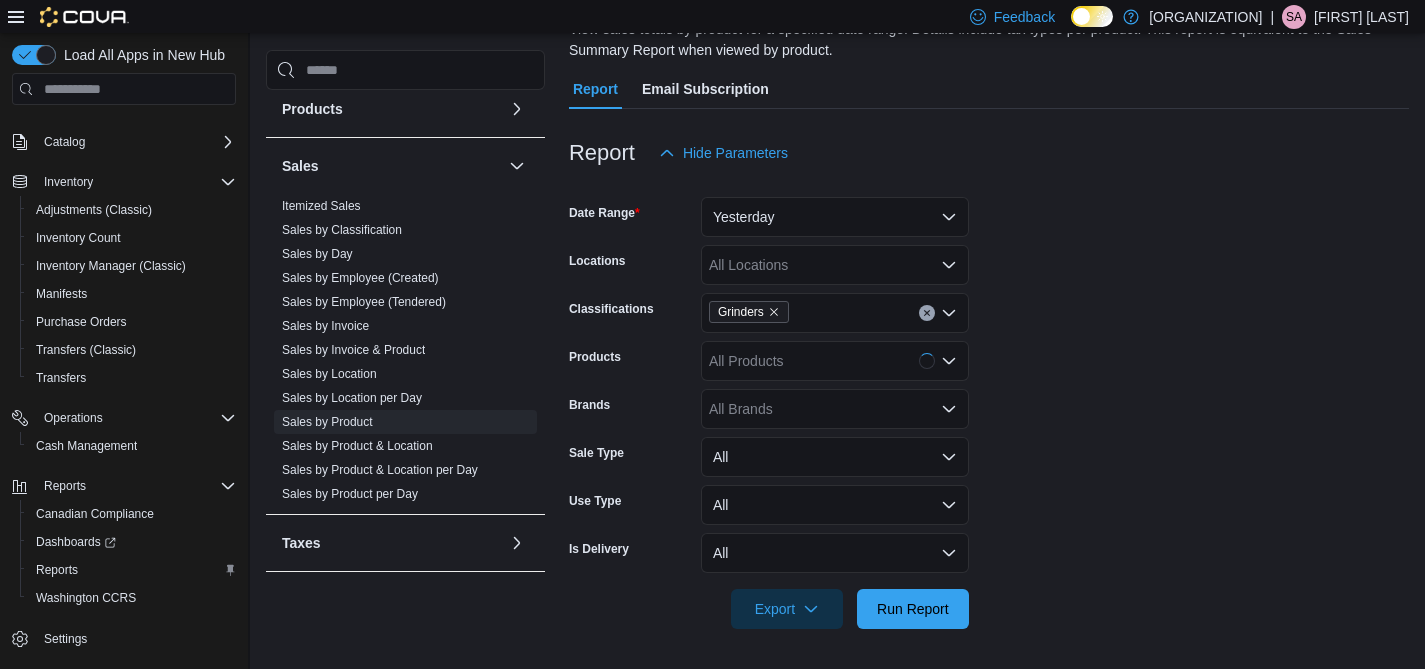 click on "Date Range Yesterday Locations All Locations Classifications Grinders Products All Products Brands All Brands Sale Type All Use Type All Is Delivery All Export  Run Report" at bounding box center (989, 401) 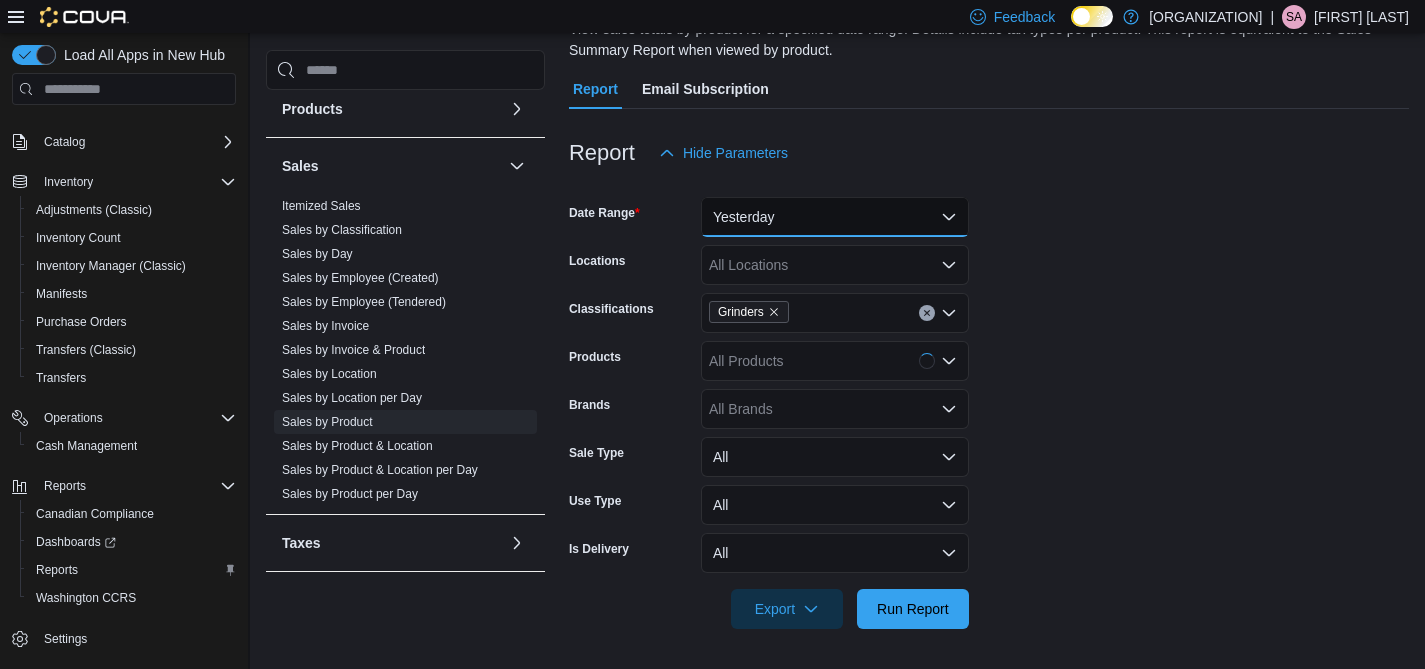 click on "Yesterday" at bounding box center [835, 217] 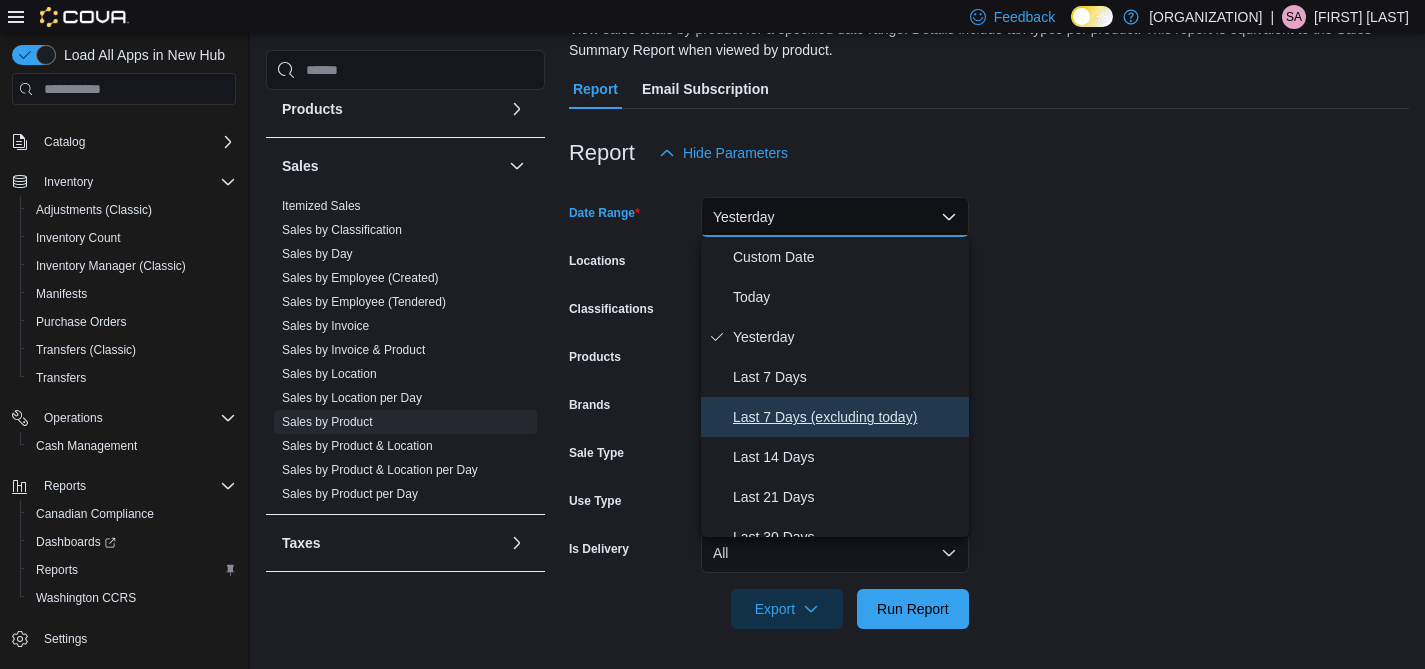 click on "Last 7 Days (excluding today)" at bounding box center [847, 417] 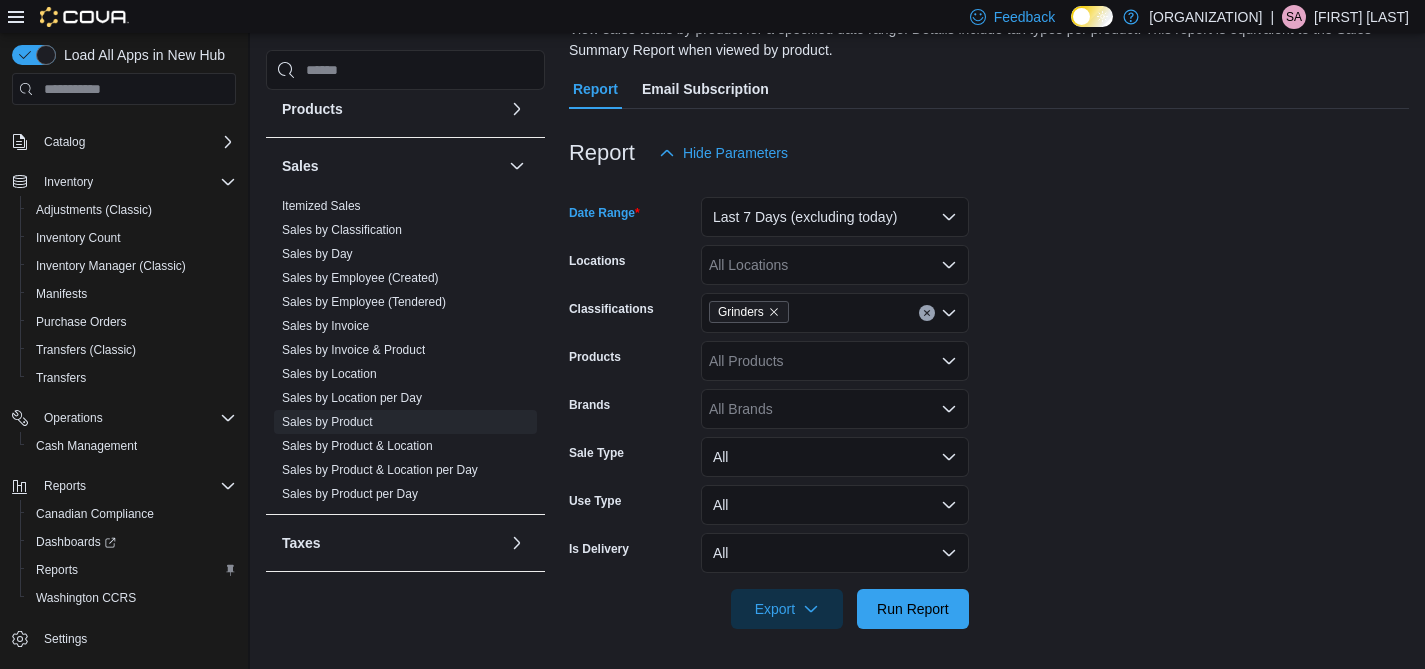 click on "Date Range Last 7 Days (excluding today) Locations All Locations Classifications Grinders Products All Products Brands All Brands Sale Type All Use Type All Is Delivery All Export  Run Report" at bounding box center [989, 401] 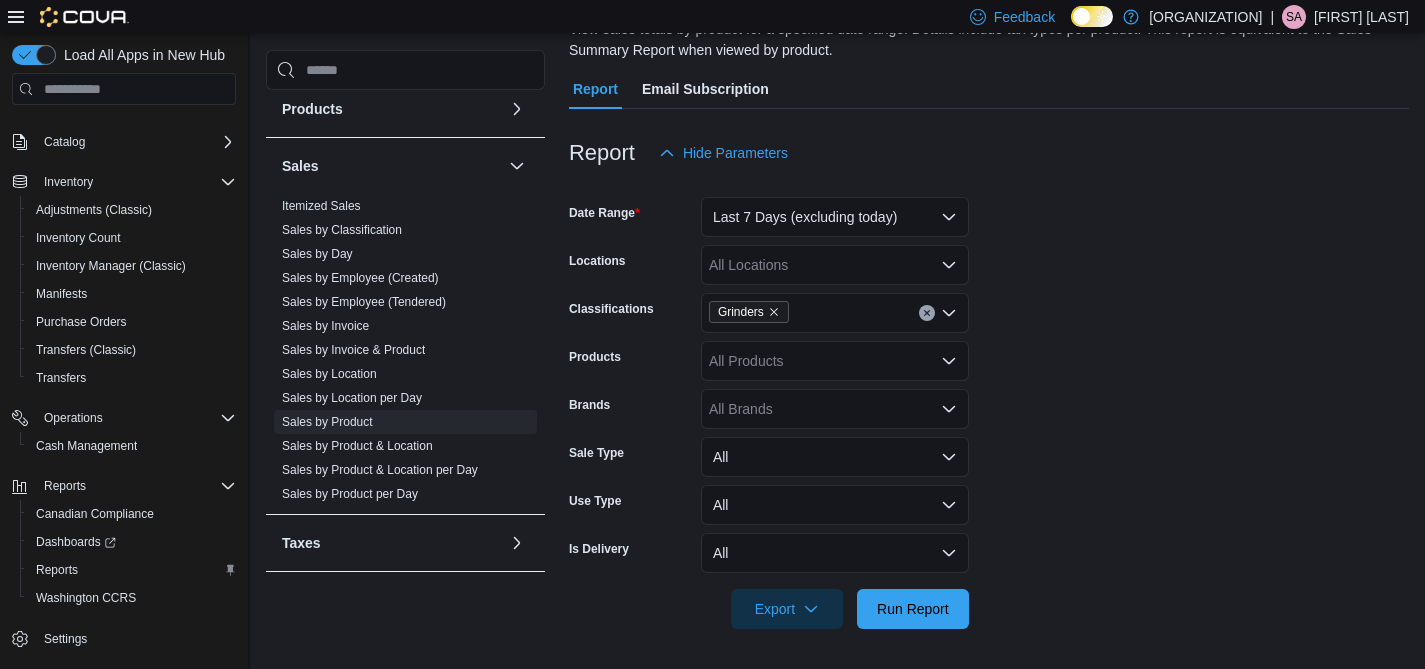 click 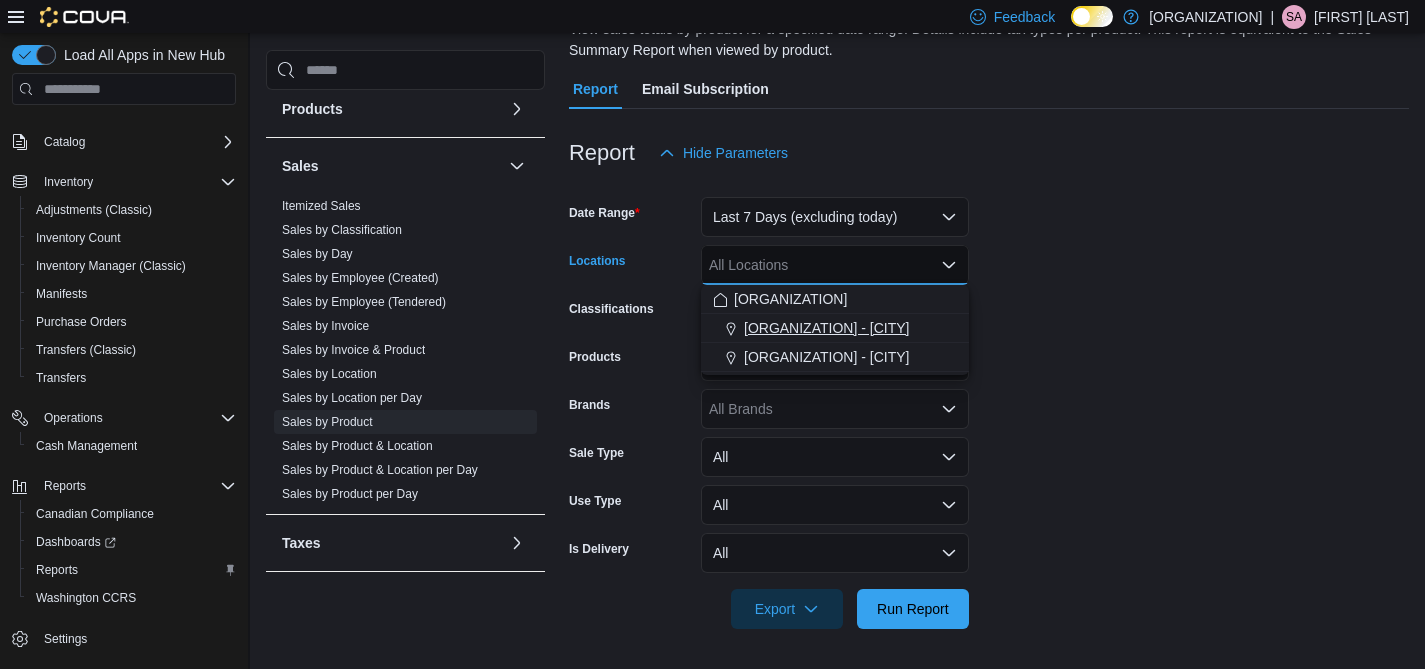 click on "[ORGANIZATION] - [CITY]" at bounding box center (826, 328) 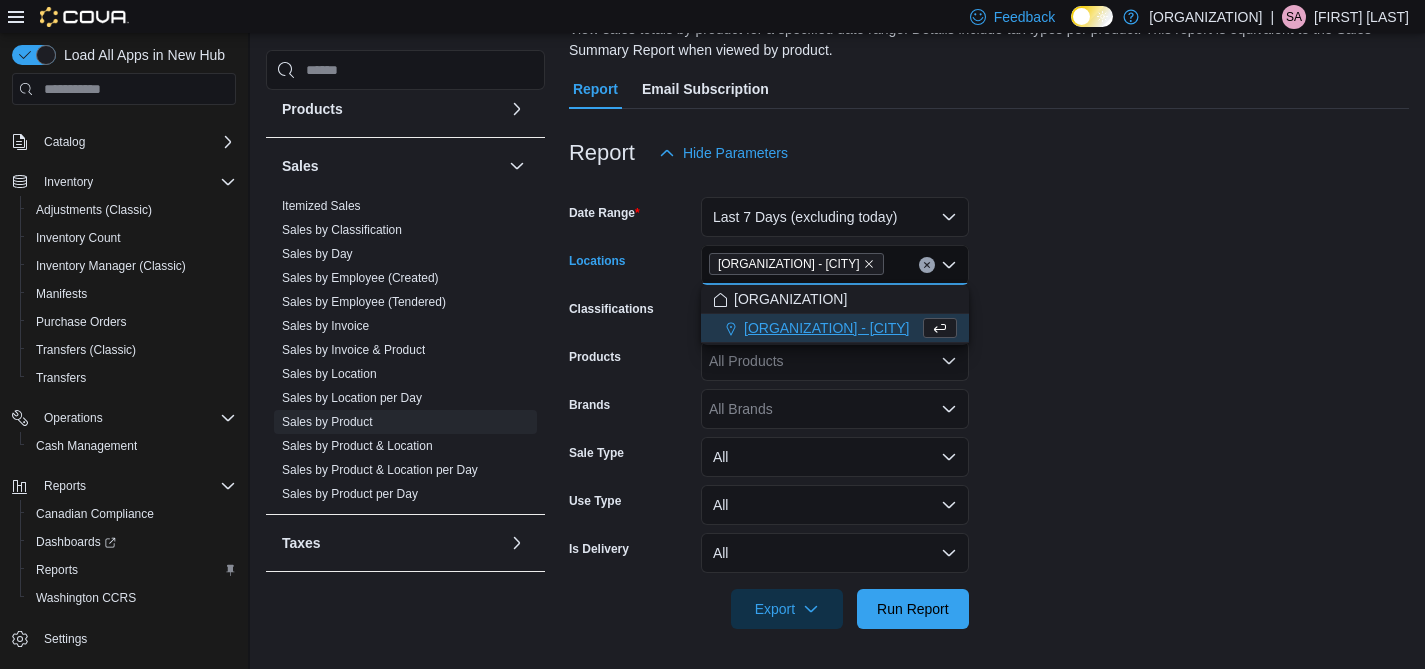 click on "Date Range Last 7 Days (excluding today) Locations [ORGANIZATION] - [CITY] Combo box. Selected. [ORGANIZATION] - [CITY]. Press Backspace to delete [ORGANIZATION] - [CITY]. Combo box input. All Locations. Type some text or, to display a list of choices, press Down Arrow. To exit the list of choices, press Escape. Classifications Grinders Products All Products Brands All Brands Sale Type All Use Type All Is Delivery All Export  Run Report" at bounding box center [989, 401] 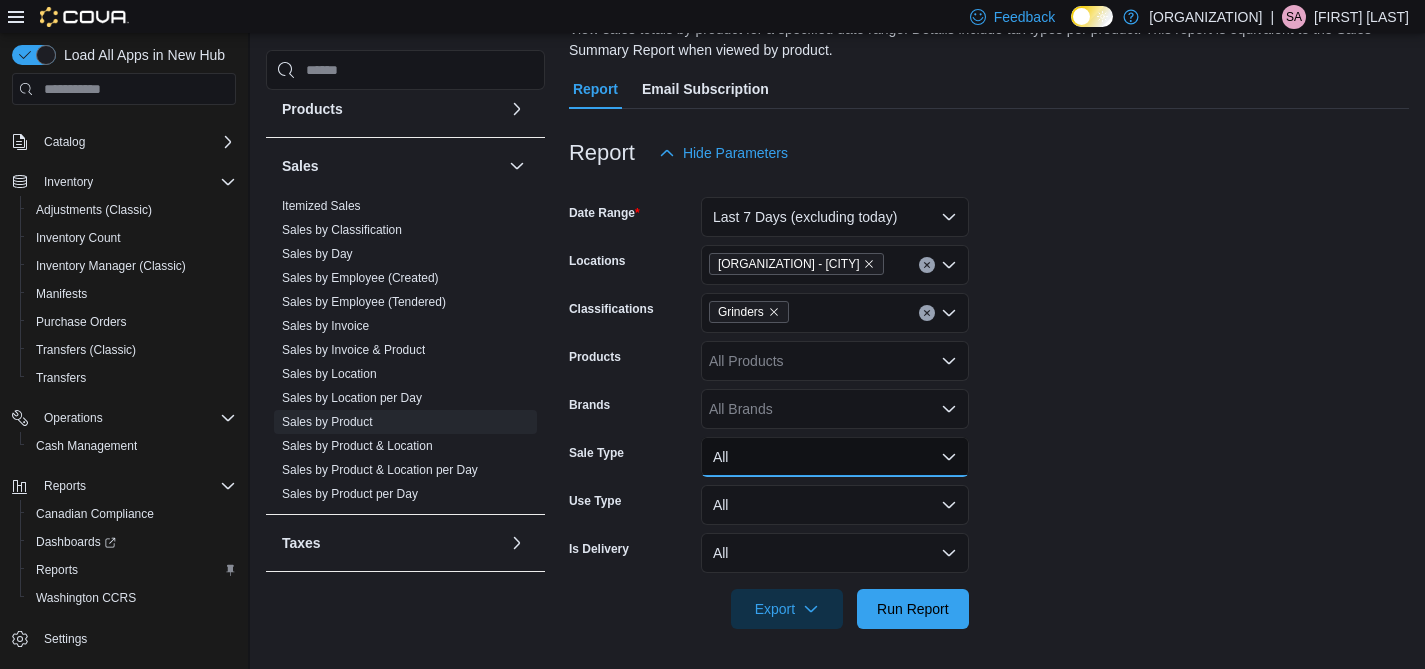 click on "All" at bounding box center [835, 457] 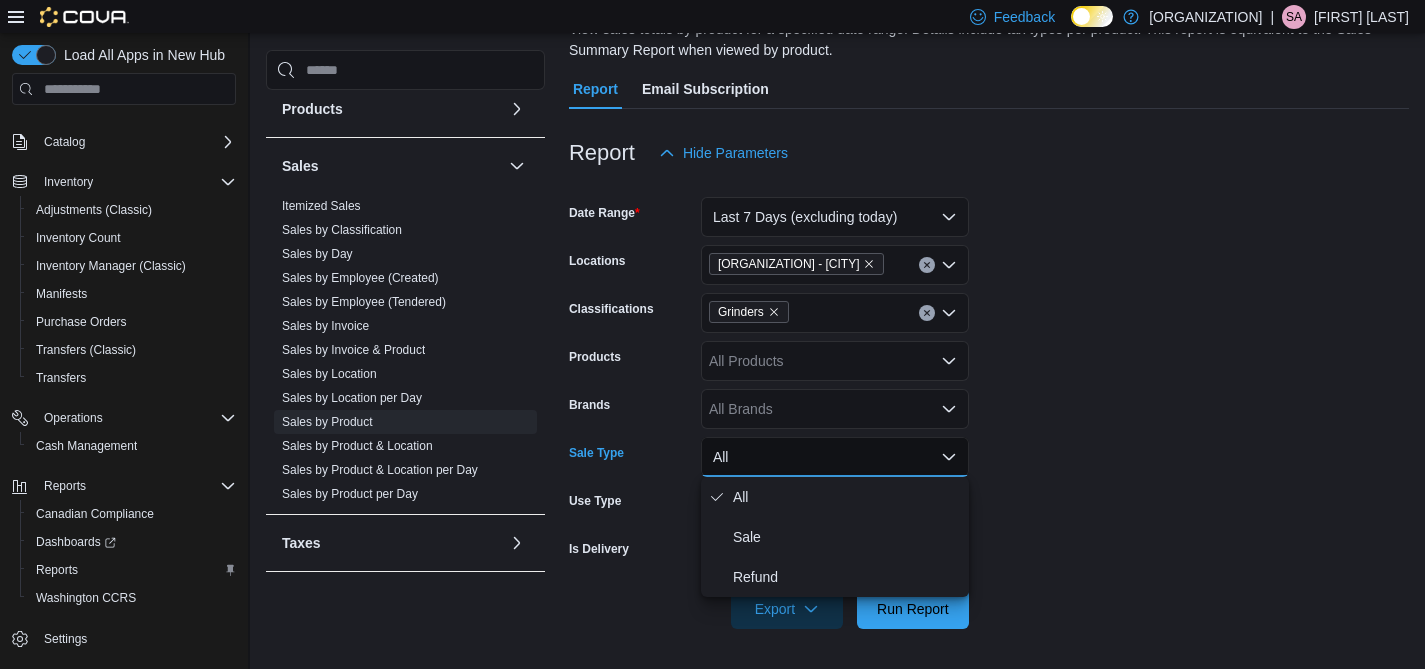 click on "Date Range Last 7 Days (excluding today) Locations [ORGANIZATION] - [CITY] Classifications Grinders Products All Products Brands All Brands Sale Type All Use Type All Is Delivery All Export  Run Report" at bounding box center [989, 401] 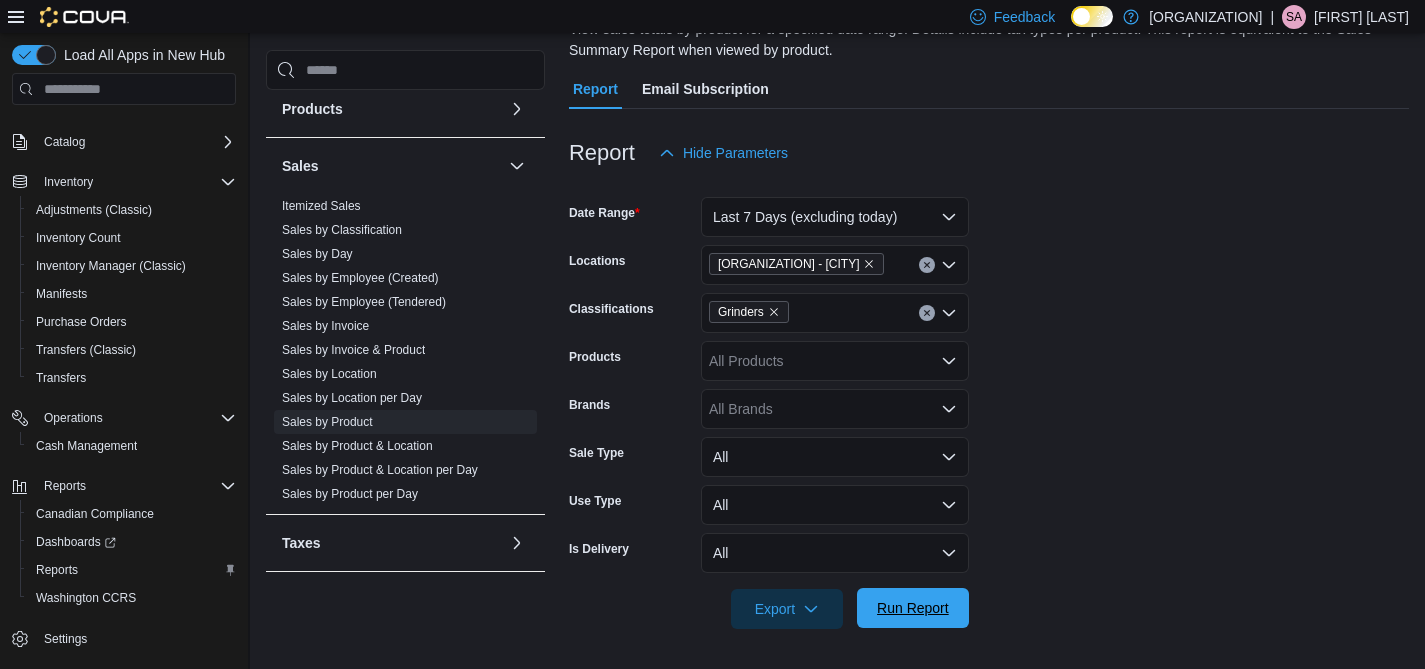 click on "Run Report" at bounding box center (913, 608) 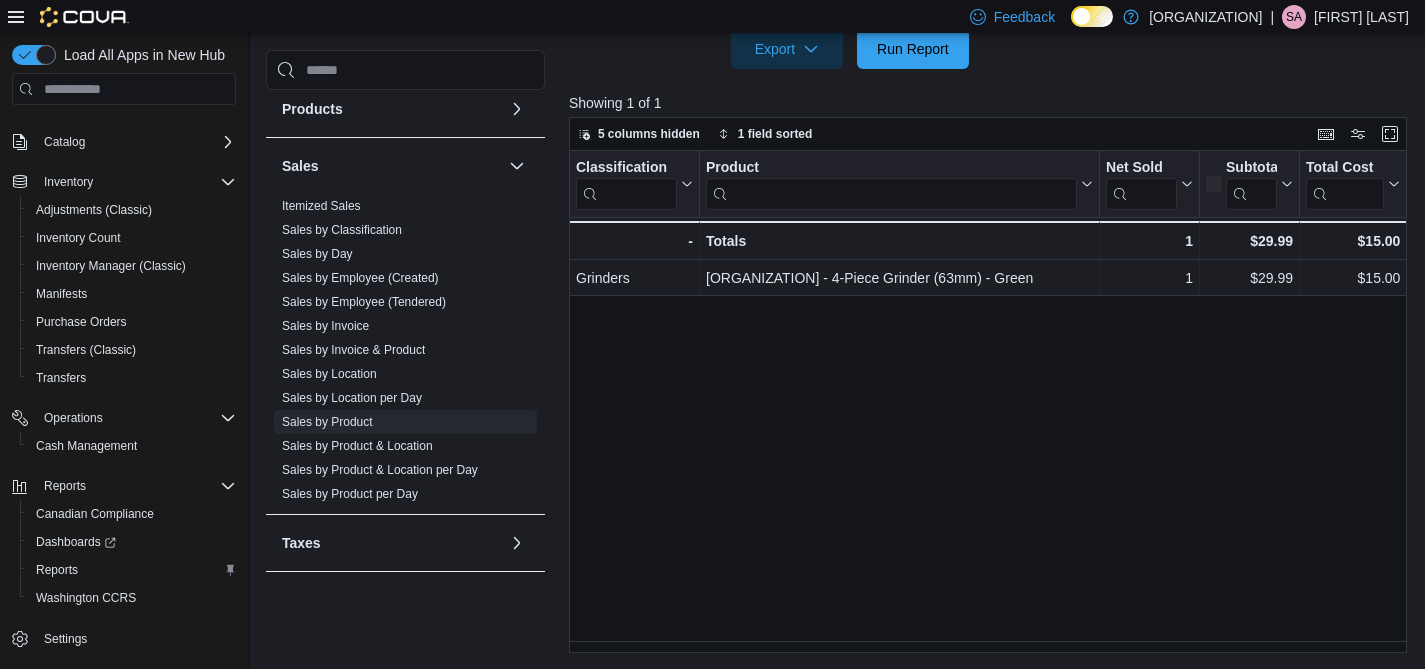 scroll, scrollTop: 726, scrollLeft: 0, axis: vertical 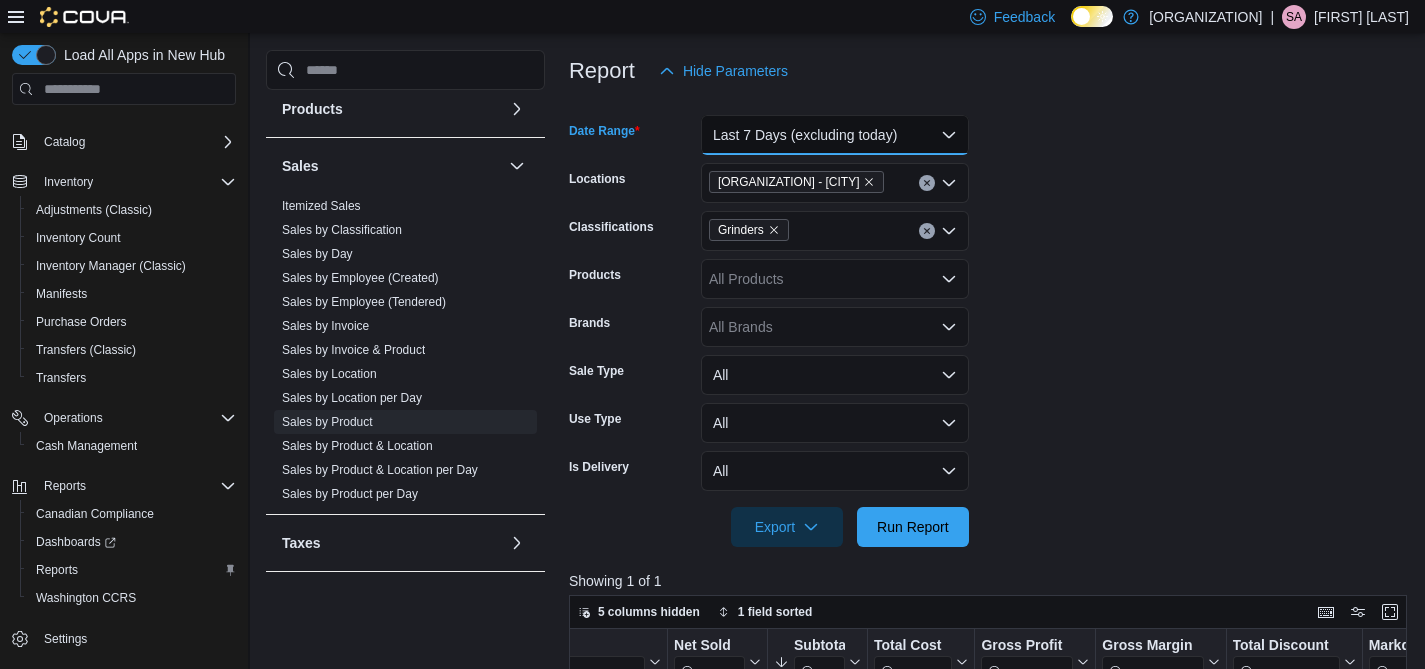 click on "Last 7 Days (excluding today)" at bounding box center [835, 135] 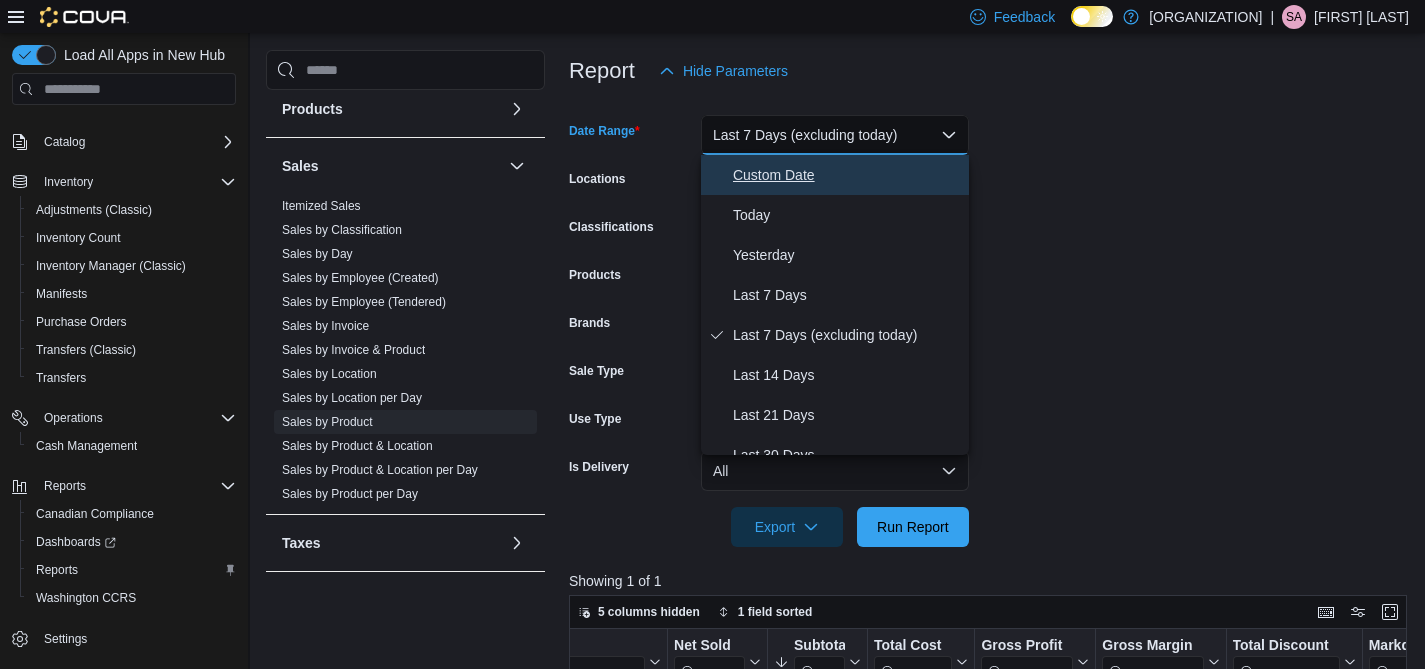 click on "Custom Date" at bounding box center (847, 175) 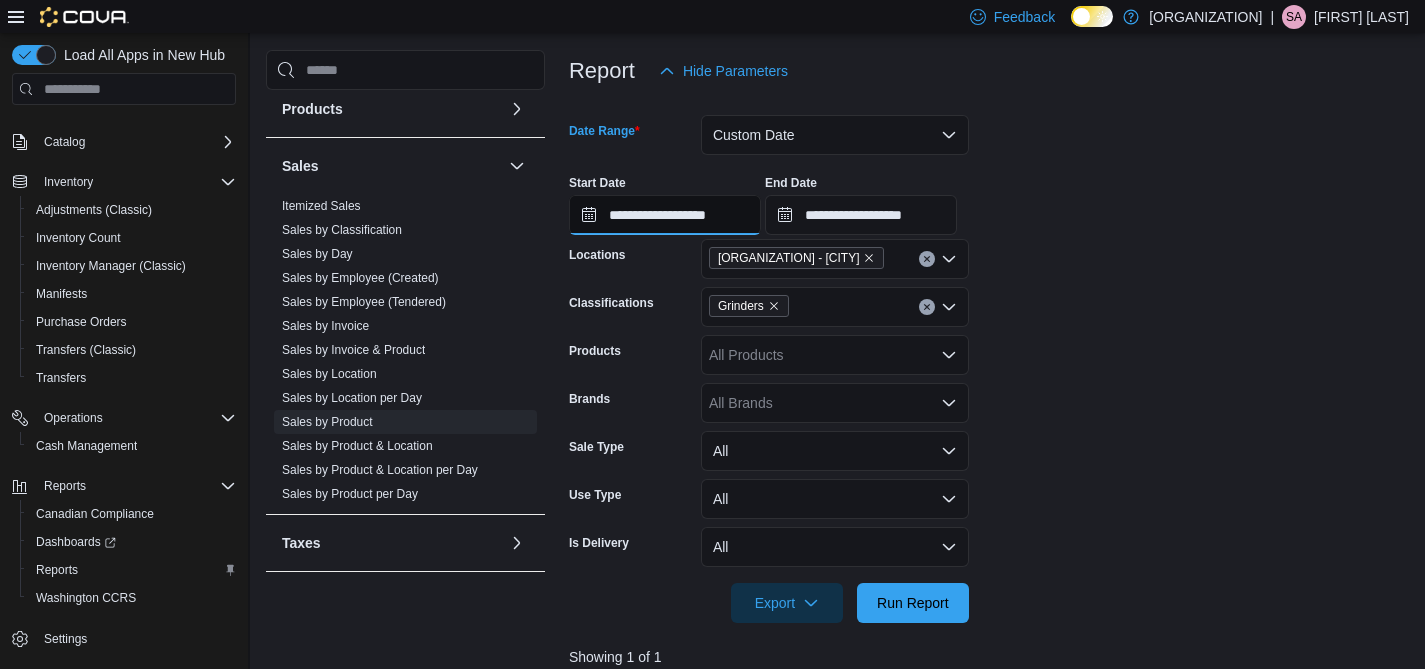 click on "**********" at bounding box center [665, 215] 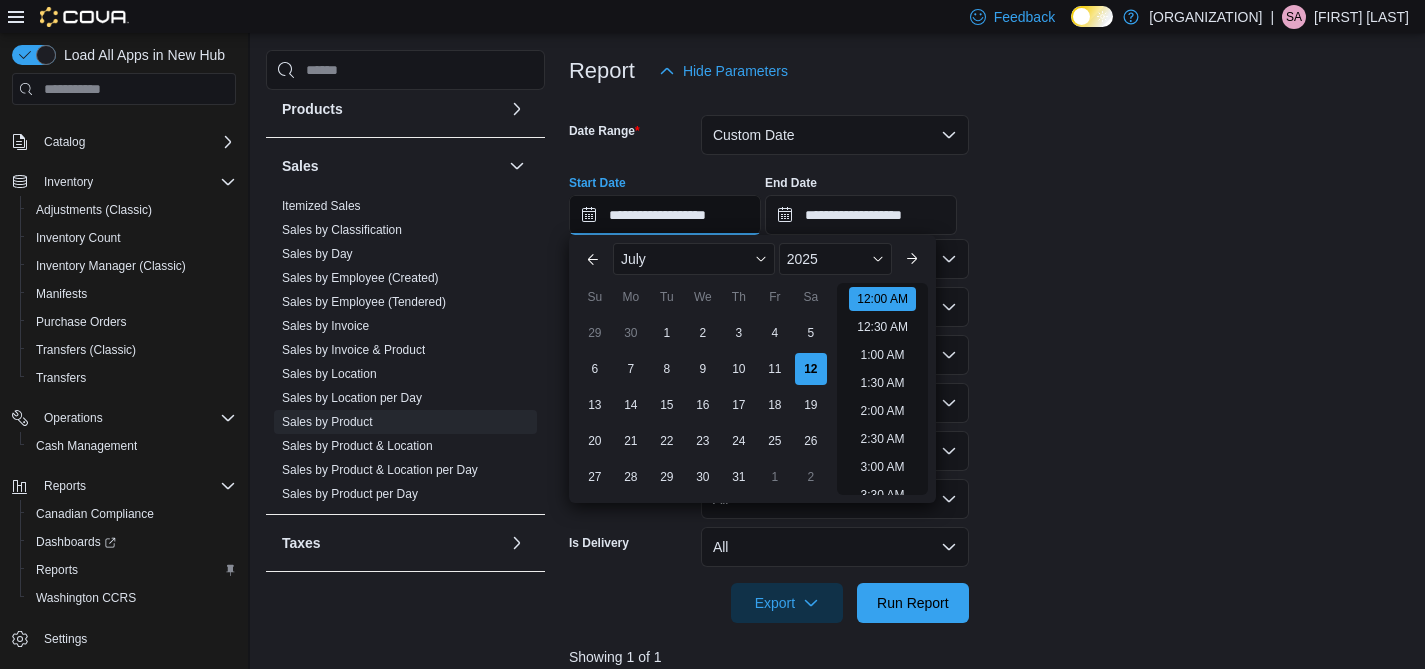 scroll, scrollTop: 62, scrollLeft: 0, axis: vertical 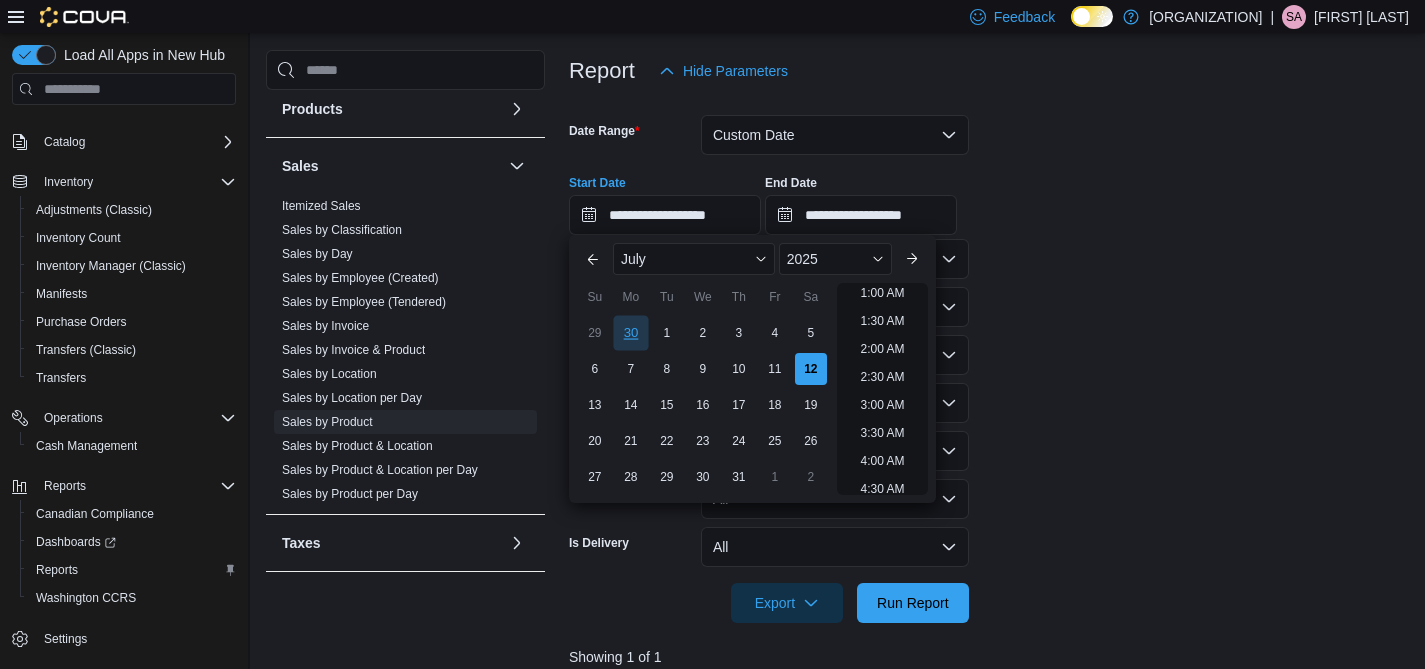 click on "30" at bounding box center (630, 333) 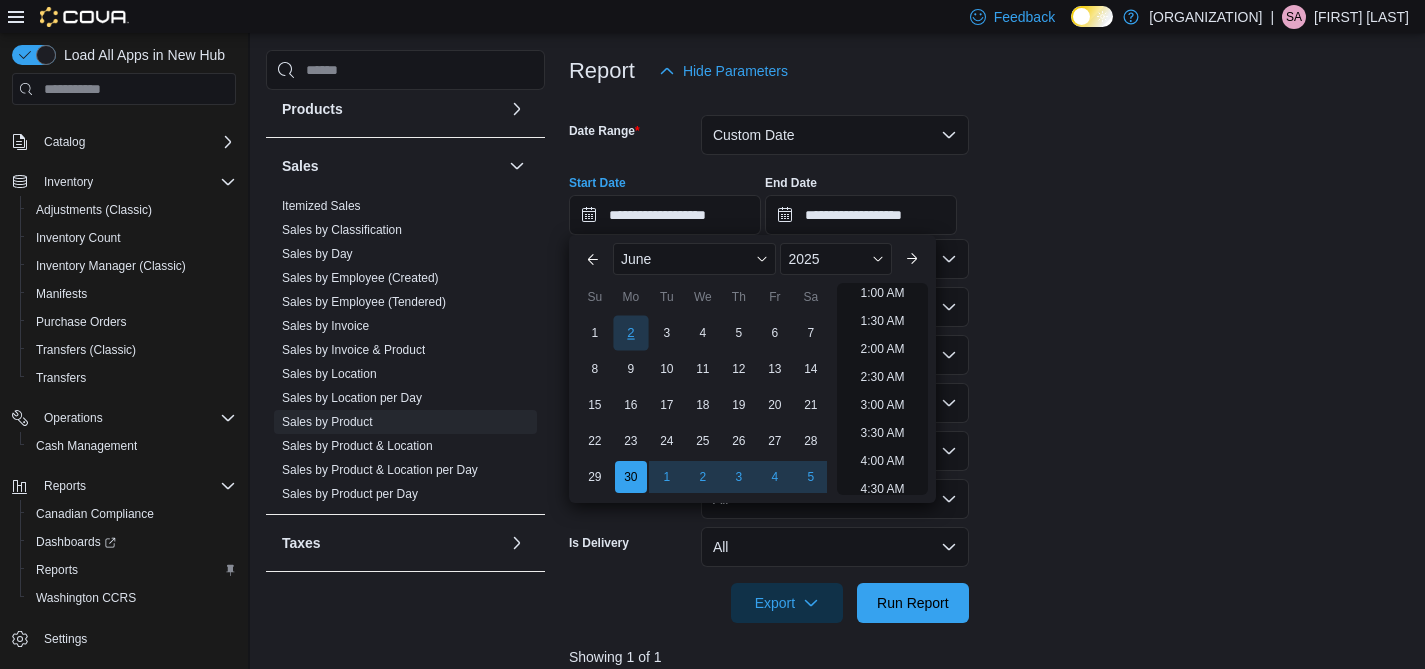 scroll, scrollTop: 4, scrollLeft: 0, axis: vertical 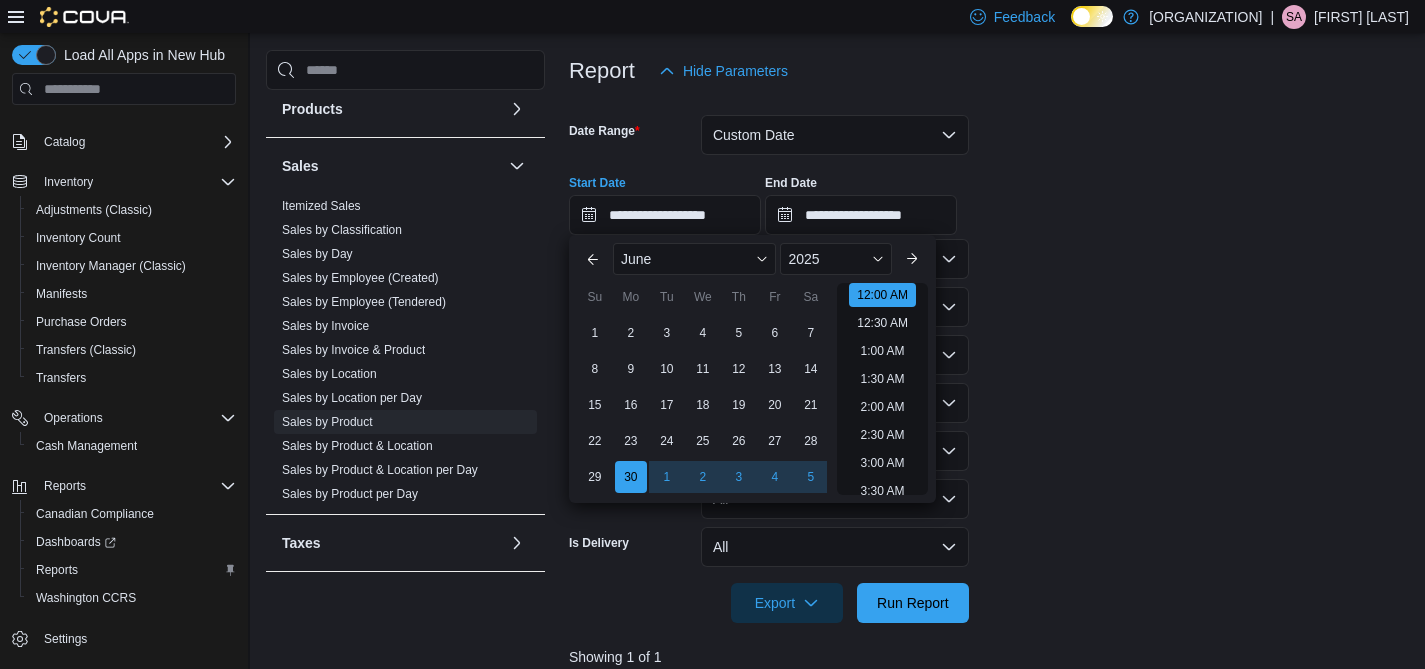click on "**********" at bounding box center [861, 205] 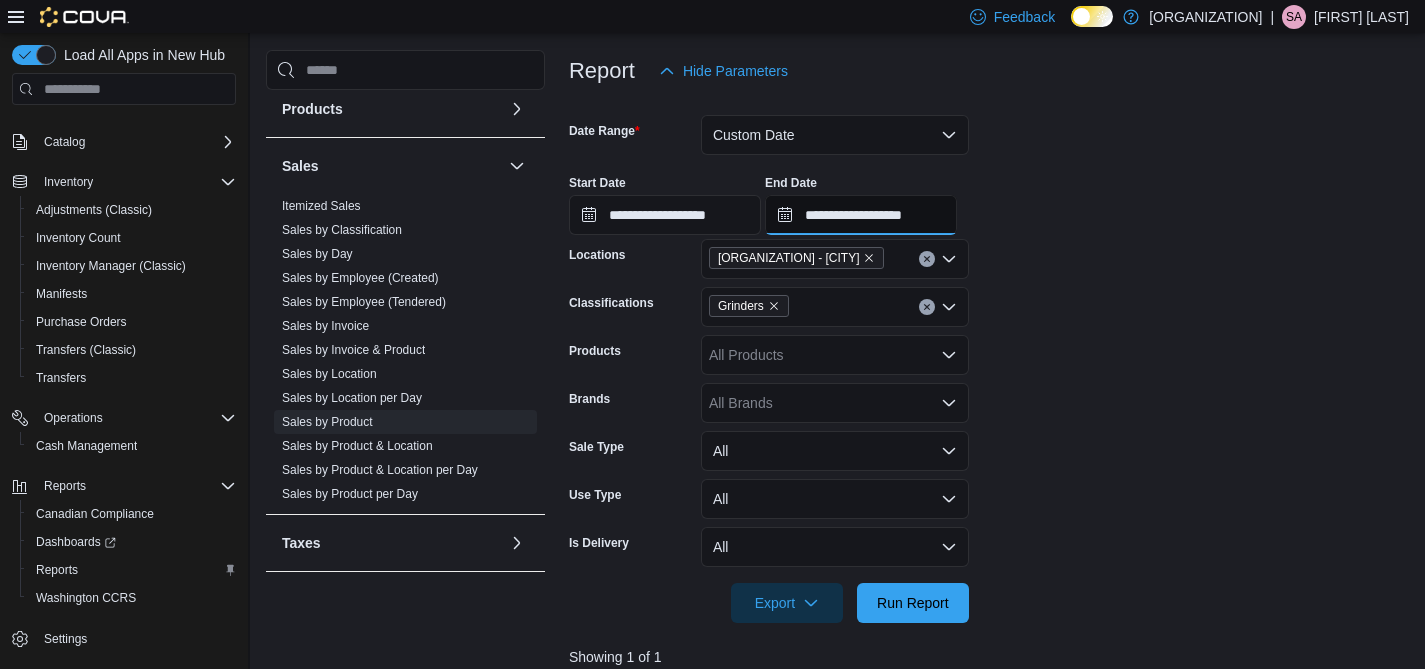 click on "**********" at bounding box center (861, 215) 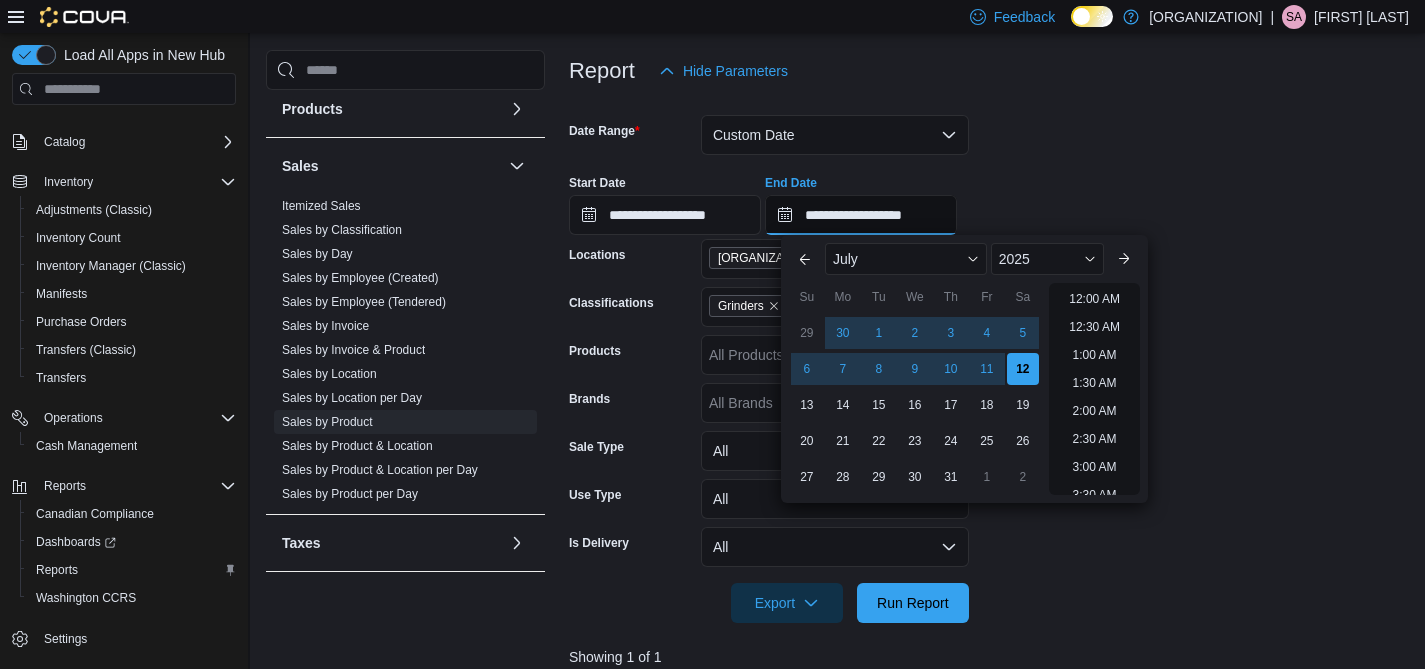 scroll, scrollTop: 1136, scrollLeft: 0, axis: vertical 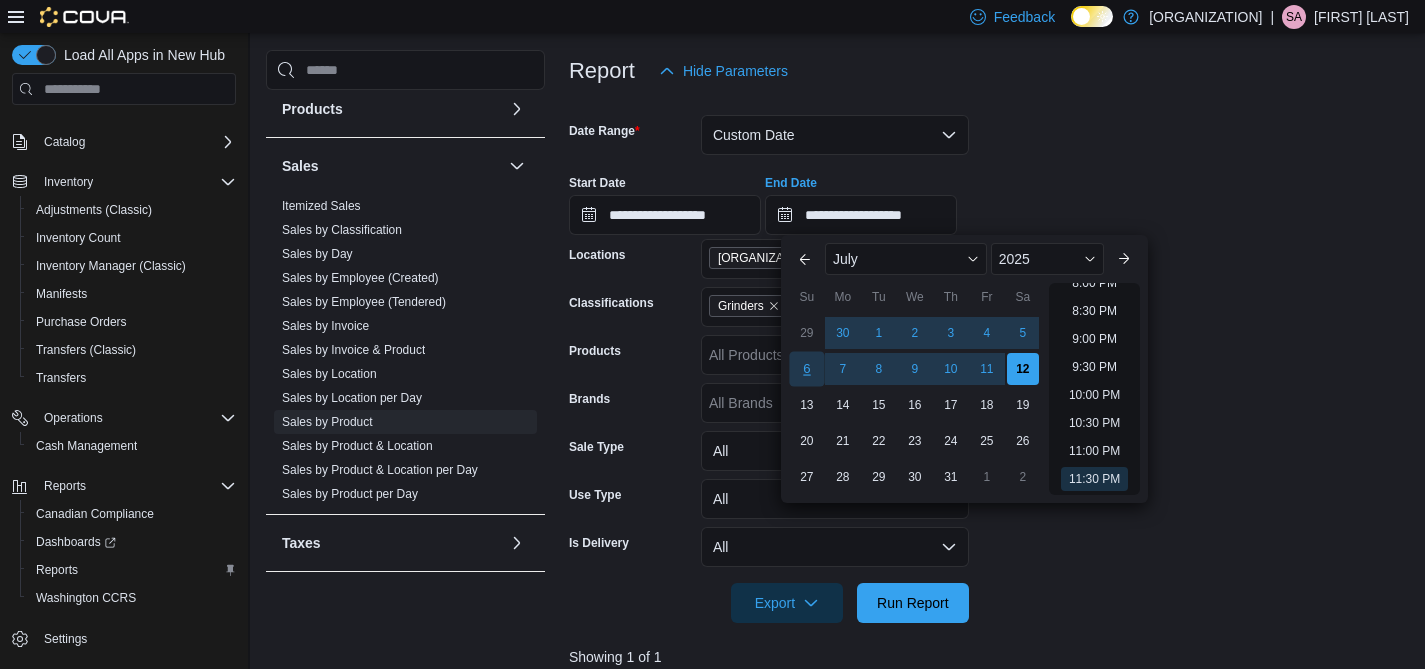 click on "6" at bounding box center [806, 369] 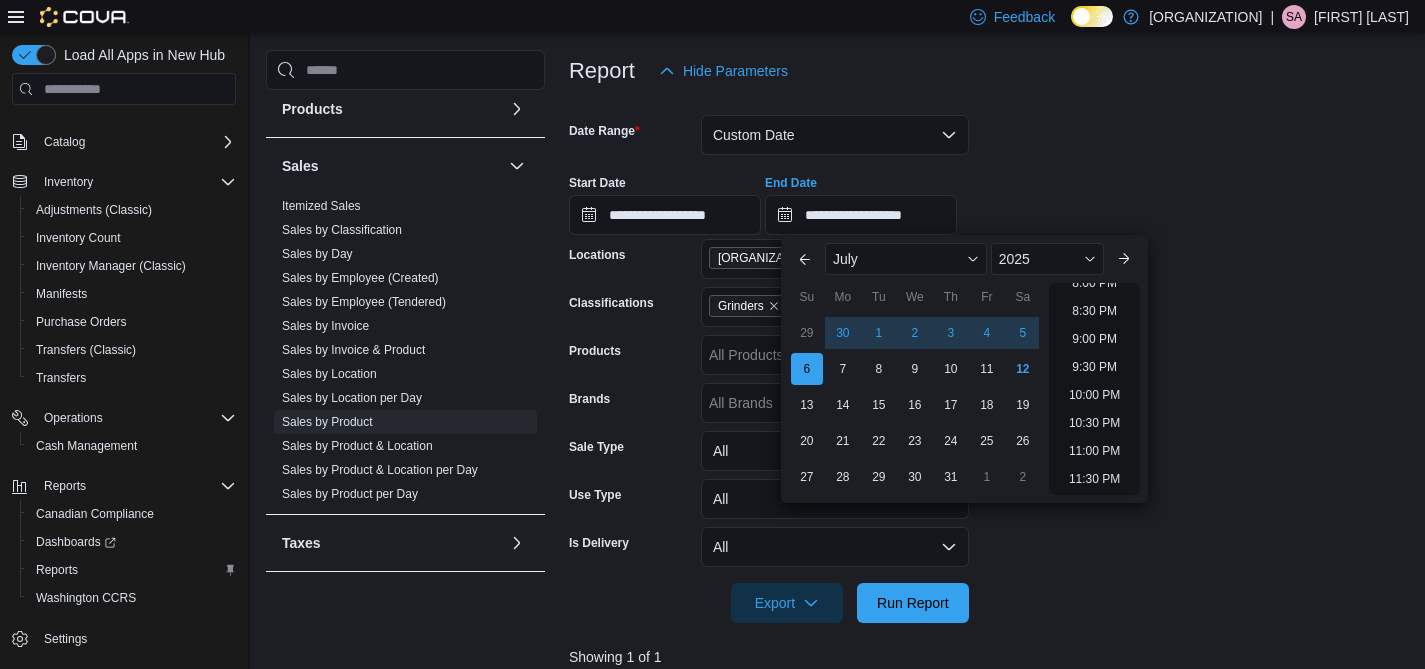 click on "**********" at bounding box center [992, 357] 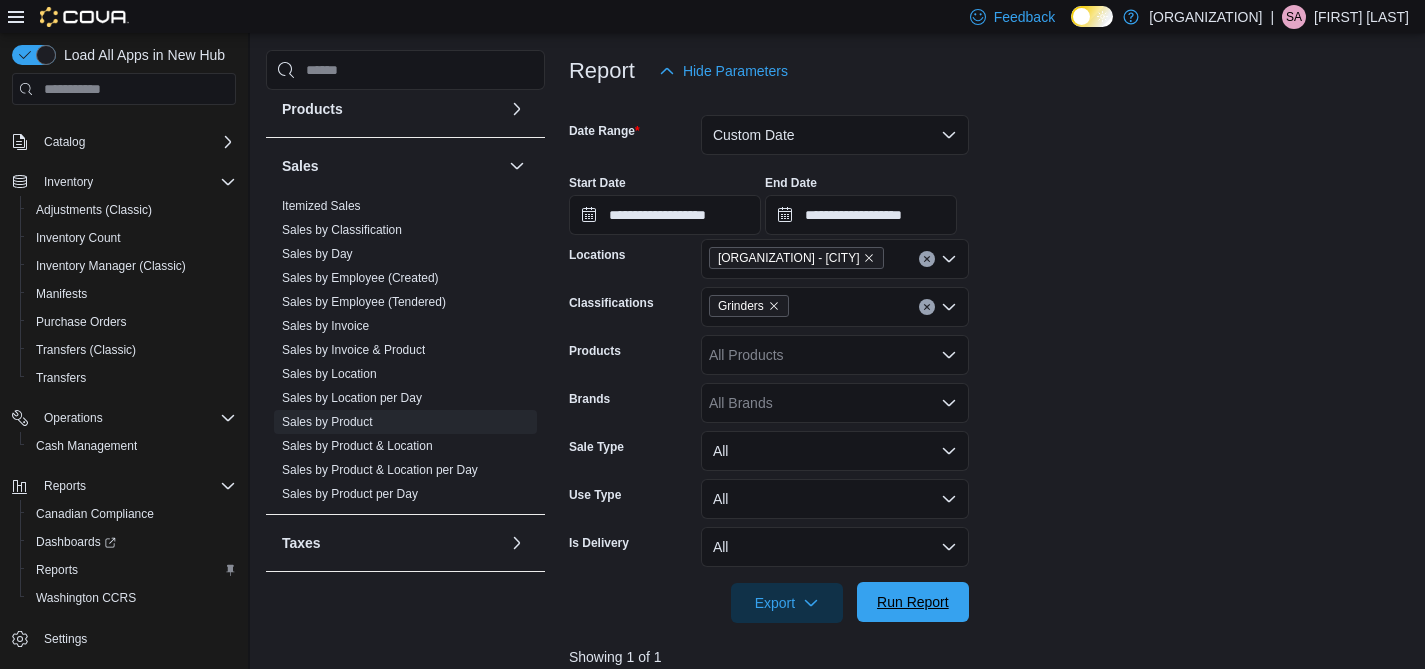 click on "Run Report" at bounding box center [913, 602] 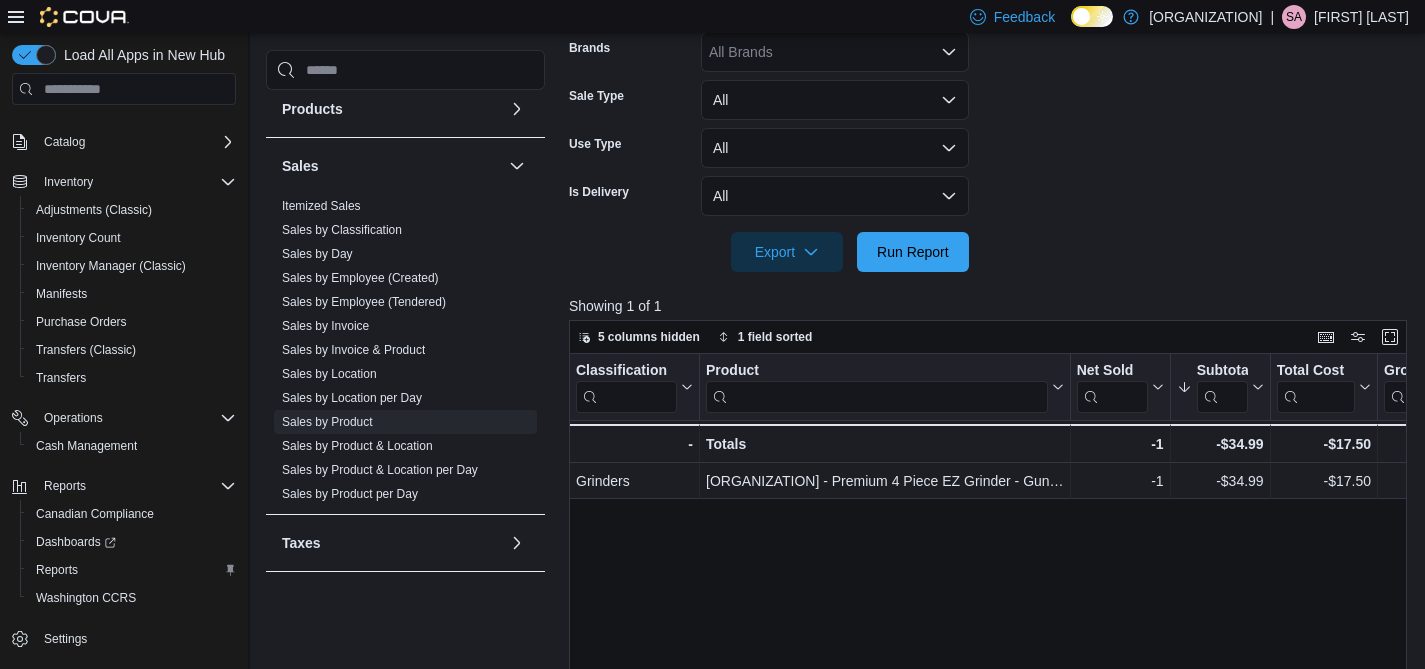 scroll, scrollTop: 633, scrollLeft: 0, axis: vertical 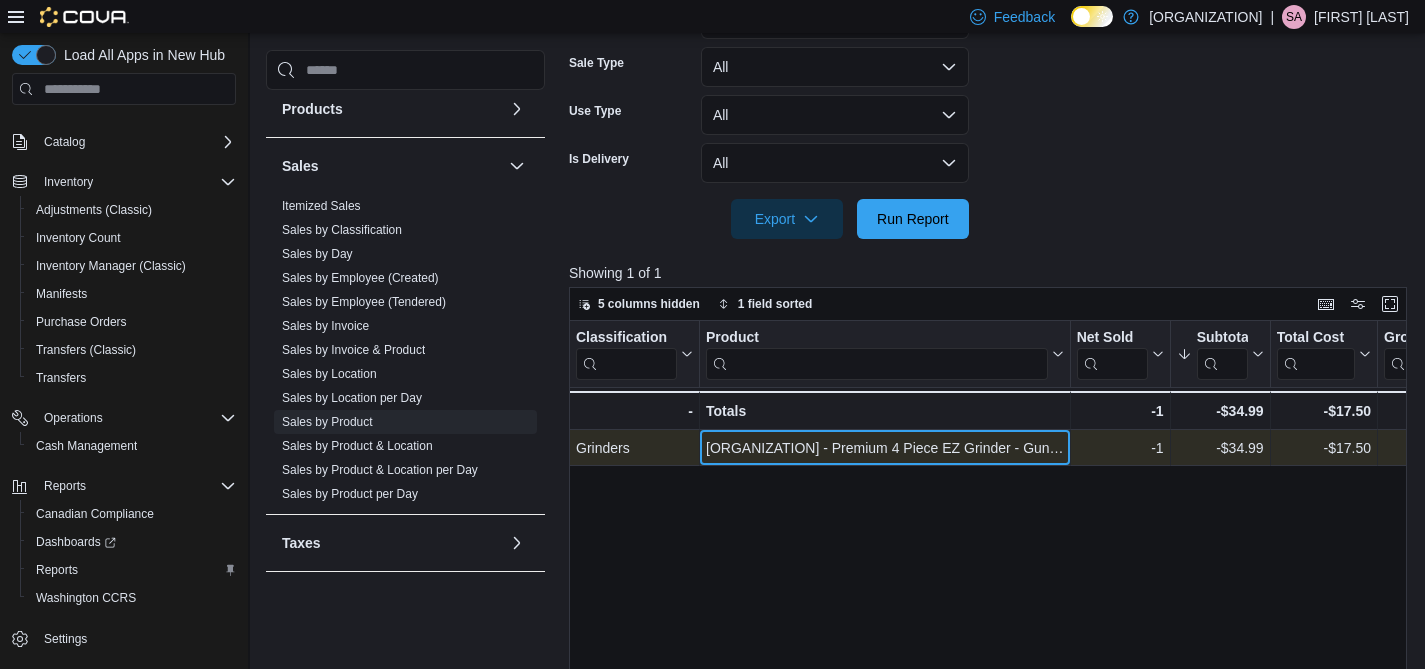 click on "[ORGANIZATION] - Premium 4 Piece EZ Grinder - Gun Metal" at bounding box center (885, 449) 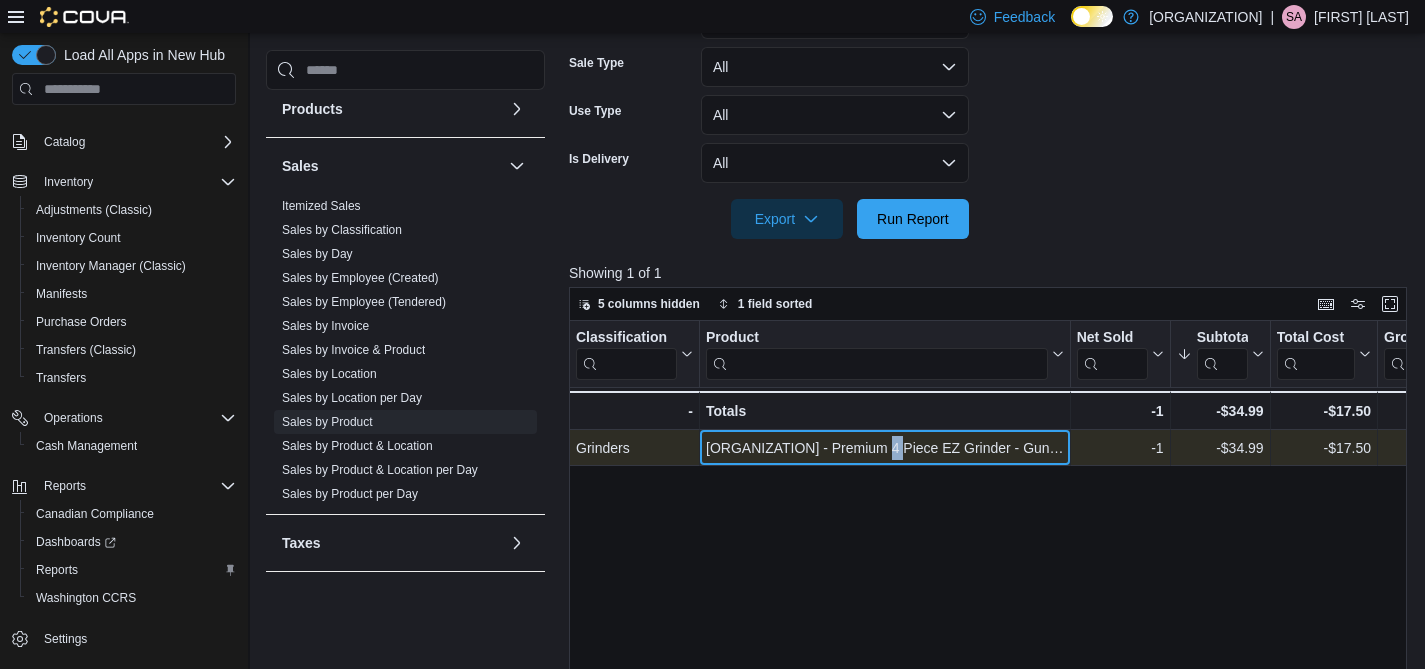 click on "[ORGANIZATION] - Premium 4 Piece EZ Grinder - Gun Metal" at bounding box center (885, 449) 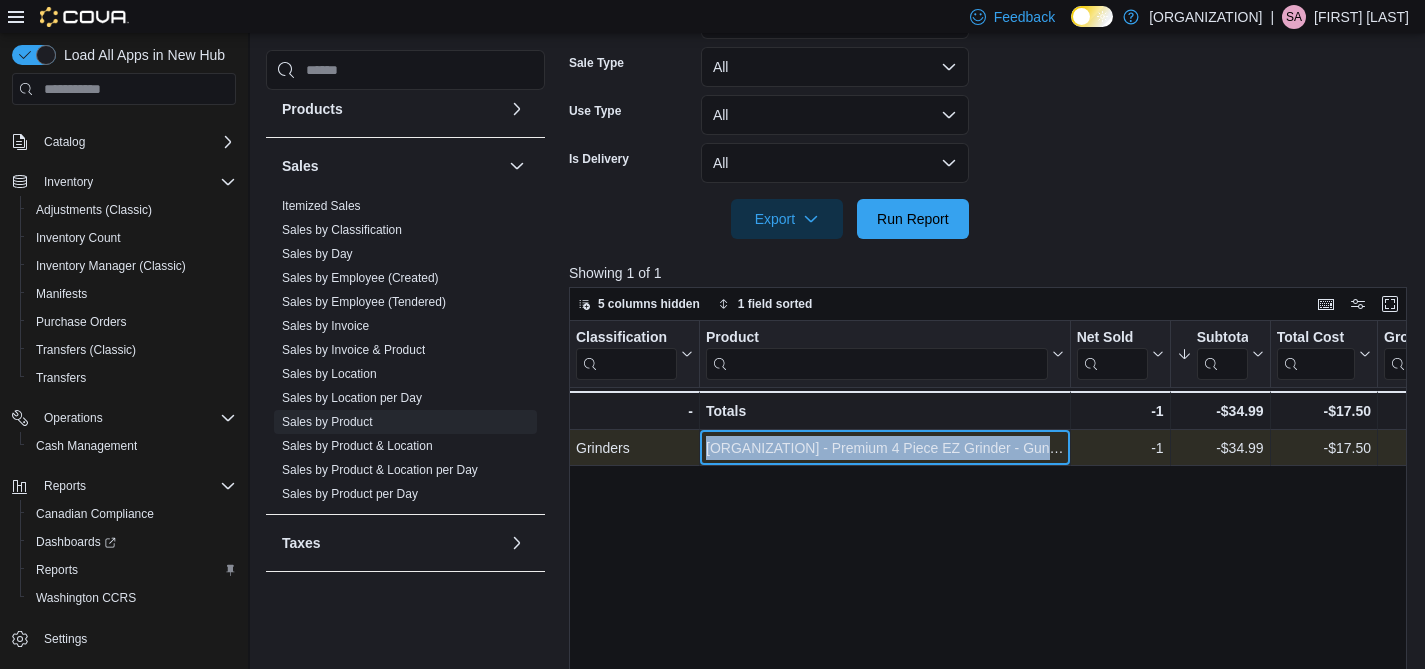 click on "[ORGANIZATION] - Premium 4 Piece EZ Grinder - Gun Metal" at bounding box center [885, 449] 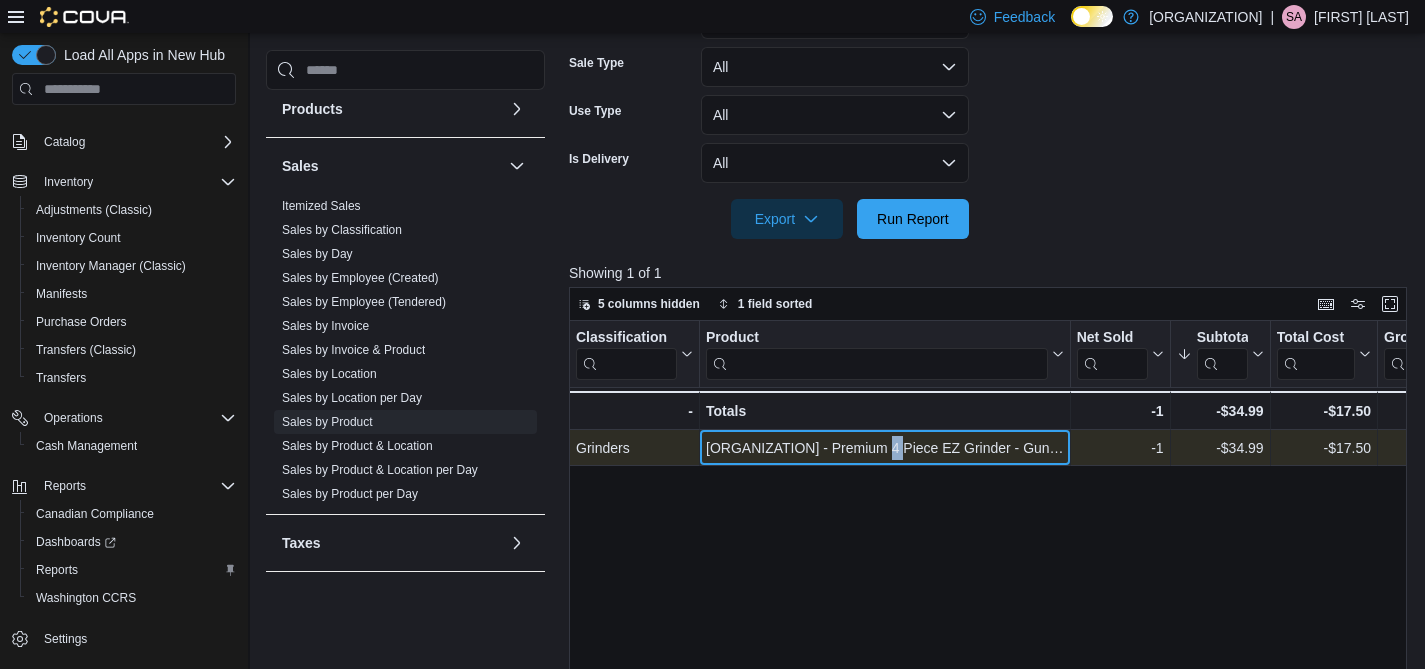 click on "[ORGANIZATION] - Premium 4 Piece EZ Grinder - Gun Metal" at bounding box center (885, 449) 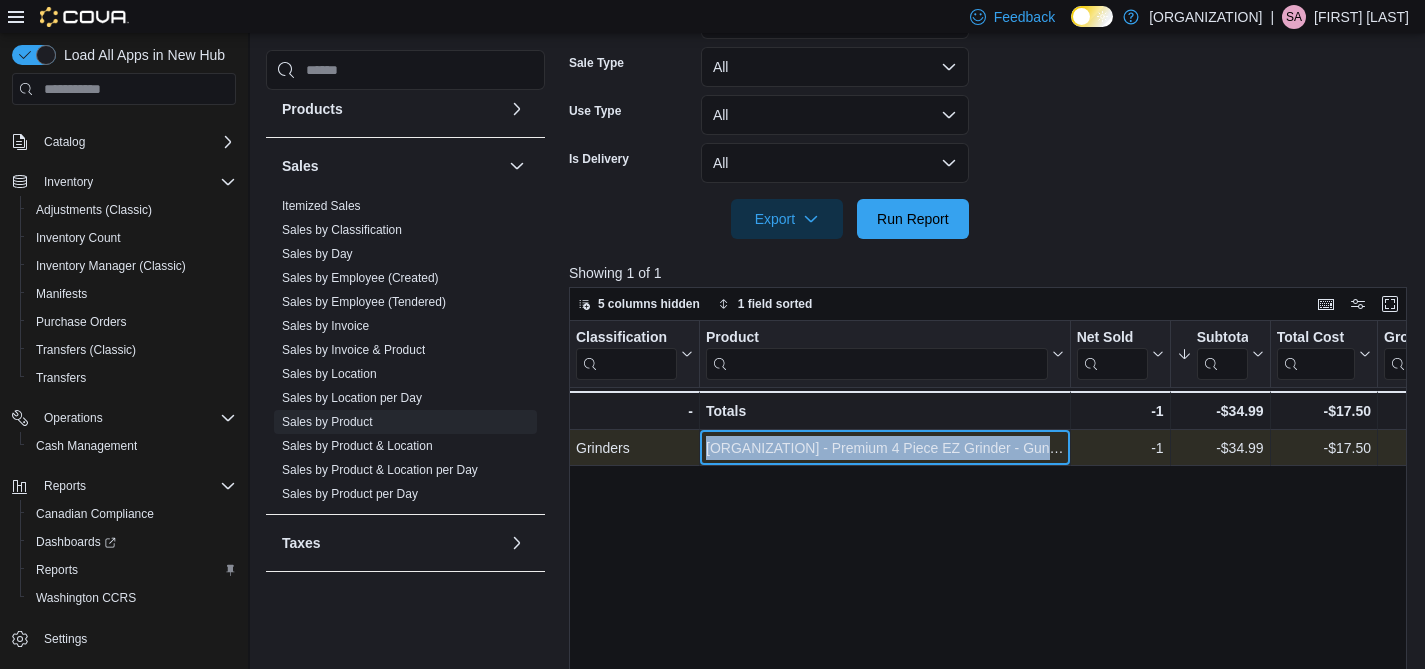 click on "[ORGANIZATION] - Premium 4 Piece EZ Grinder - Gun Metal" at bounding box center (885, 449) 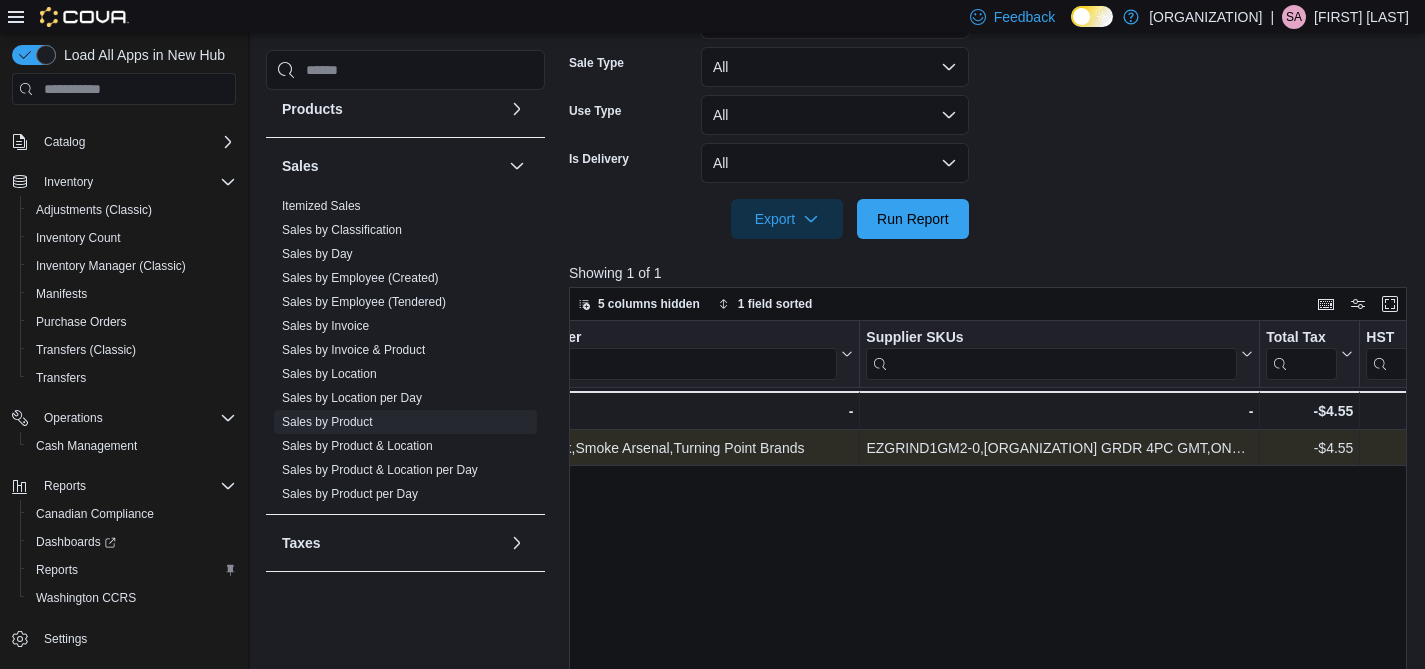 scroll, scrollTop: 0, scrollLeft: 2237, axis: horizontal 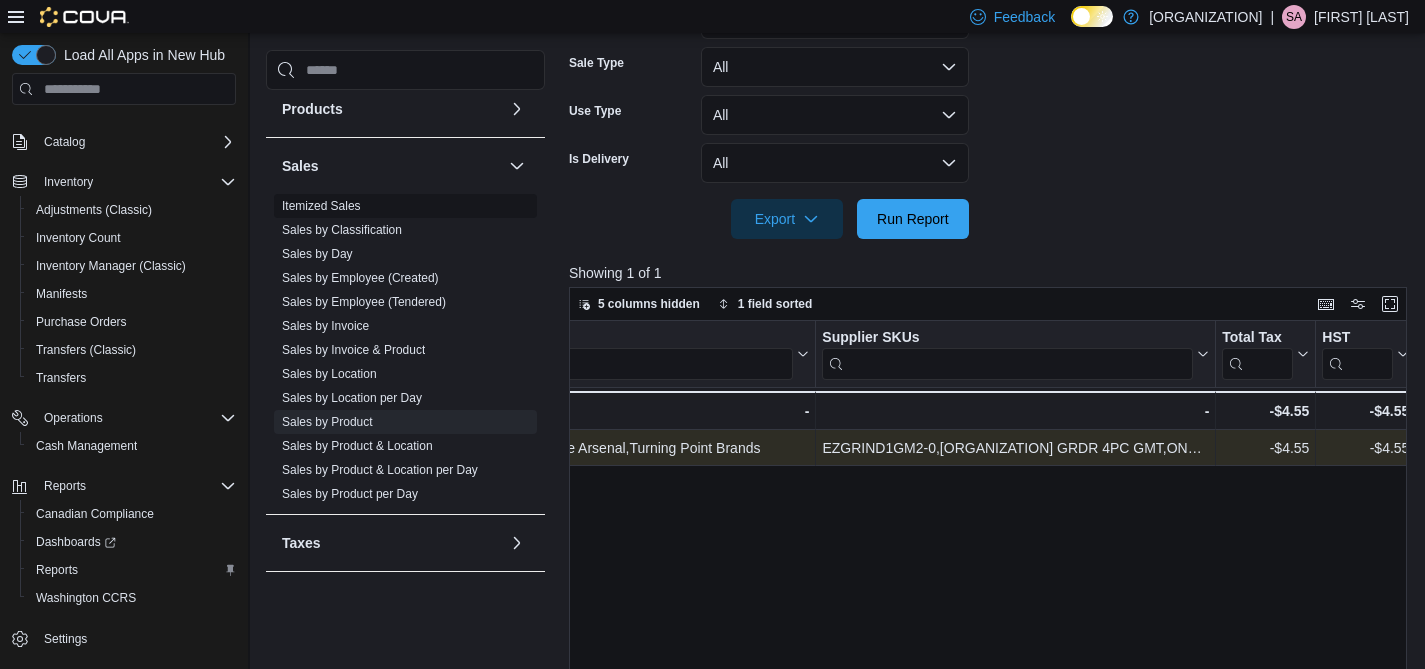 click on "Itemized Sales" at bounding box center (321, 206) 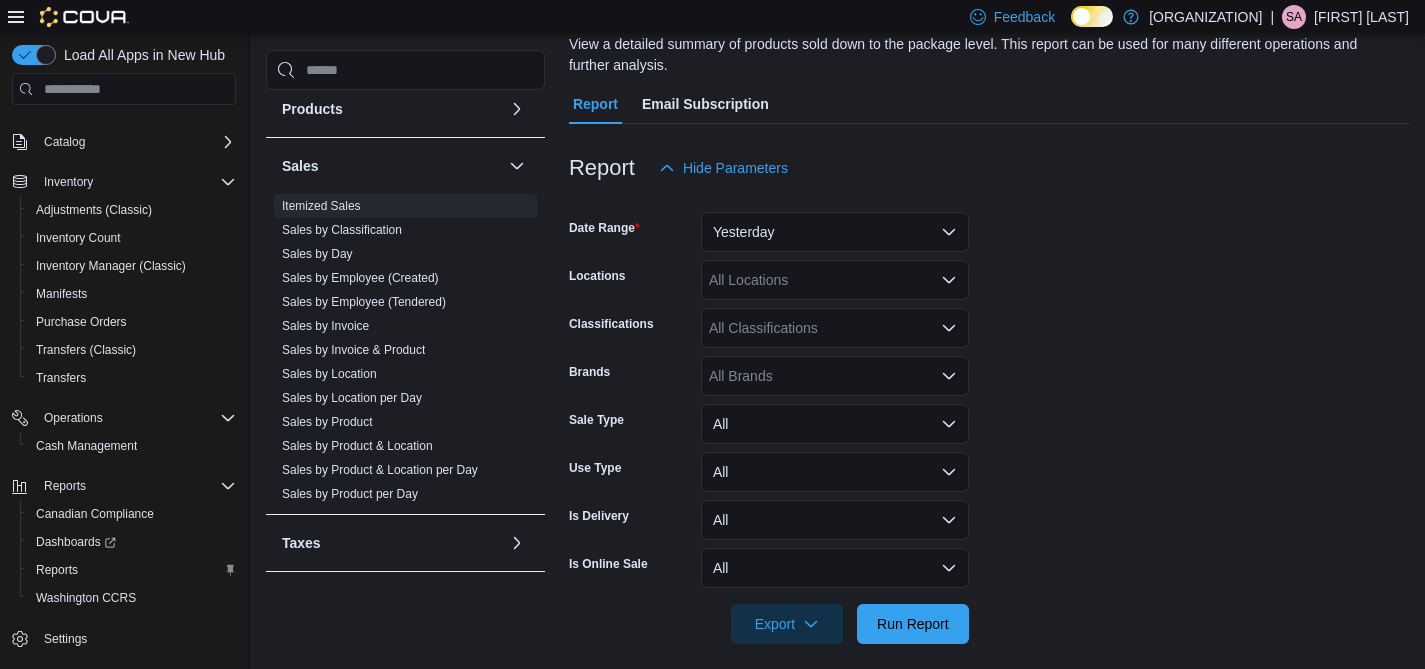scroll, scrollTop: 167, scrollLeft: 0, axis: vertical 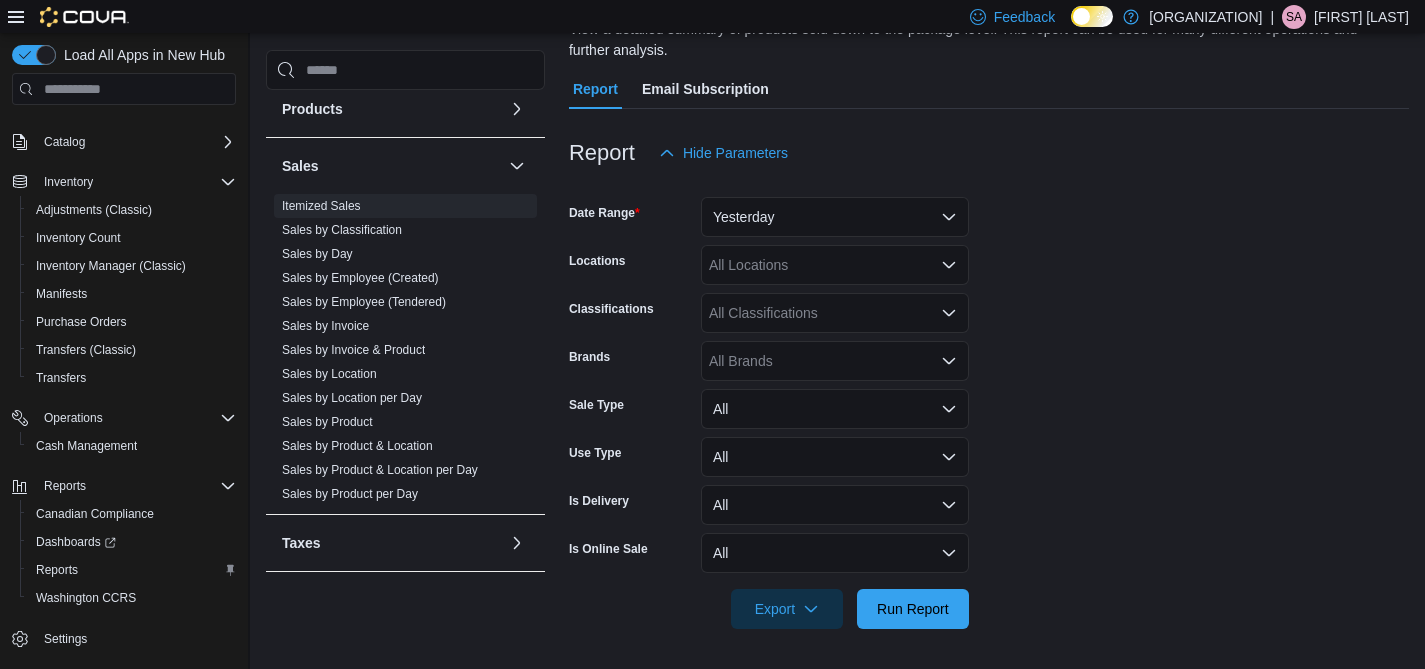 click on "All Classifications" at bounding box center (835, 313) 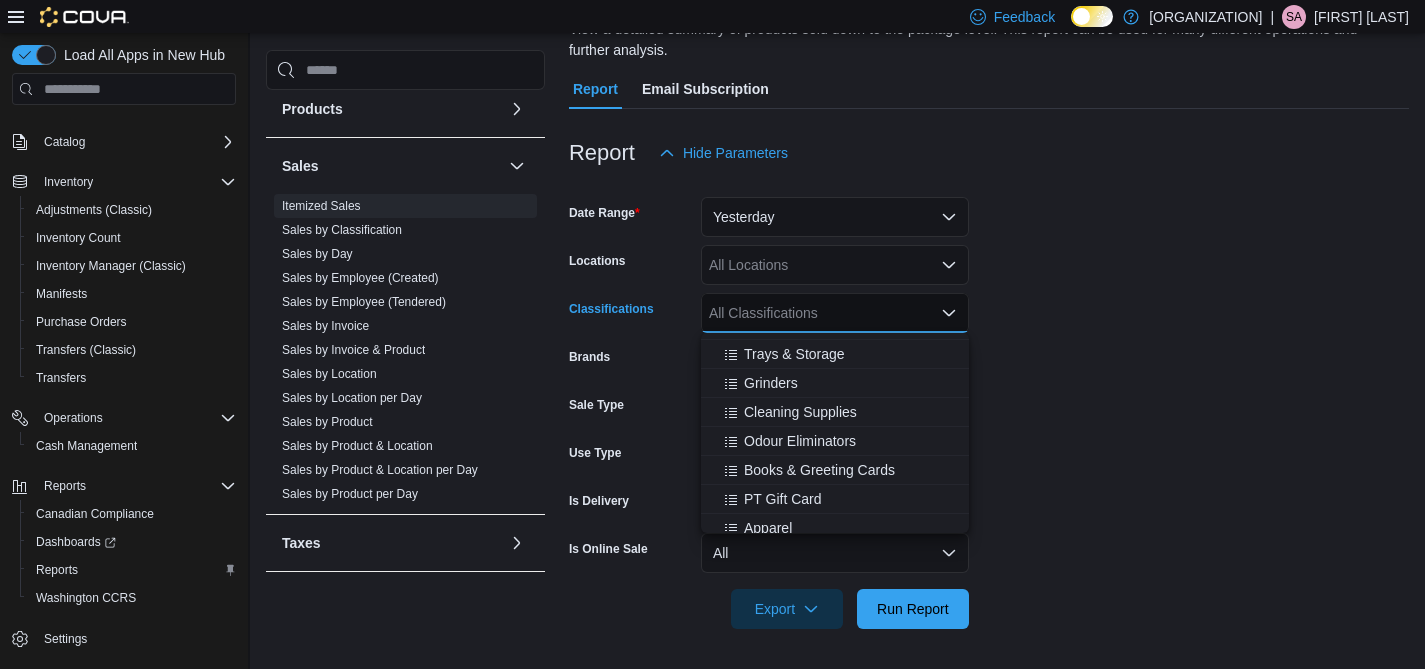scroll, scrollTop: 568, scrollLeft: 0, axis: vertical 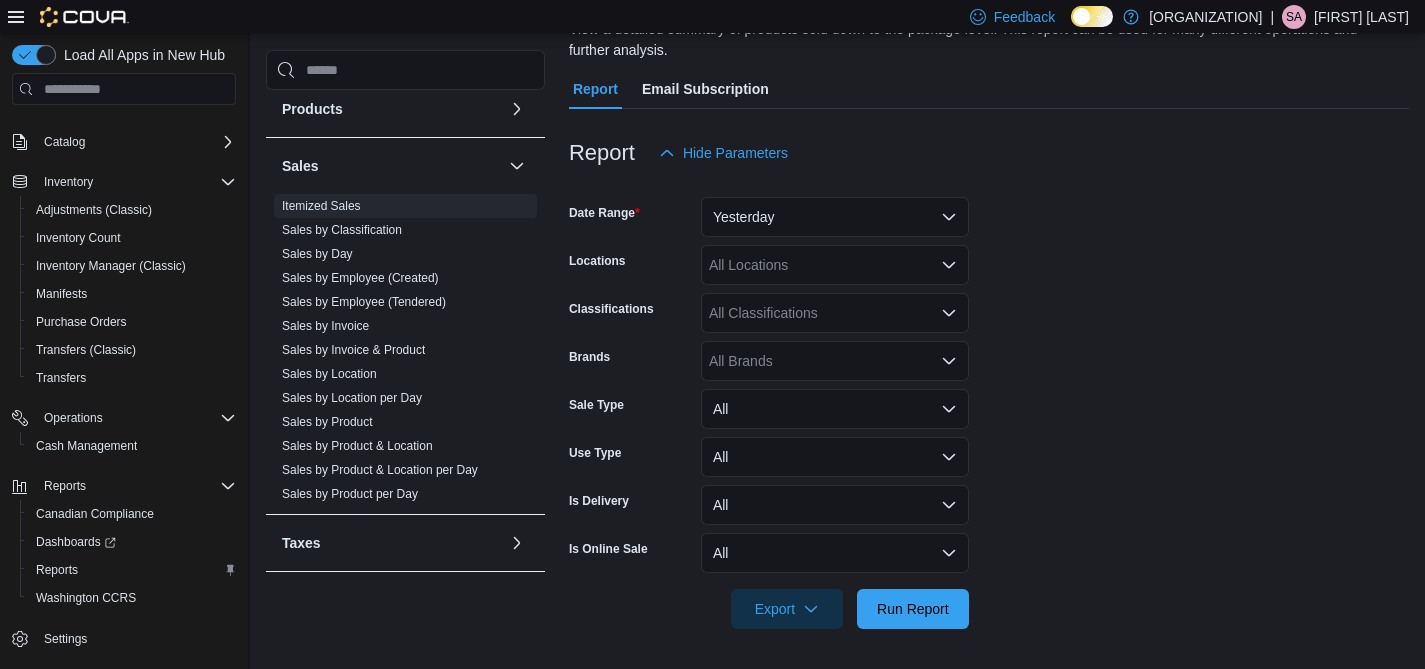 click on "Date Range Yesterday Locations All Locations Classifications All Classifications Brands All Brands Sale Type All Use Type All Is Delivery All Is Online Sale All Export  Run Report" at bounding box center (989, 401) 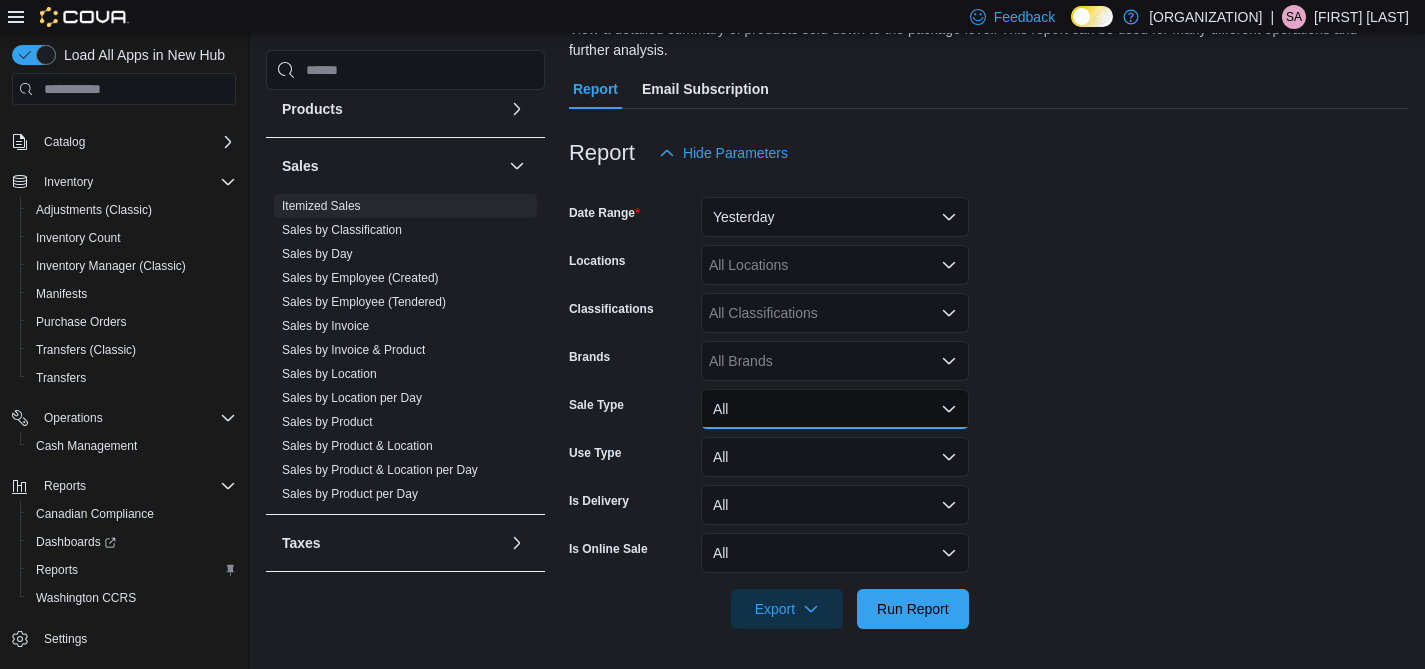 click on "All" at bounding box center [835, 409] 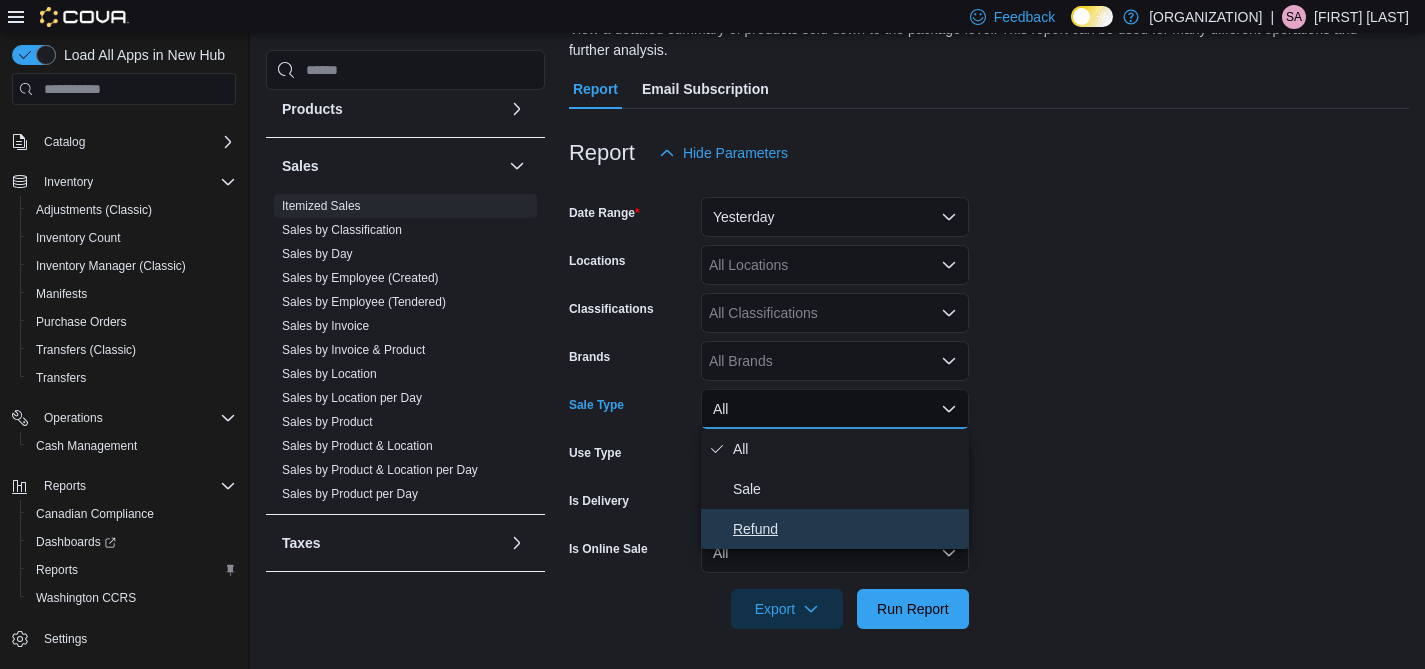 click on "Refund" at bounding box center (847, 529) 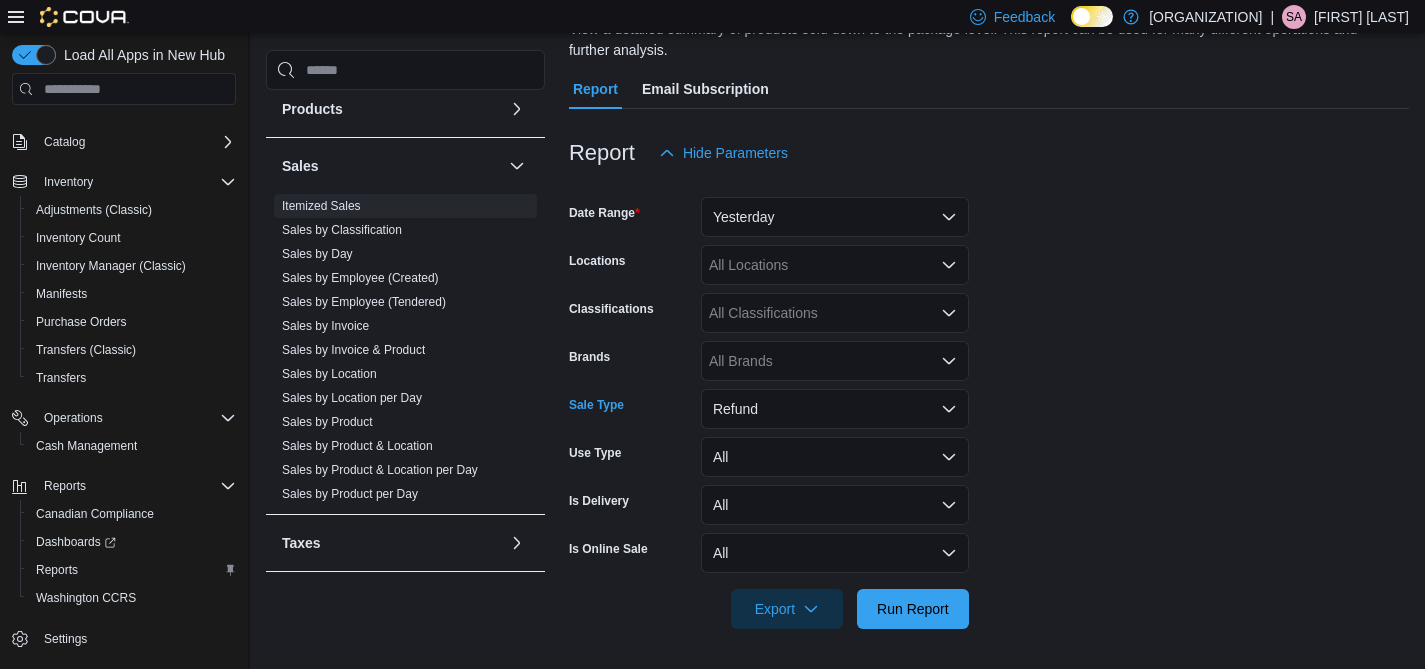 click on "Date Range Yesterday Locations All Locations Classifications All Classifications Brands All Brands Sale Type Refund Use Type All Is Delivery All Is Online Sale All Export  Run Report" at bounding box center [989, 401] 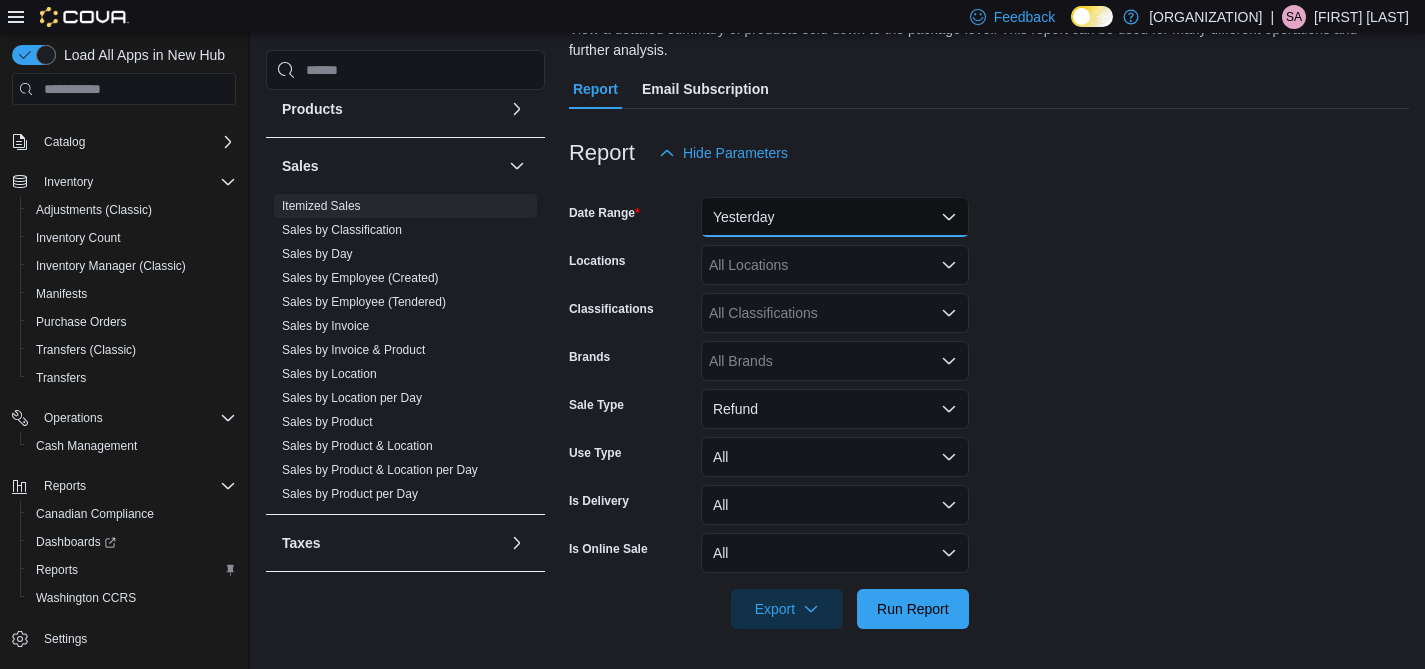 click on "Yesterday" at bounding box center (835, 217) 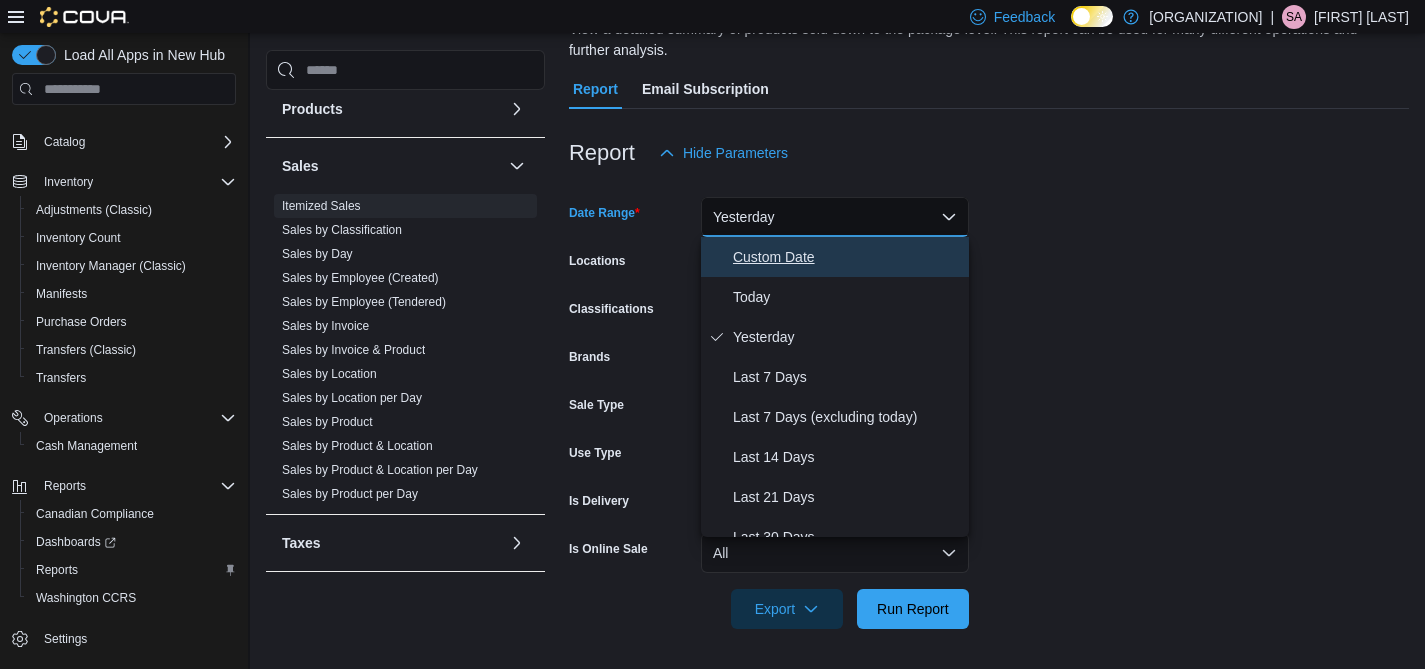 click on "Custom Date" at bounding box center [847, 257] 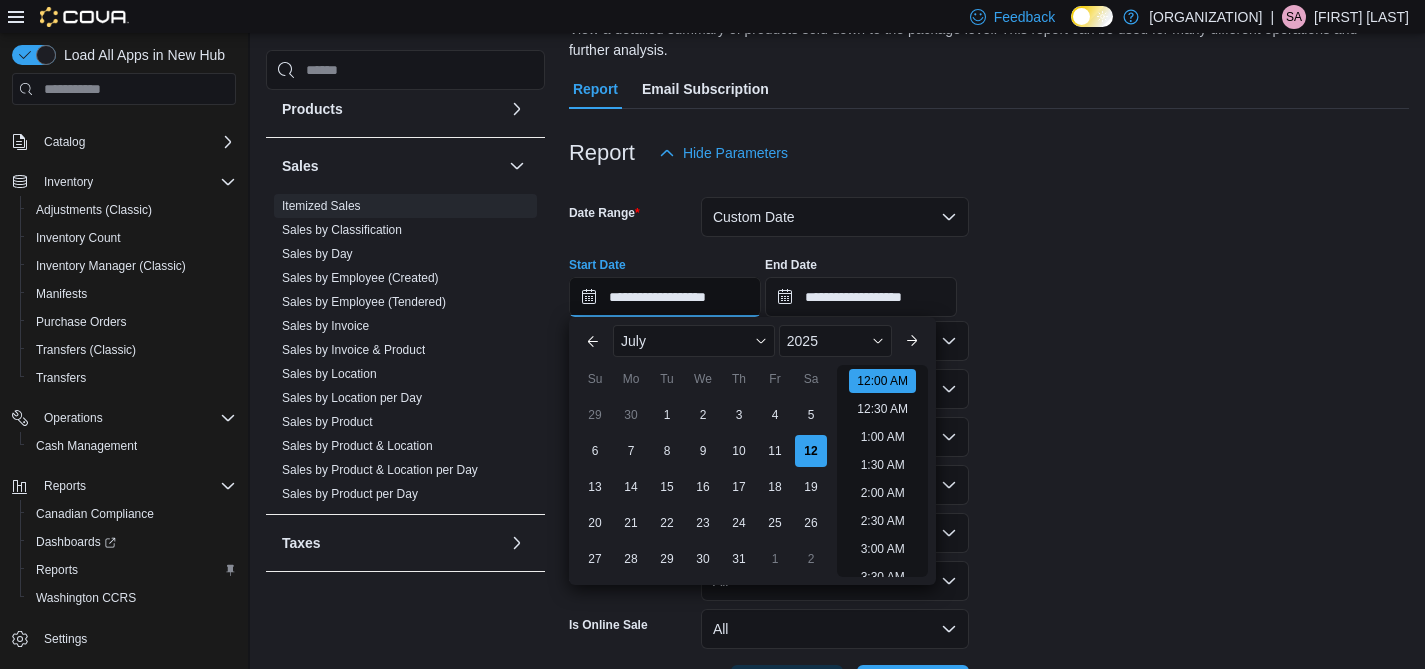 click on "**********" at bounding box center [665, 297] 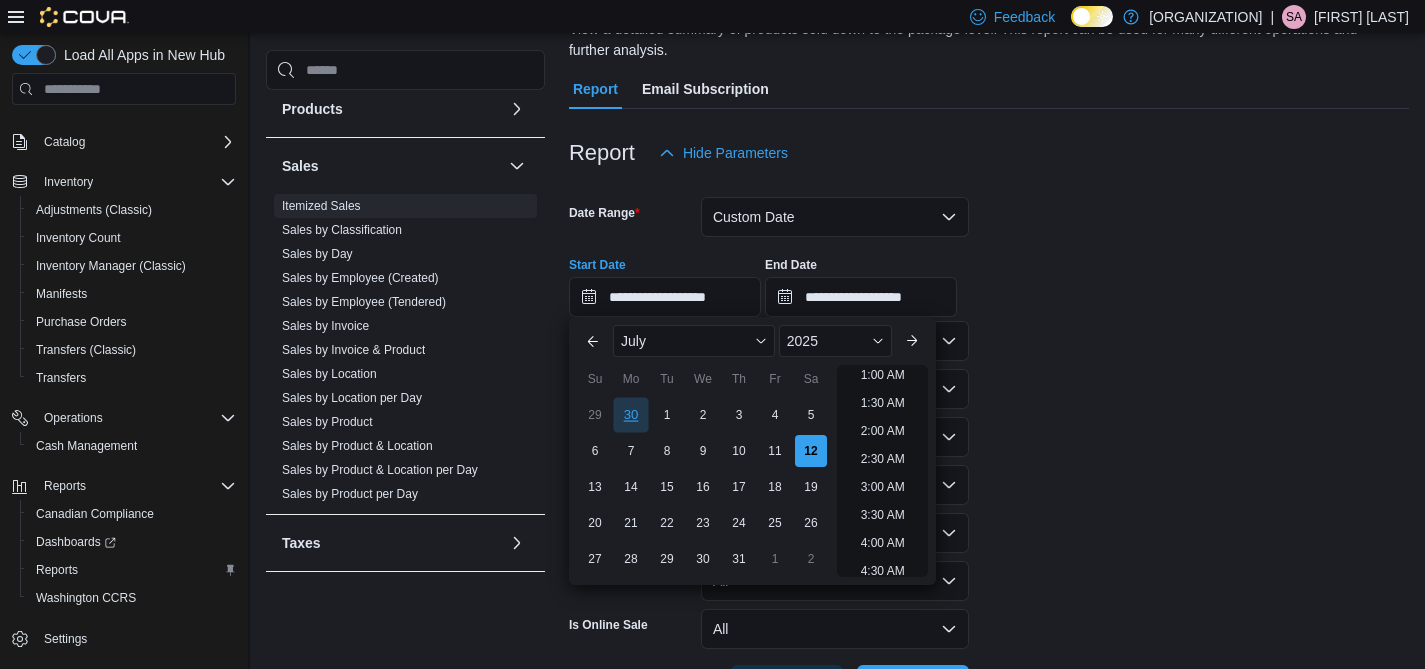 click on "30" at bounding box center (630, 415) 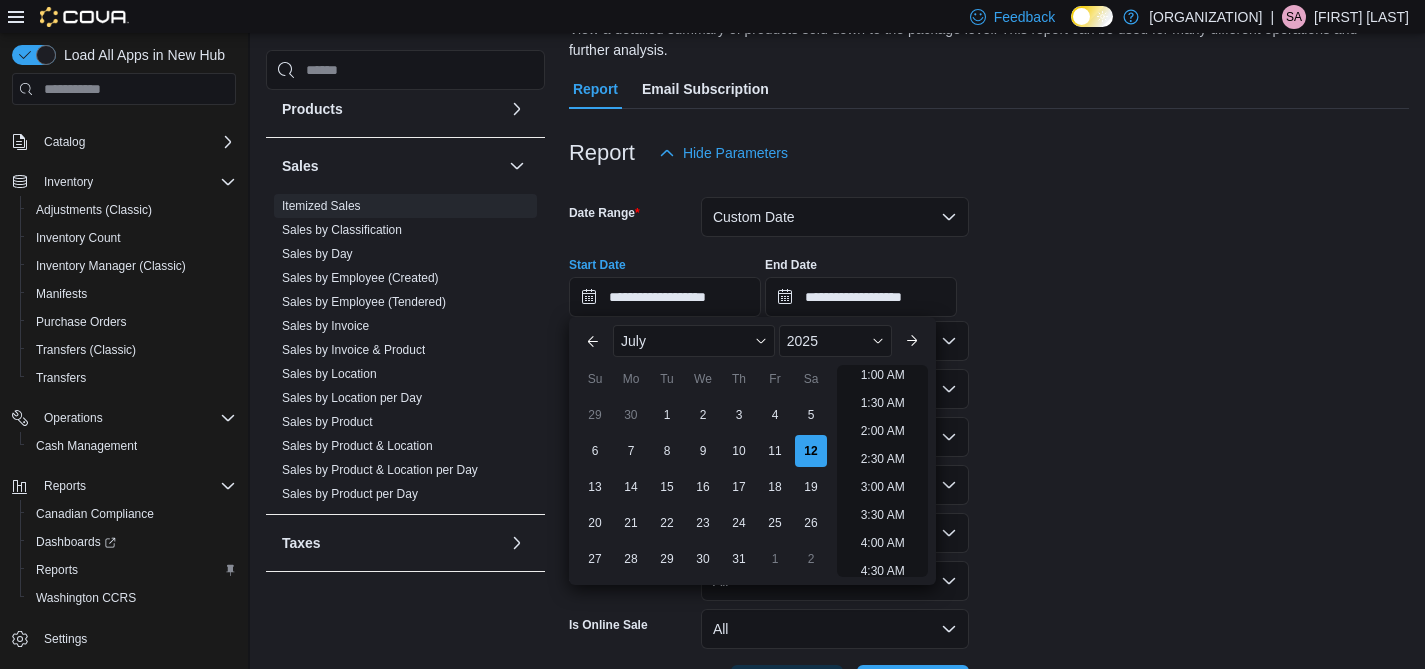 scroll, scrollTop: 4, scrollLeft: 0, axis: vertical 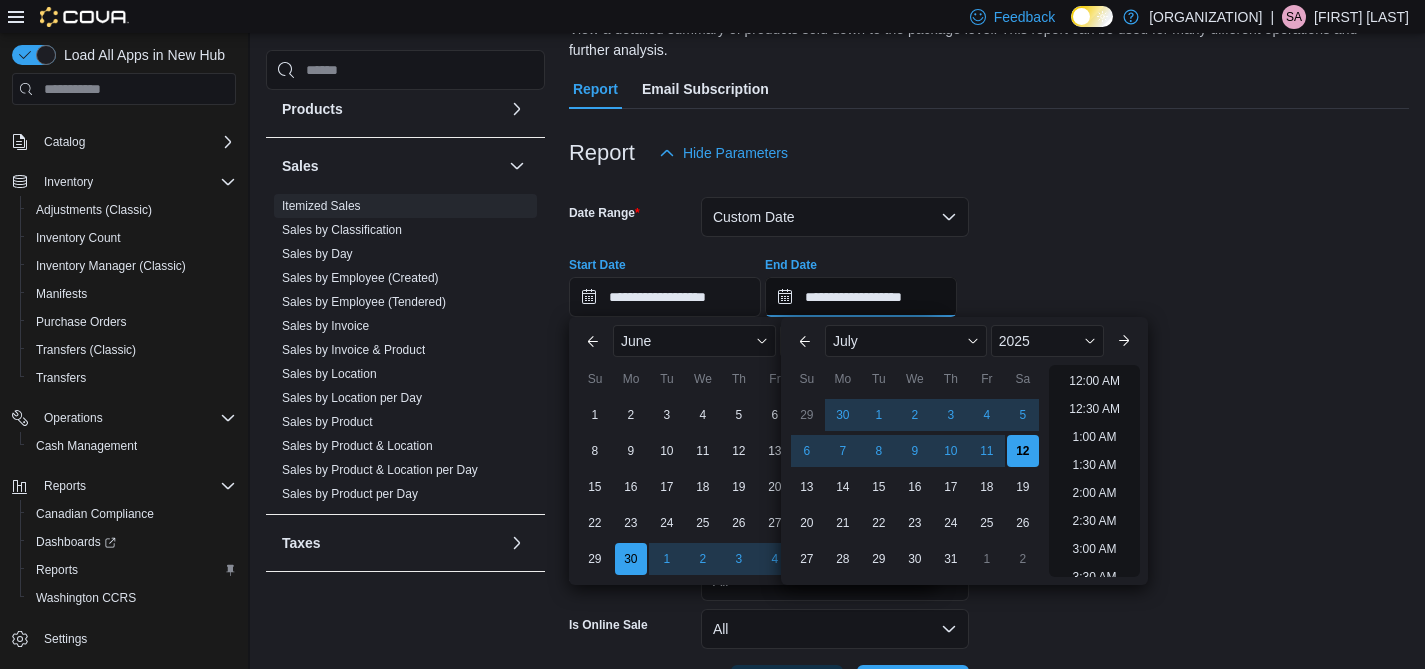 click on "**********" at bounding box center (861, 297) 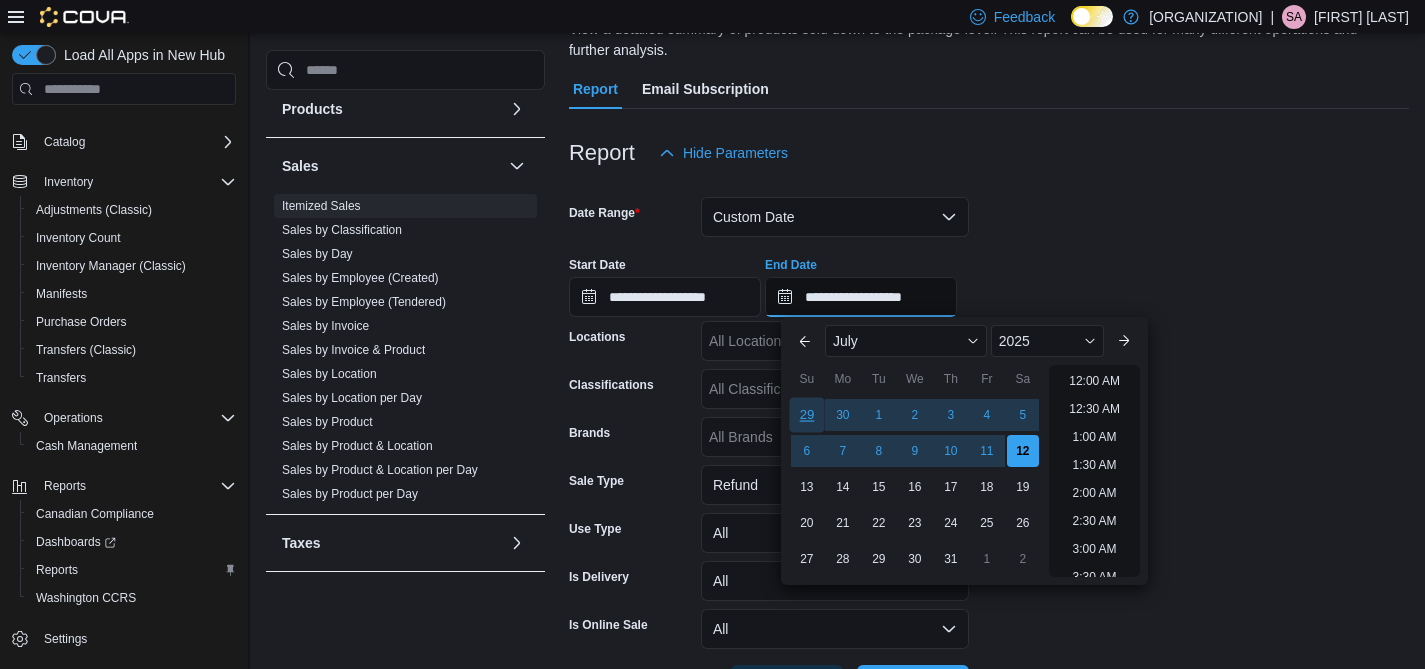 scroll, scrollTop: 1136, scrollLeft: 0, axis: vertical 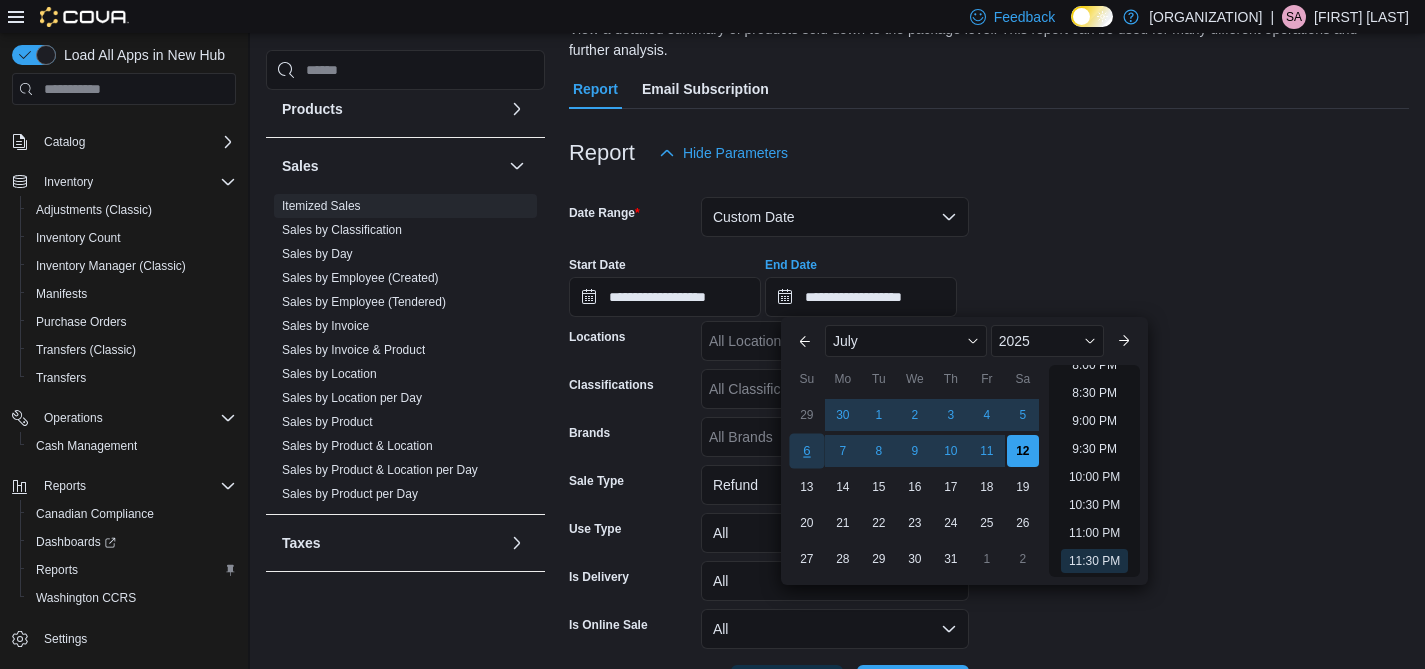 click on "6" at bounding box center (806, 451) 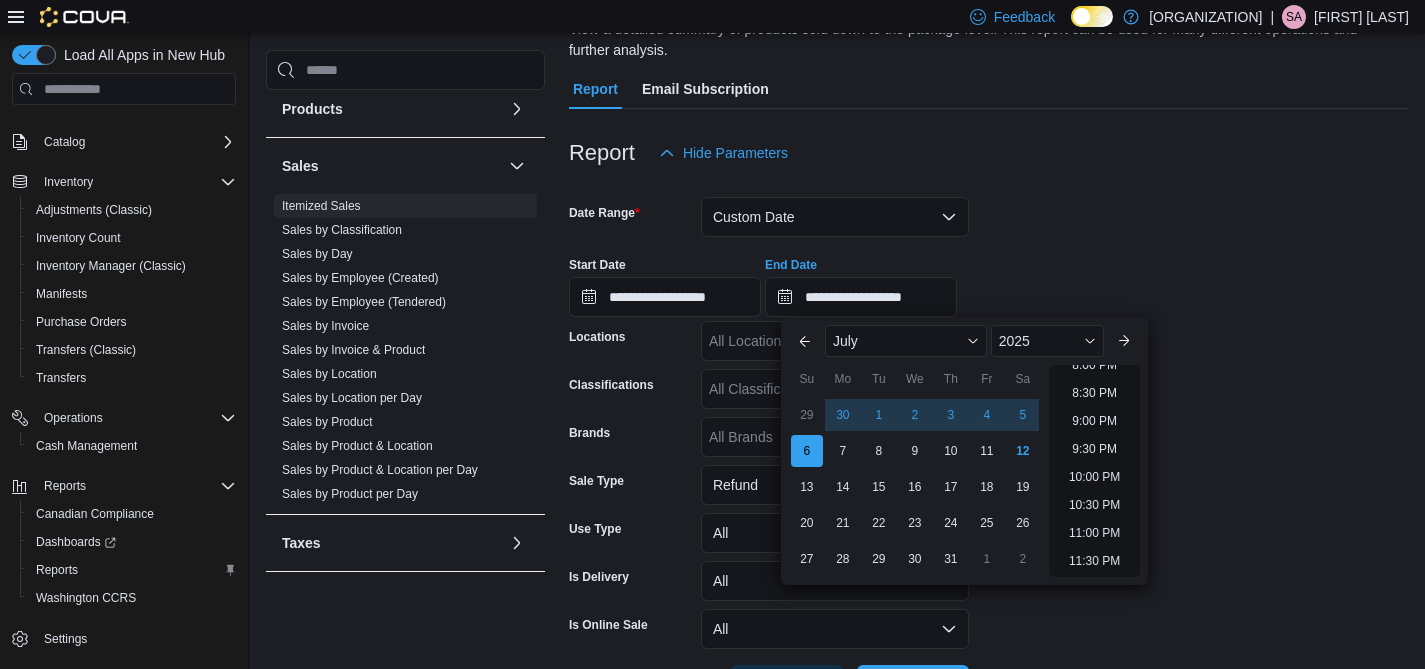 click on "**********" at bounding box center [989, 279] 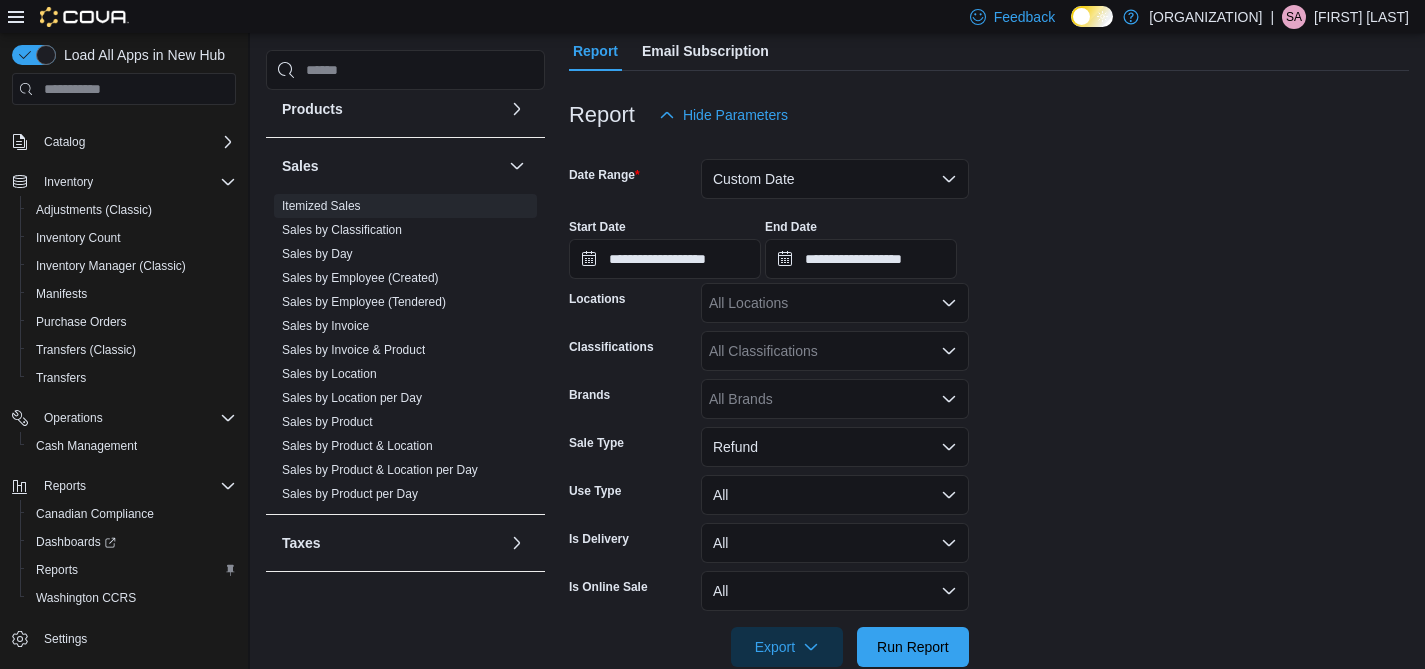 scroll, scrollTop: 243, scrollLeft: 0, axis: vertical 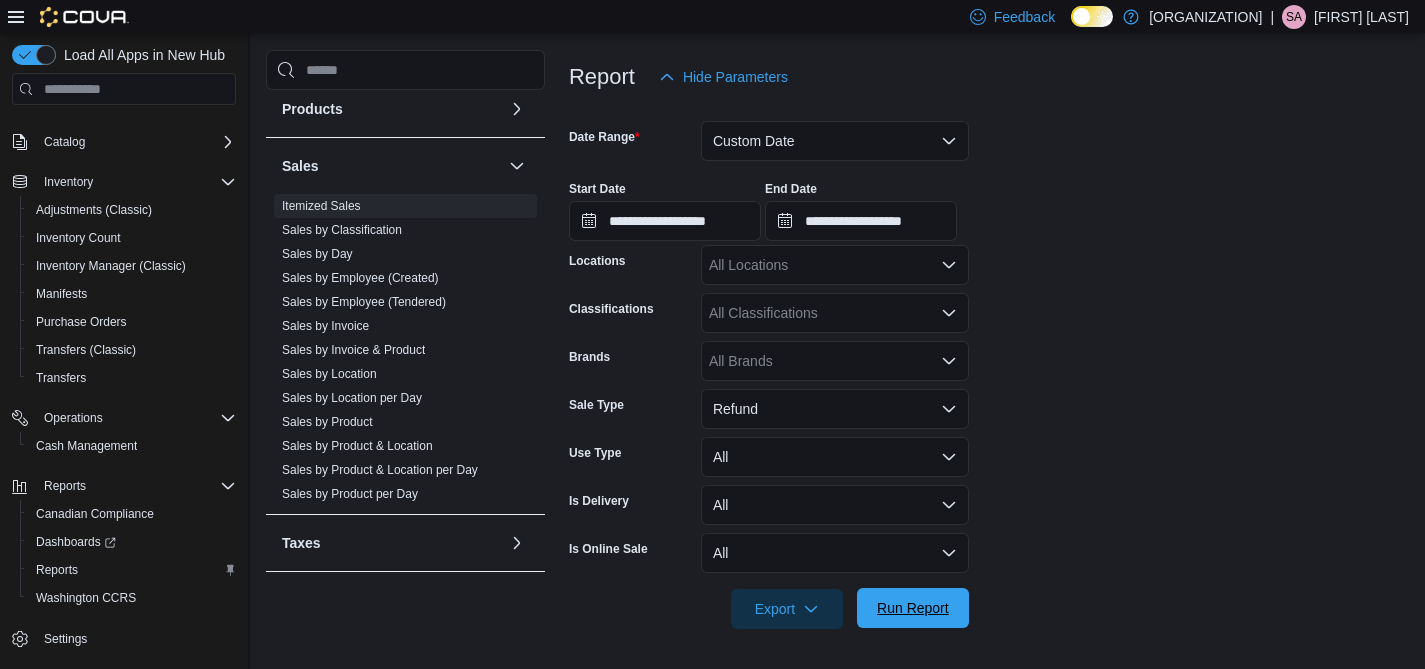 click on "Run Report" at bounding box center (913, 608) 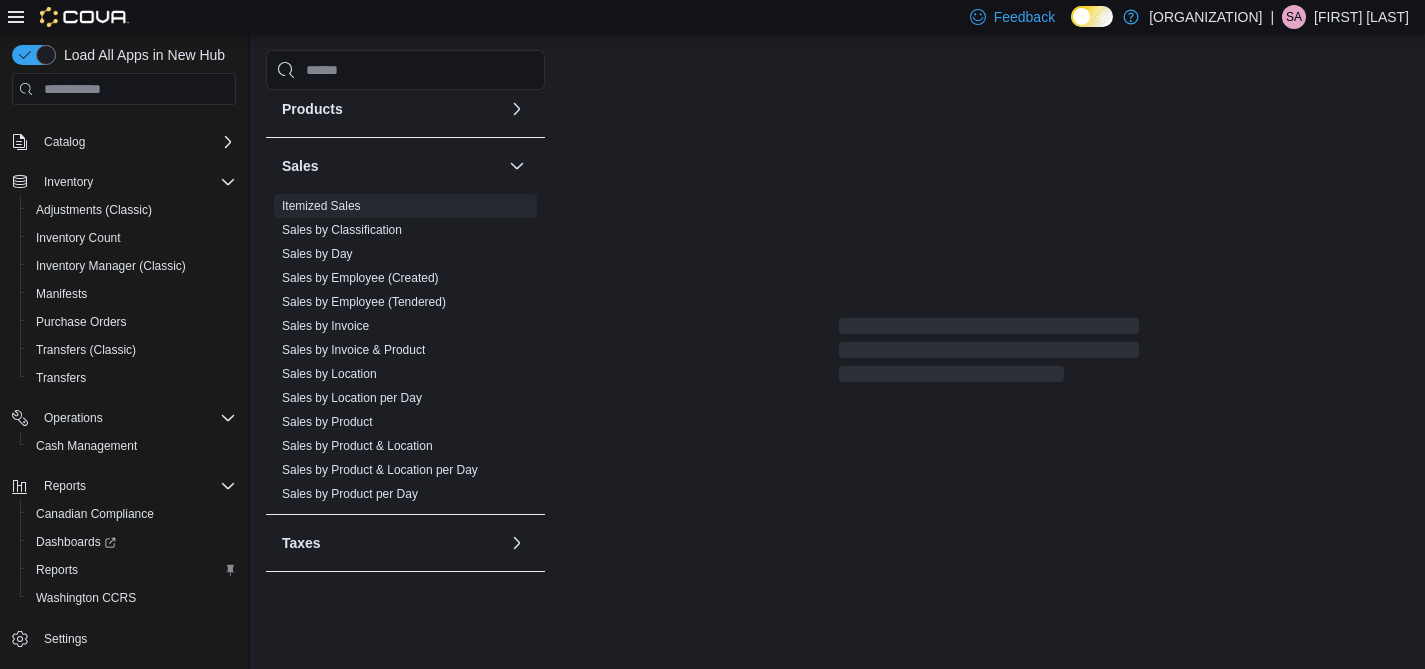 scroll, scrollTop: 802, scrollLeft: 0, axis: vertical 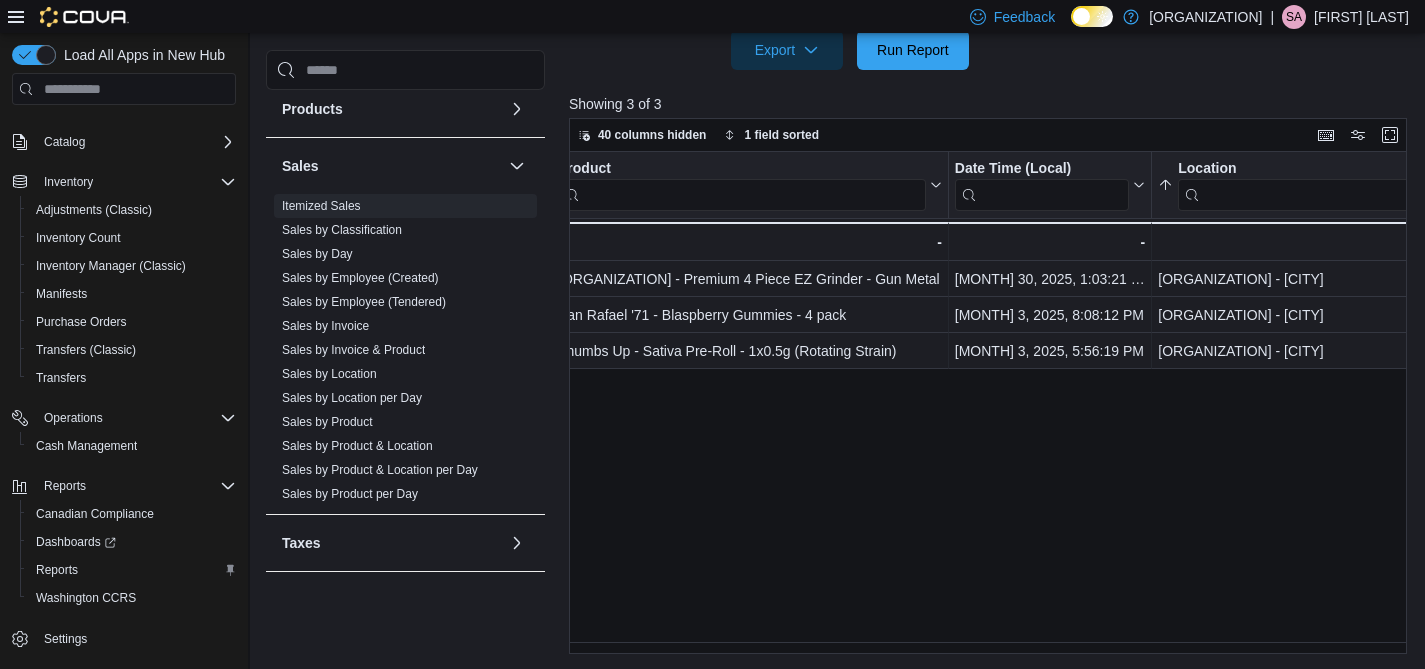 click on "Product Click to view column header actions Date Time (Local) Click to view column header actions Location Sorted ascending . Click to view column header actions Hour Click to view column header actions [ORGANIZATION] - Premium 4 Piece EZ Grinder - Gun Metal -  Product, column 1, row 1 [MONTH] 30, 2025, 1:03:21 PM -  Date Time (Local), column 2, row 1 [ORGANIZATION] - [CITY] -  Location, column 3, row 1 1 PM -  Hour, column 4, row 1 San Rafael '71 - Blaspberry Gummies - 4 pack -  Product, column 1, row 2 [MONTH] 3, 2025, 8:08:12 PM -  Date Time (Local), column 2, row 2 [ORGANIZATION] - [CITY] -  Location, column 3, row 2 8 PM -  Hour, column 4, row 2 Thumbs Up - Sativa Pre-Roll - 1x0.5g (Rotating Strain) -  Product, column 1, row 3 [MONTH] 3, 2025, 5:56:19 PM -  Date Time (Local), column 2, row 3 [ORGANIZATION] - [CITY] -  Location, column 3, row 3 5 PM -  Hour, column 4, row 3 - -  Product, column 1, row 4 - -  Date Time (Local), column 2, row 4 - -  Location, column 3, row 4 - -  Hour, column 4, row 4" at bounding box center (992, 402) 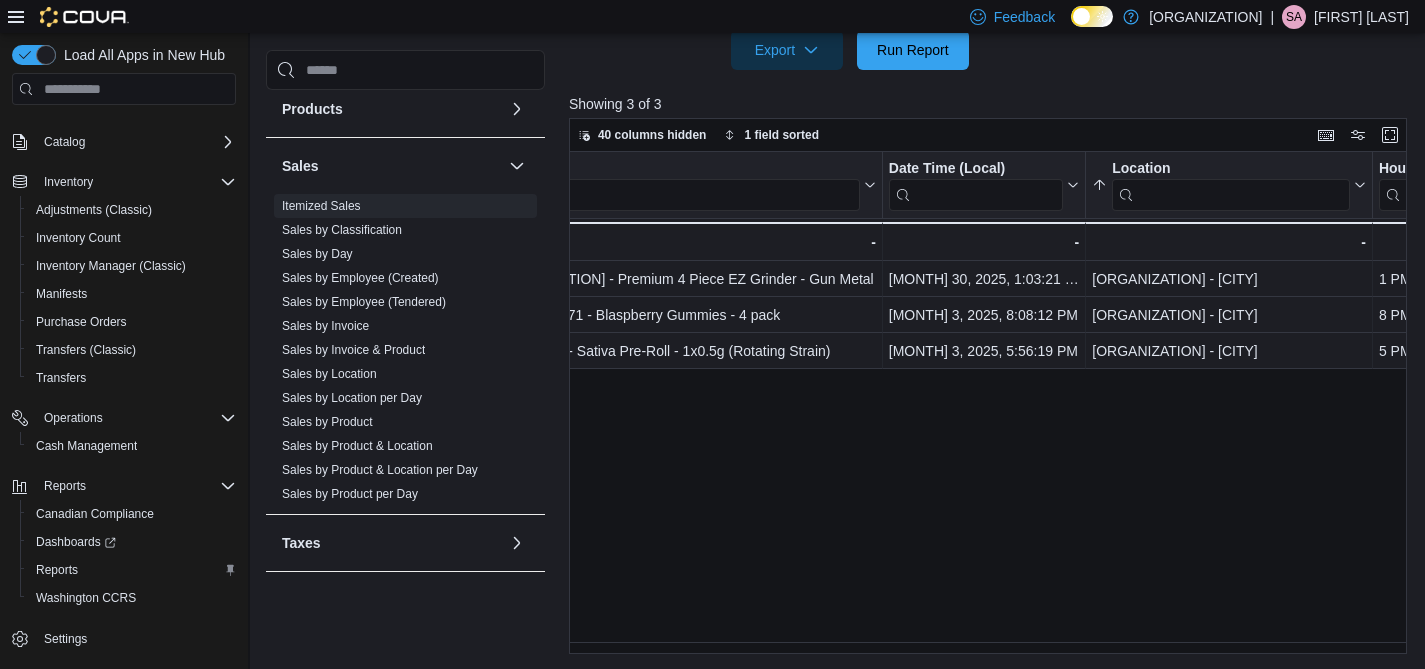 scroll, scrollTop: 0, scrollLeft: 0, axis: both 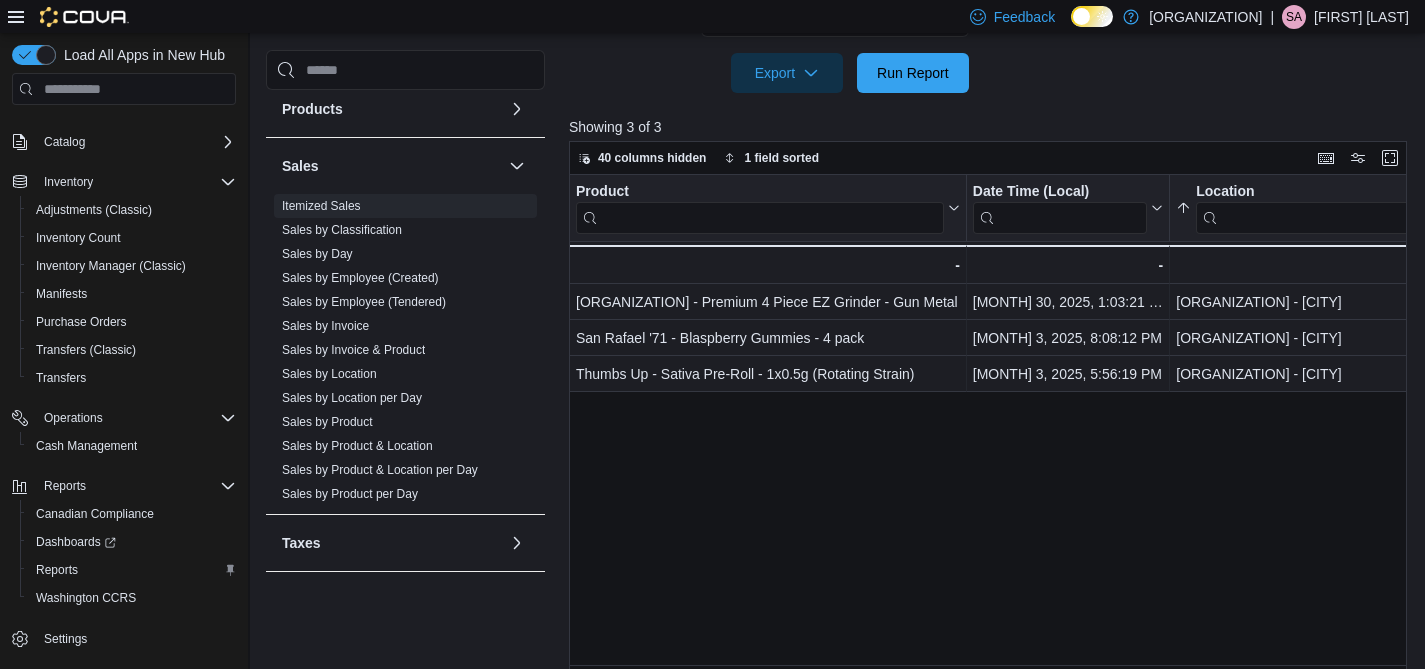 click at bounding box center (992, 105) 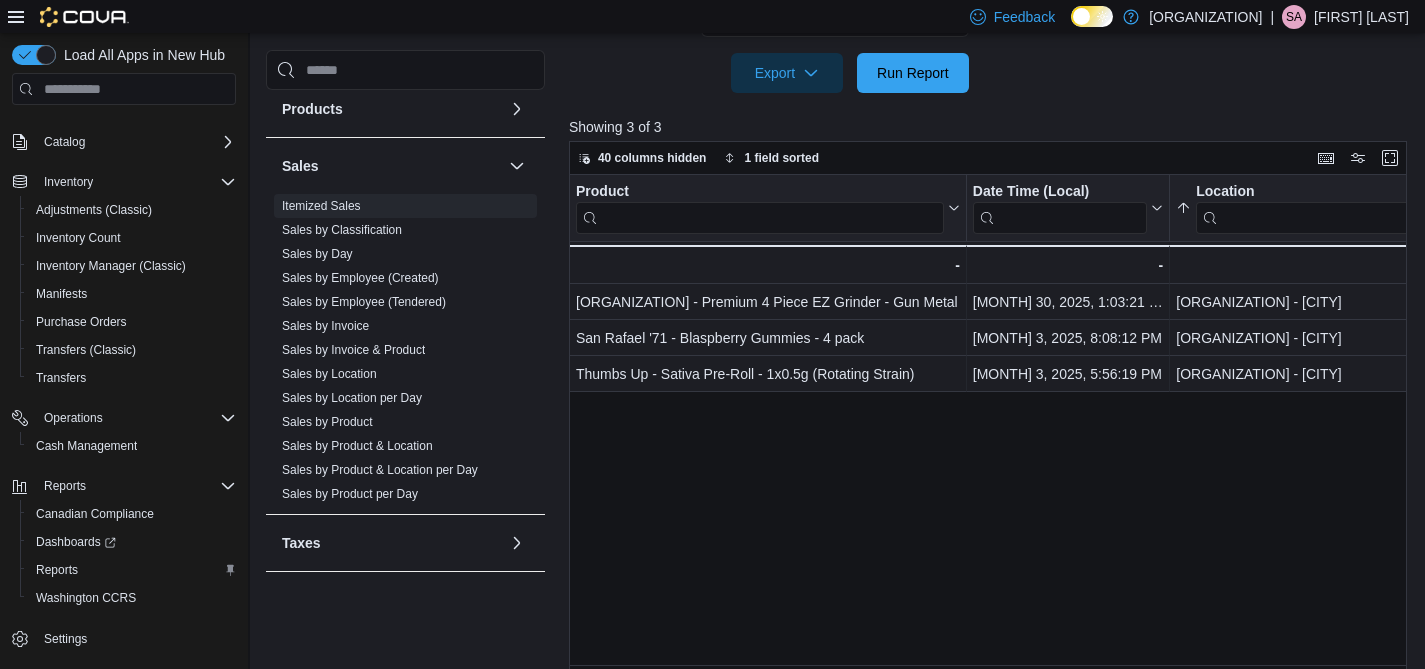 click at bounding box center (992, 105) 